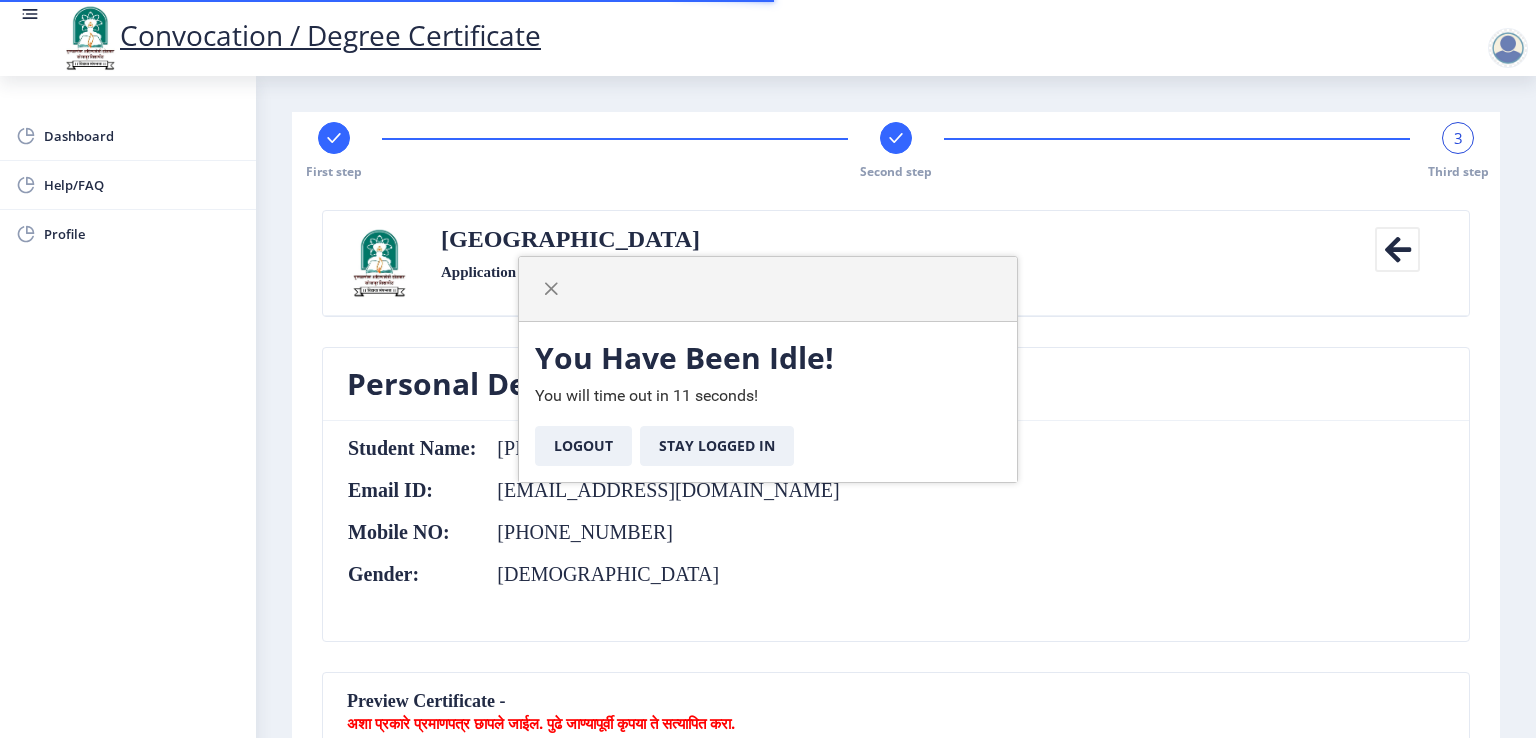 select 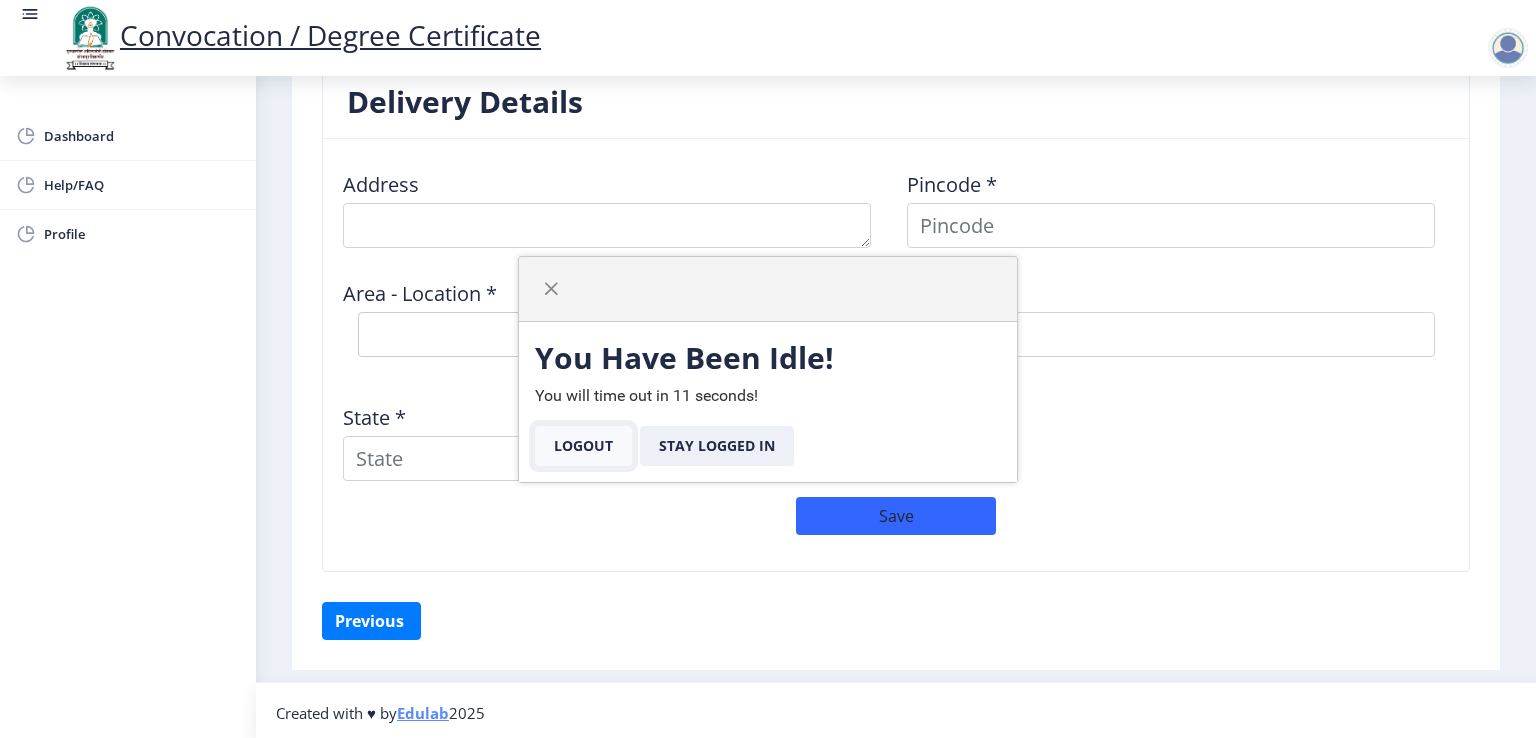 click on "Logout" 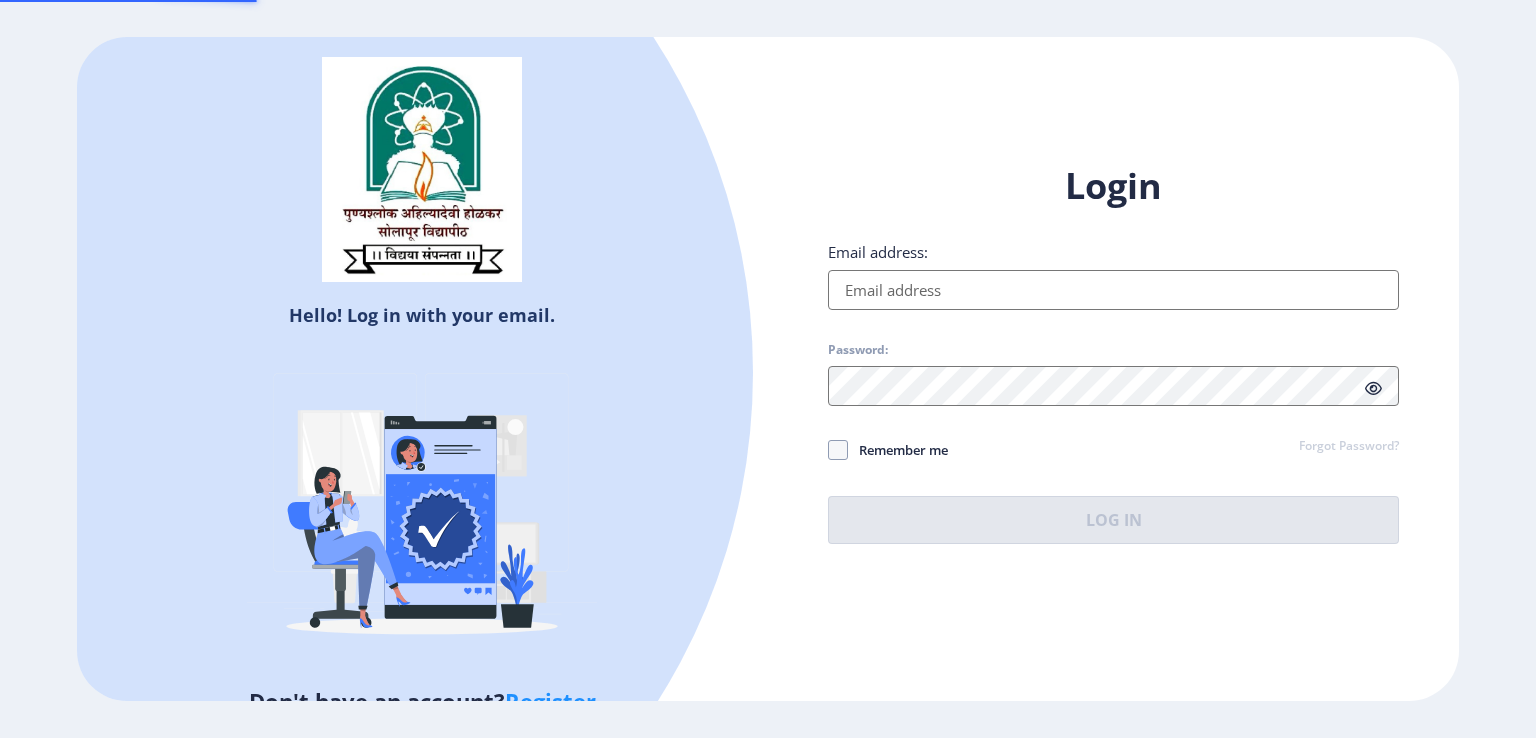type on "[EMAIL_ADDRESS][DOMAIN_NAME]" 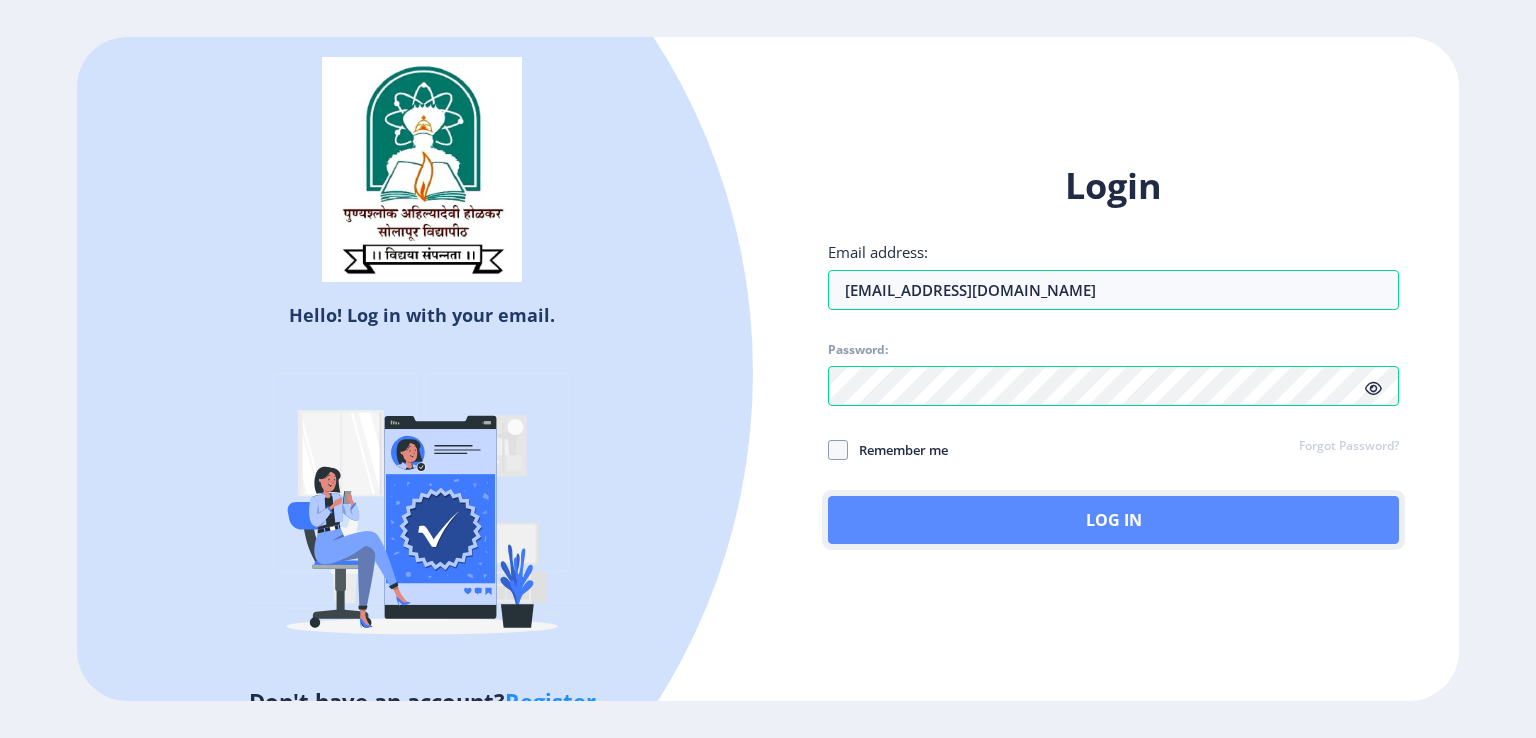 click on "Log In" 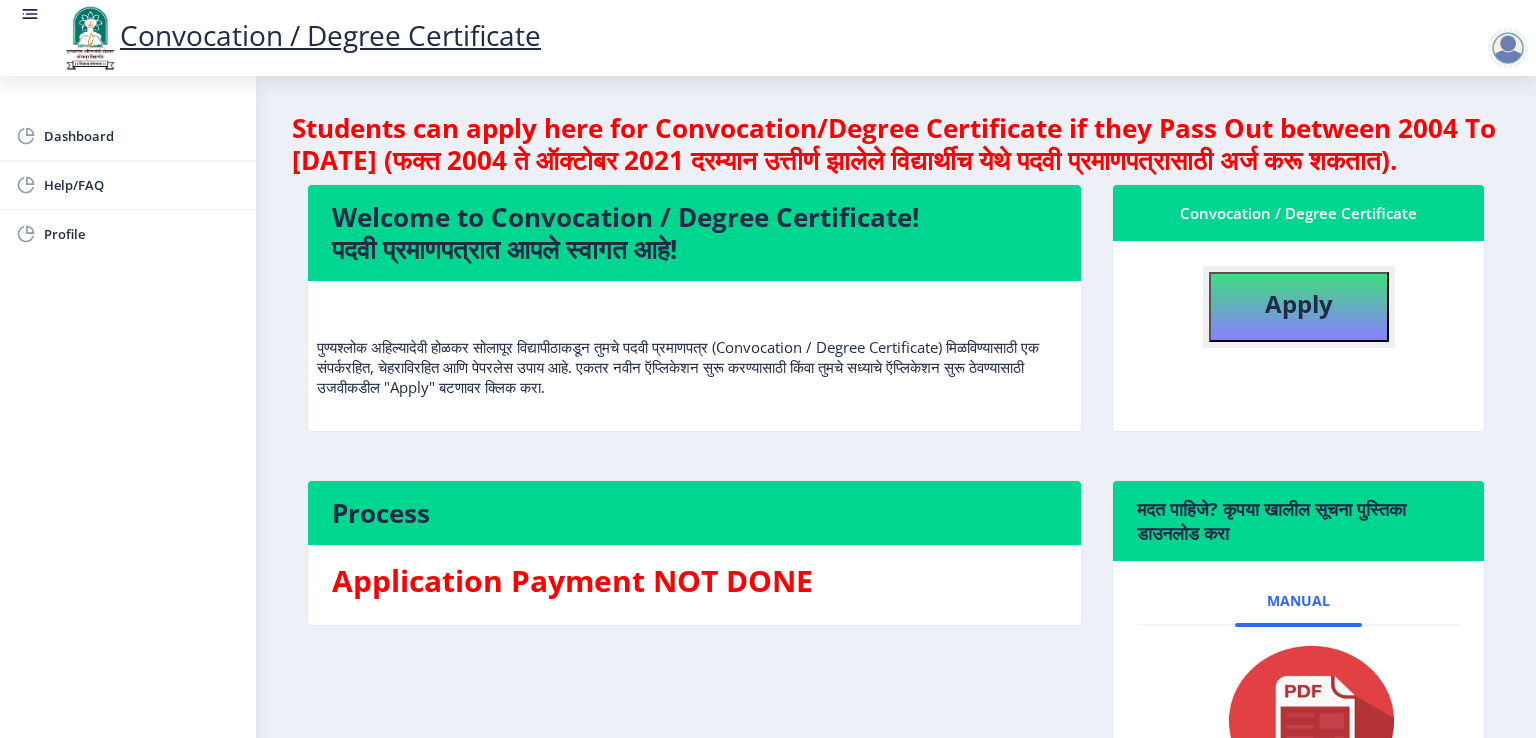 click on "Apply" 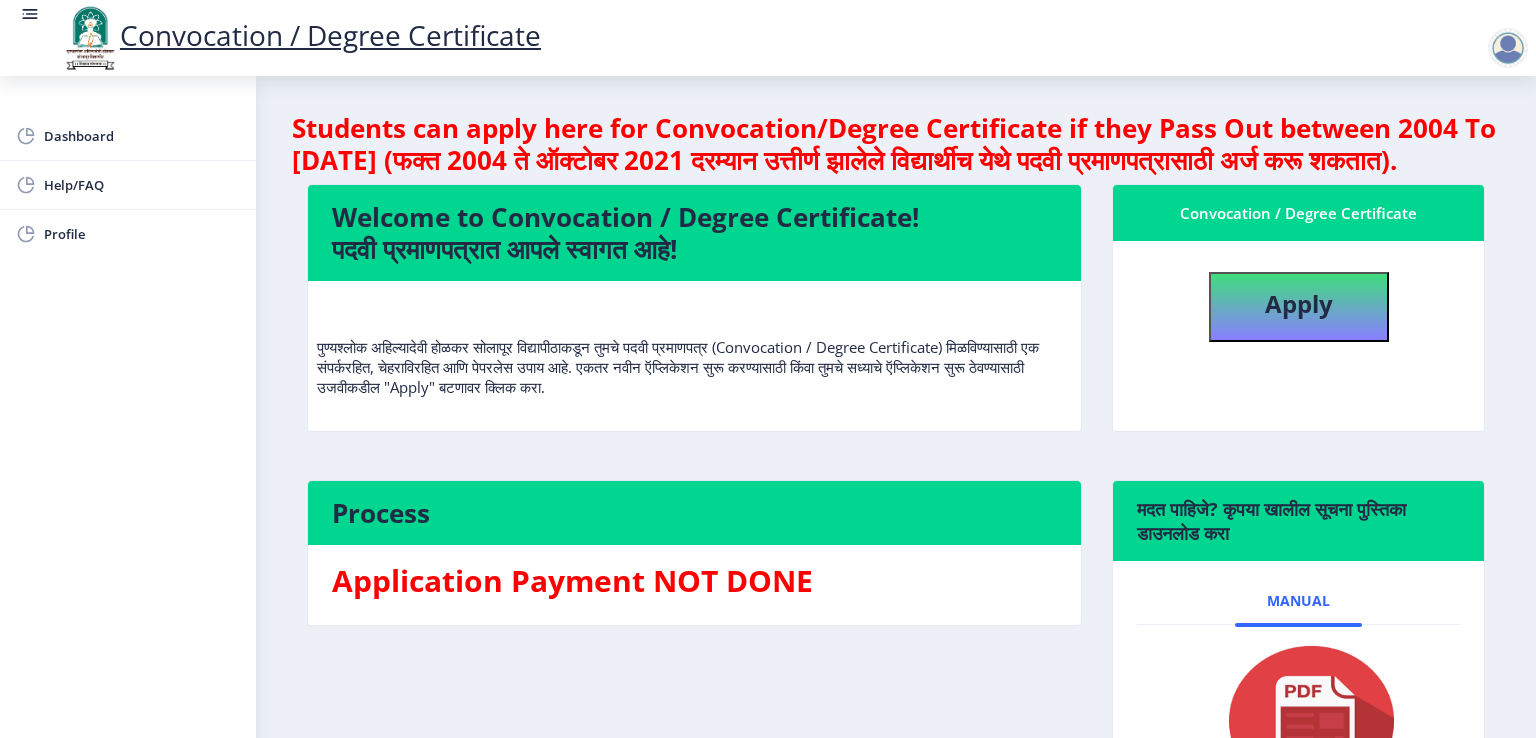 select 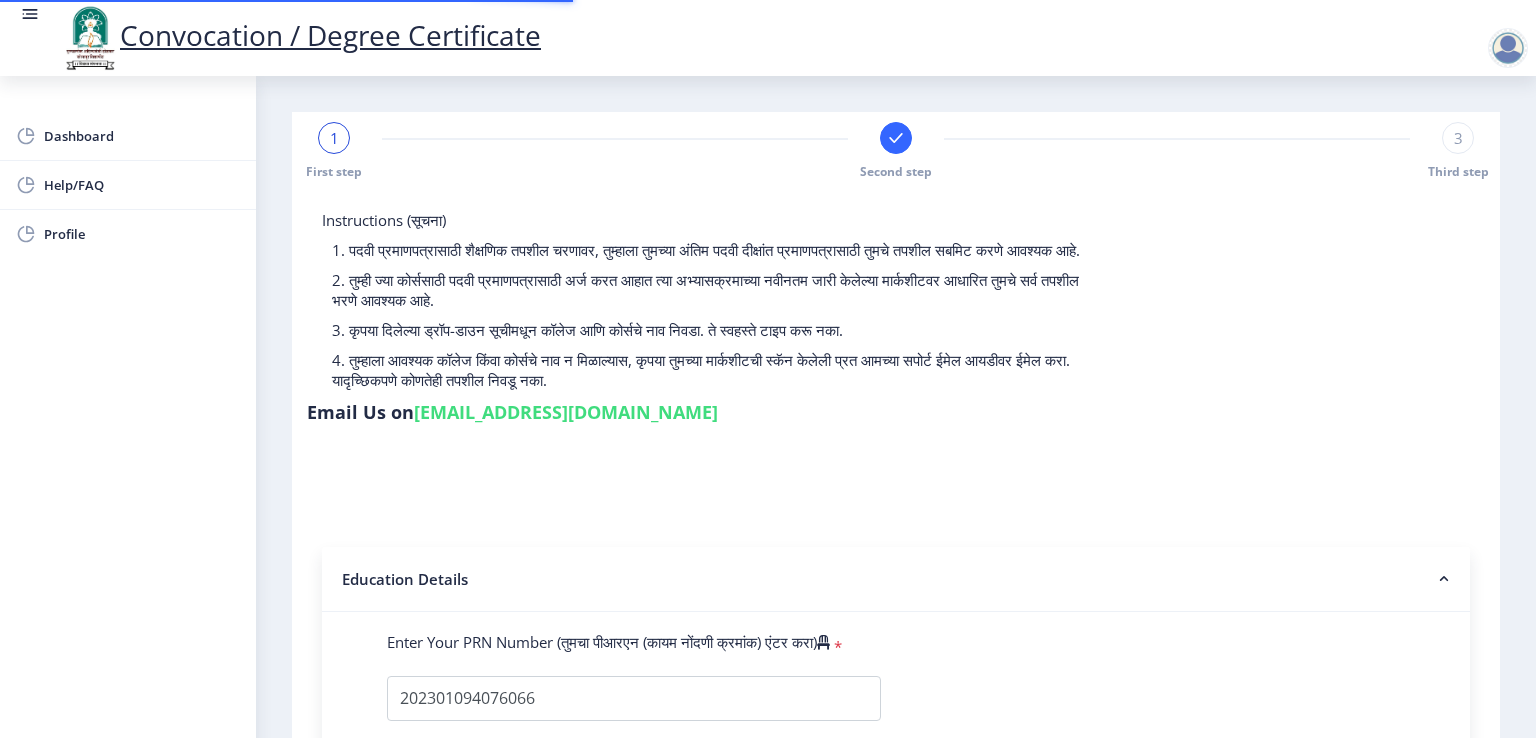 select 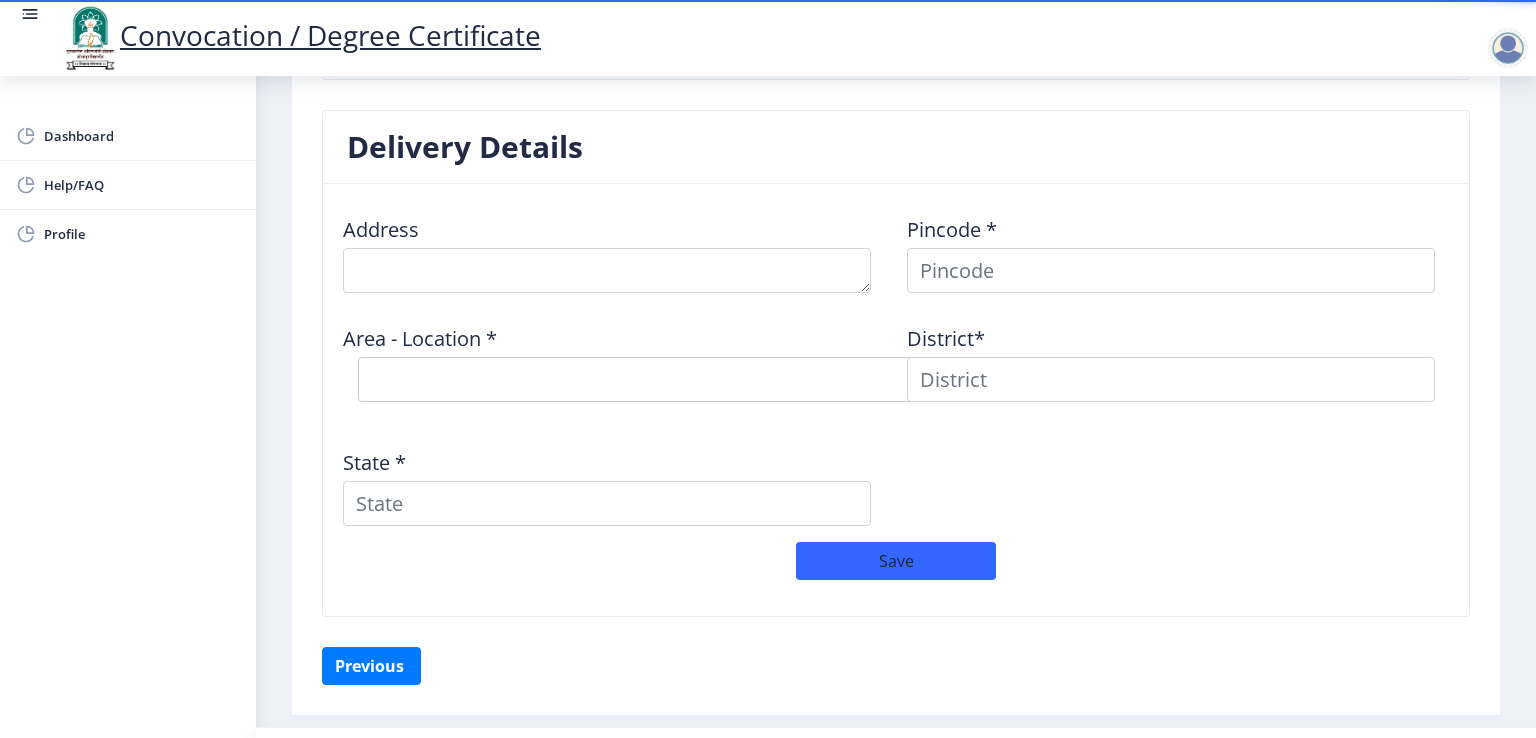 scroll, scrollTop: 1614, scrollLeft: 0, axis: vertical 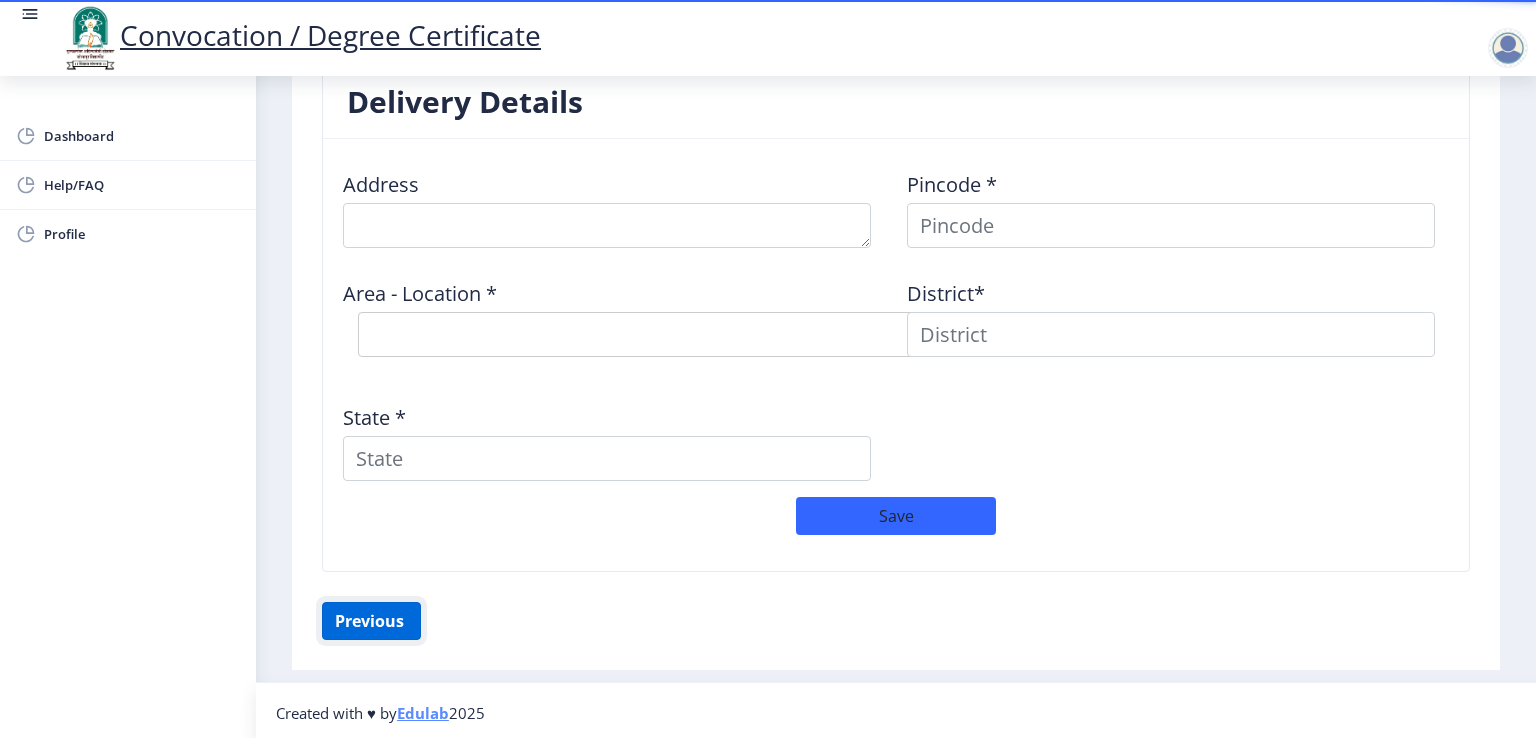 click on "Previous ‍" 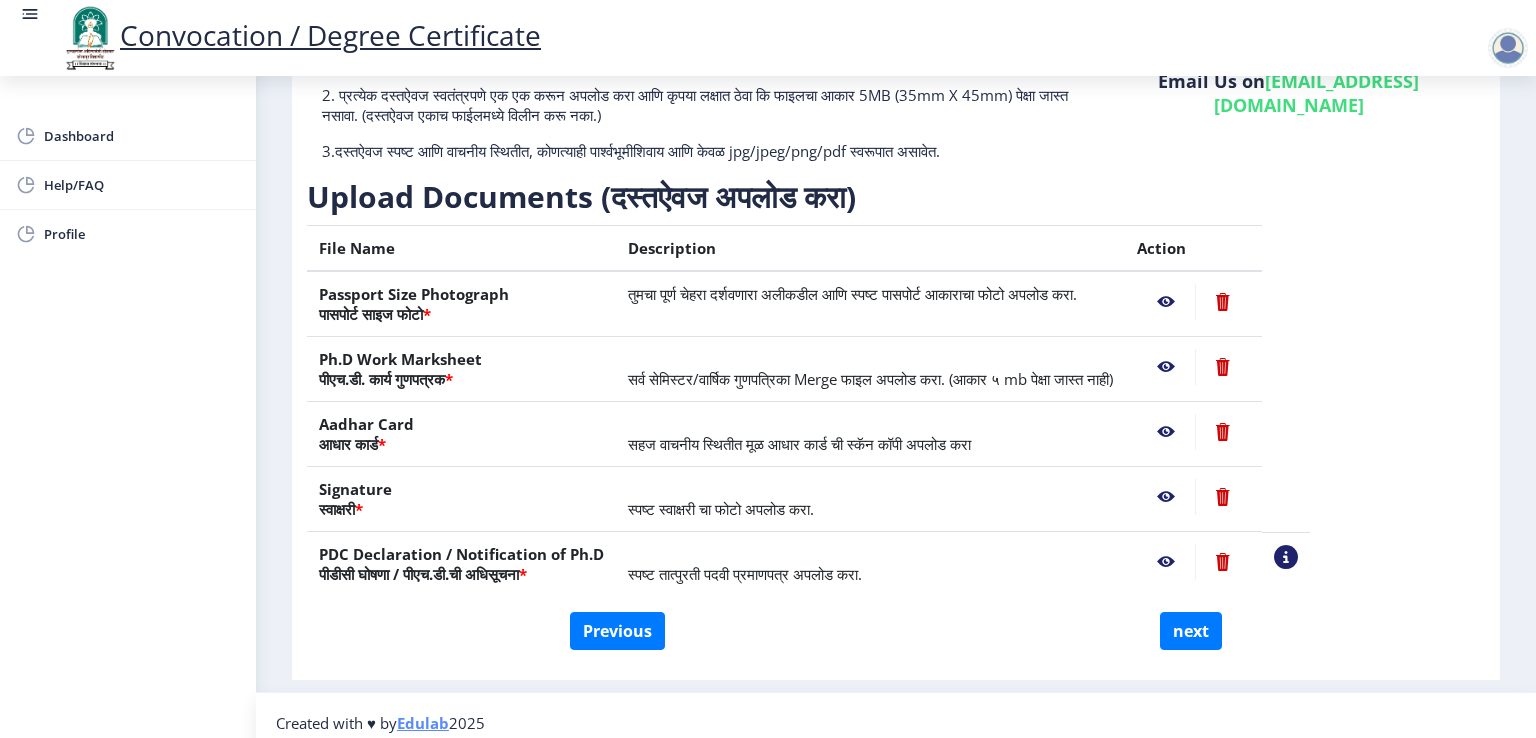 scroll, scrollTop: 210, scrollLeft: 0, axis: vertical 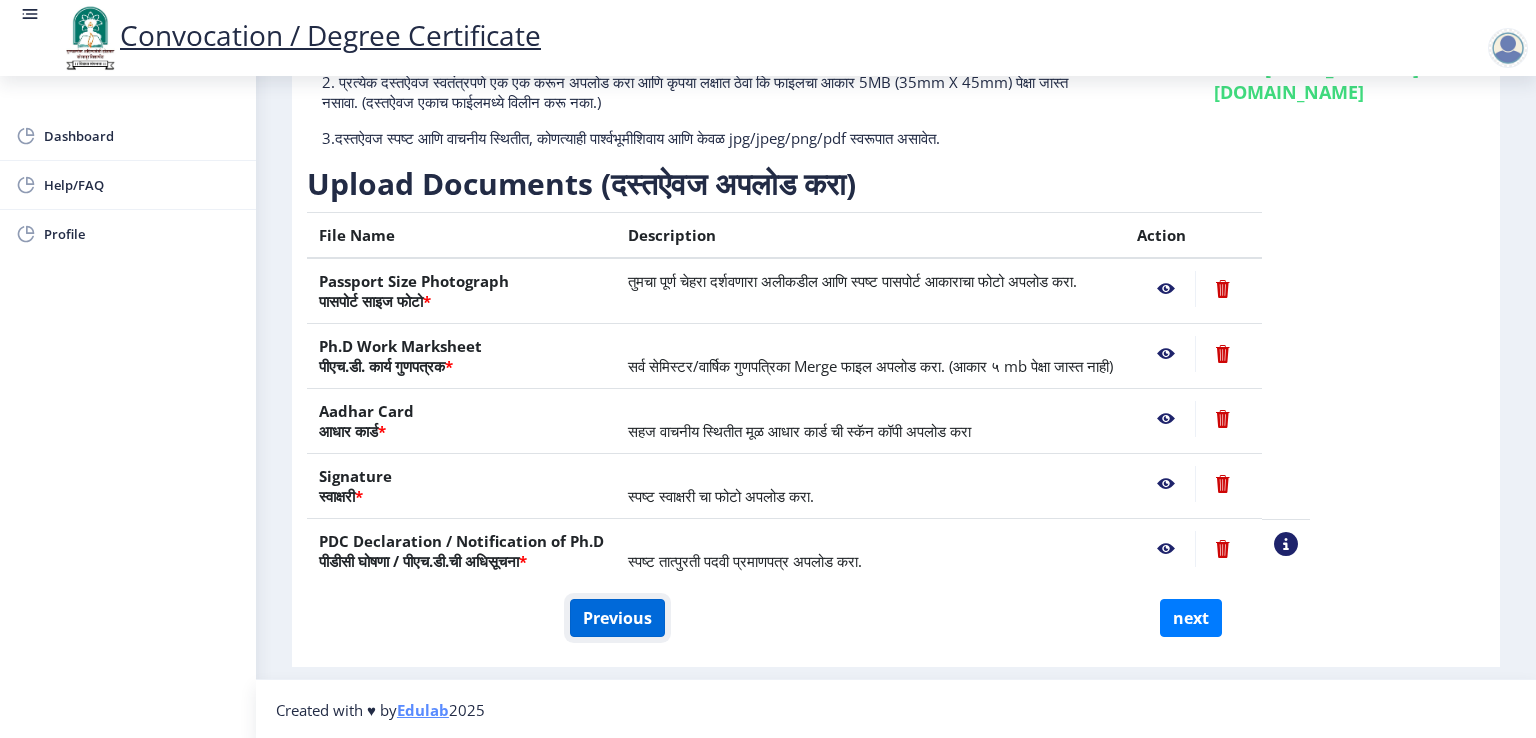 click on "Previous" 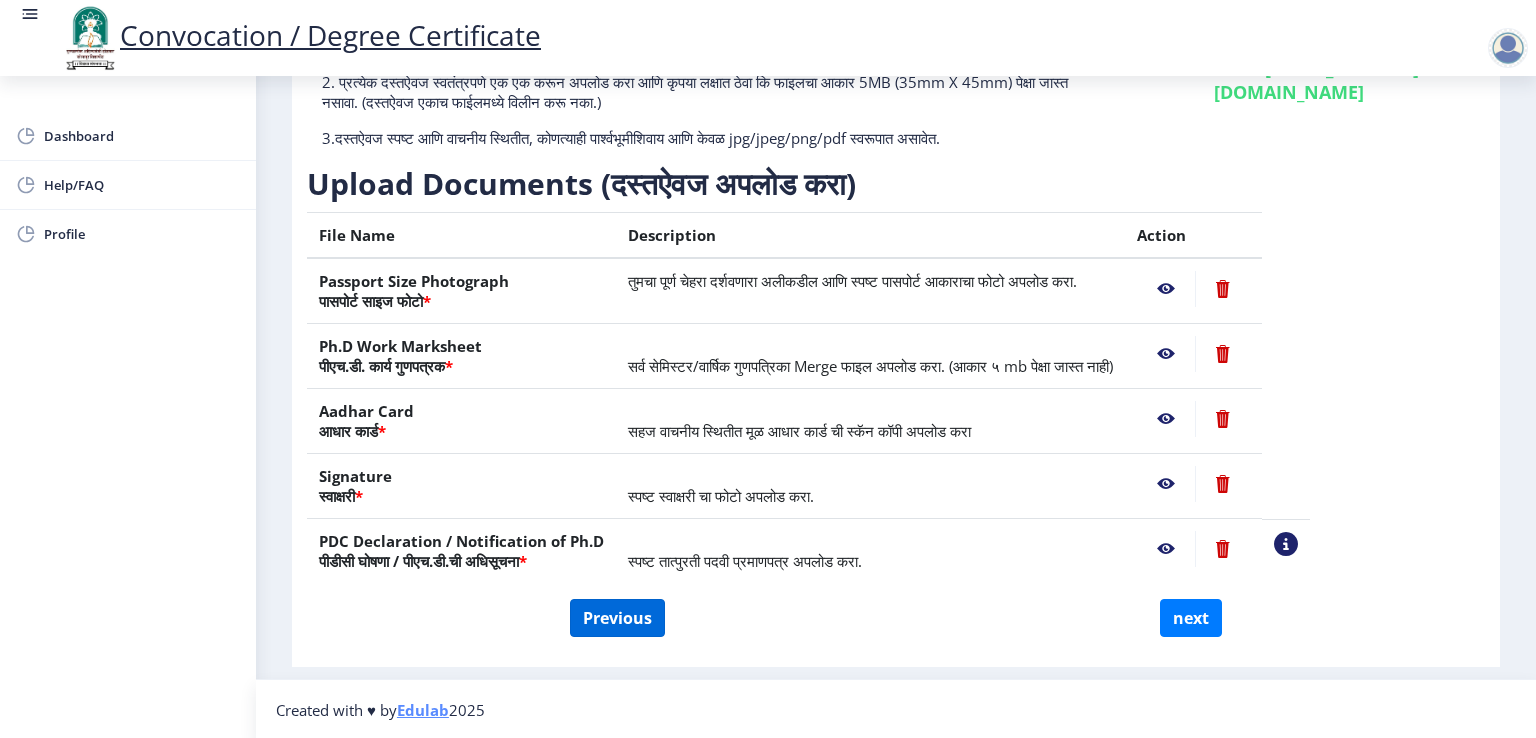 select on "Regular" 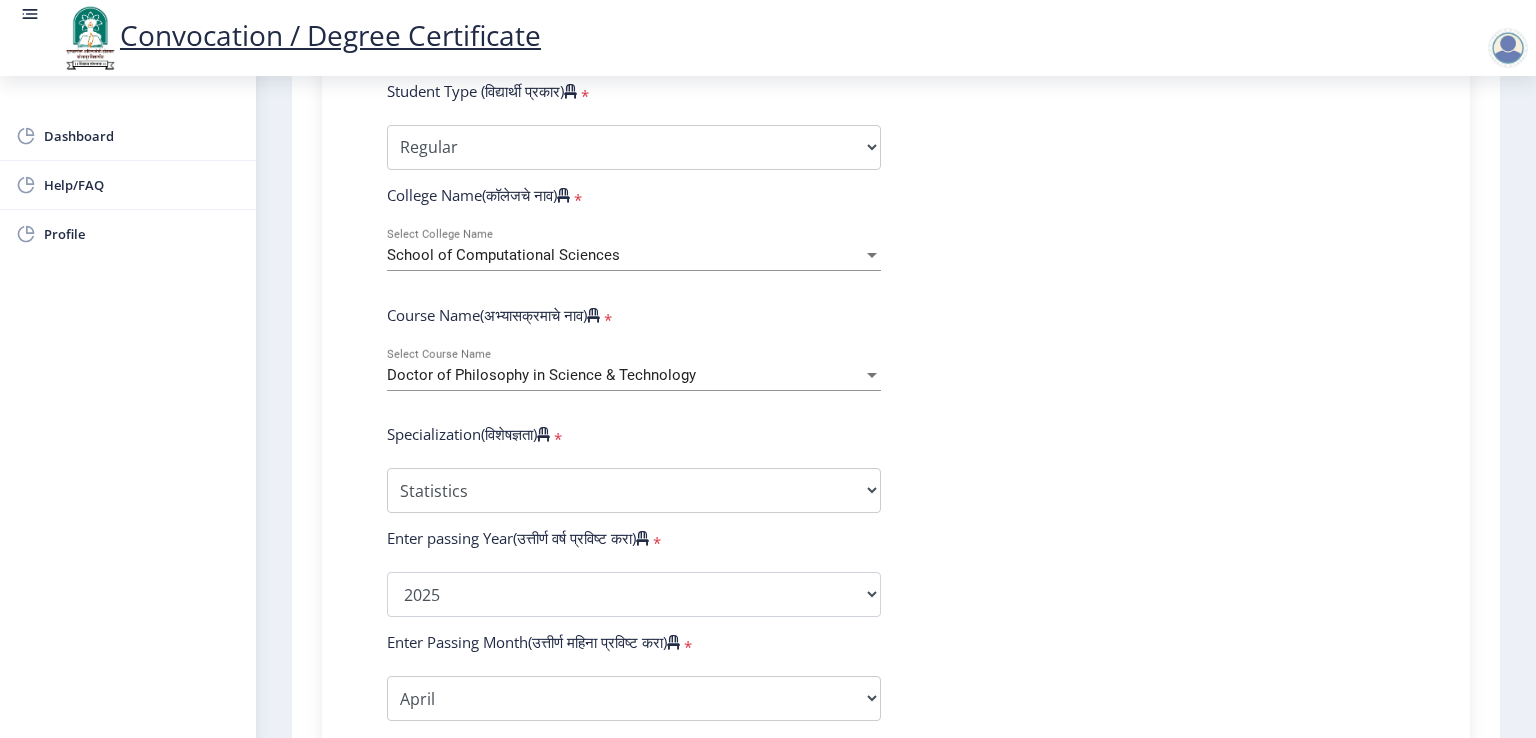 scroll, scrollTop: 640, scrollLeft: 0, axis: vertical 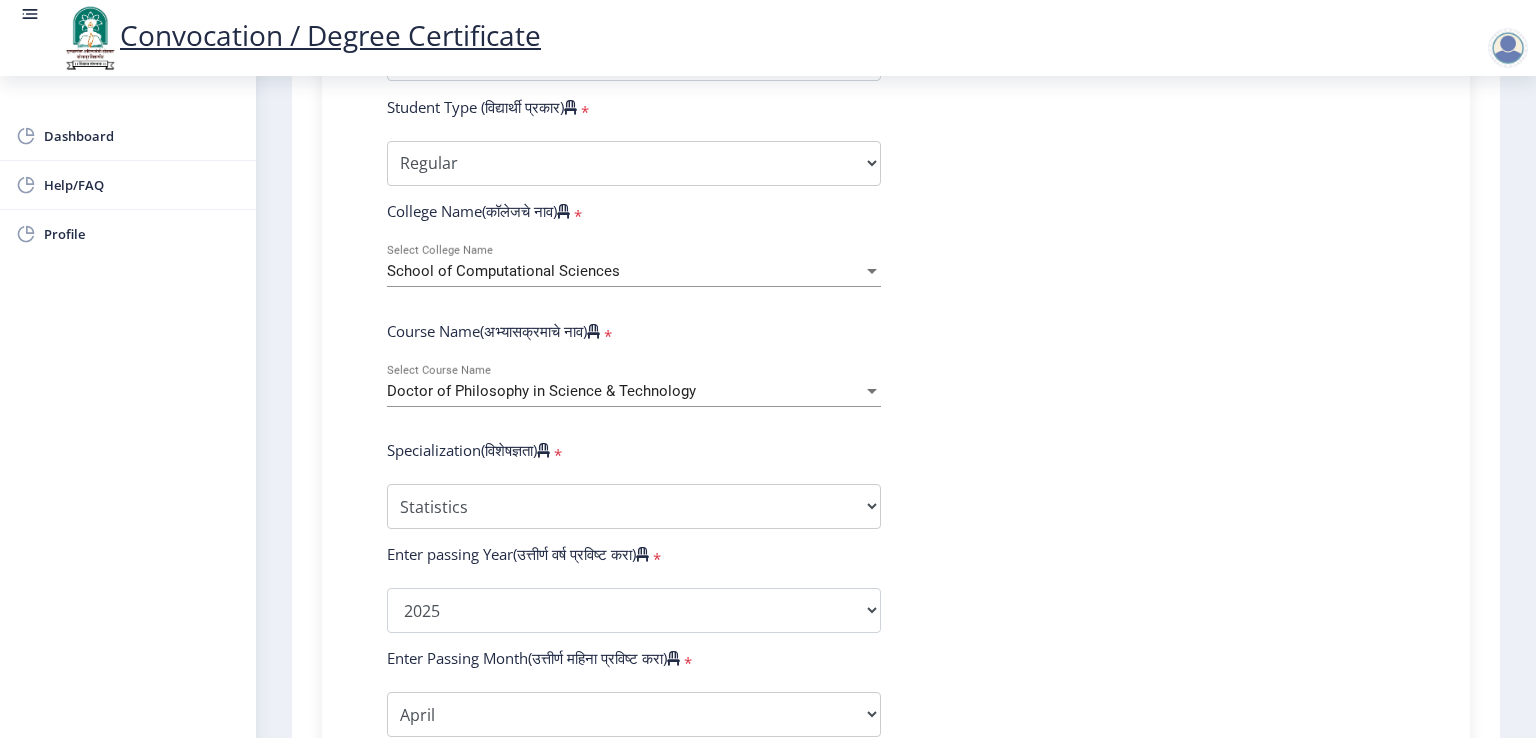 click on "Enter Your PRN Number (तुमचा पीआरएन (कायम नोंदणी क्रमांक) एंटर करा)   * Student Type (विद्यार्थी प्रकार)    * Select Student Type Regular External College Name(कॉलेजचे नाव)   * School of Computational Sciences Select College Name Course Name(अभ्यासक्रमाचे नाव)   * Doctor of Philosophy in Science & Technology Select Course Name  Specialization(विशेषज्ञता)   * Specialization Biotechnology Botany Chemistry Civil Engineering Computer Science Computer Science & Engineering Electronics Electronics & Telecommunincation Engg. Electronics Engieering Geography Mathematics Mechanical Engineering Pharmacy Physics Zoology Statistics Other Enter passing Year(उत्तीर्ण वर्ष प्रविष्ट करा)   *  2025   2024   2023   2022   2021   2020   2019   2018   2017   2016   2015   2014   2013   2012   2011  *" 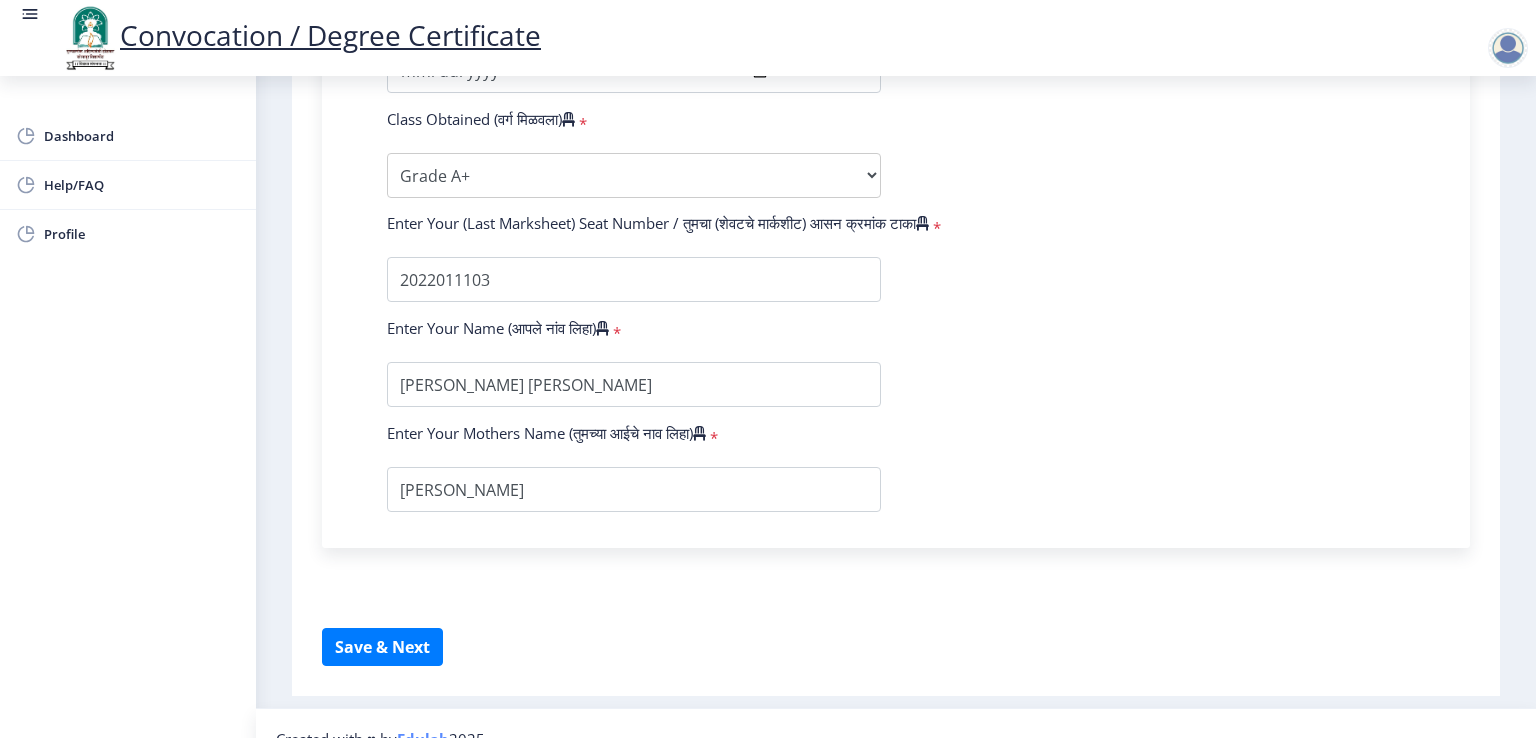 scroll, scrollTop: 1406, scrollLeft: 0, axis: vertical 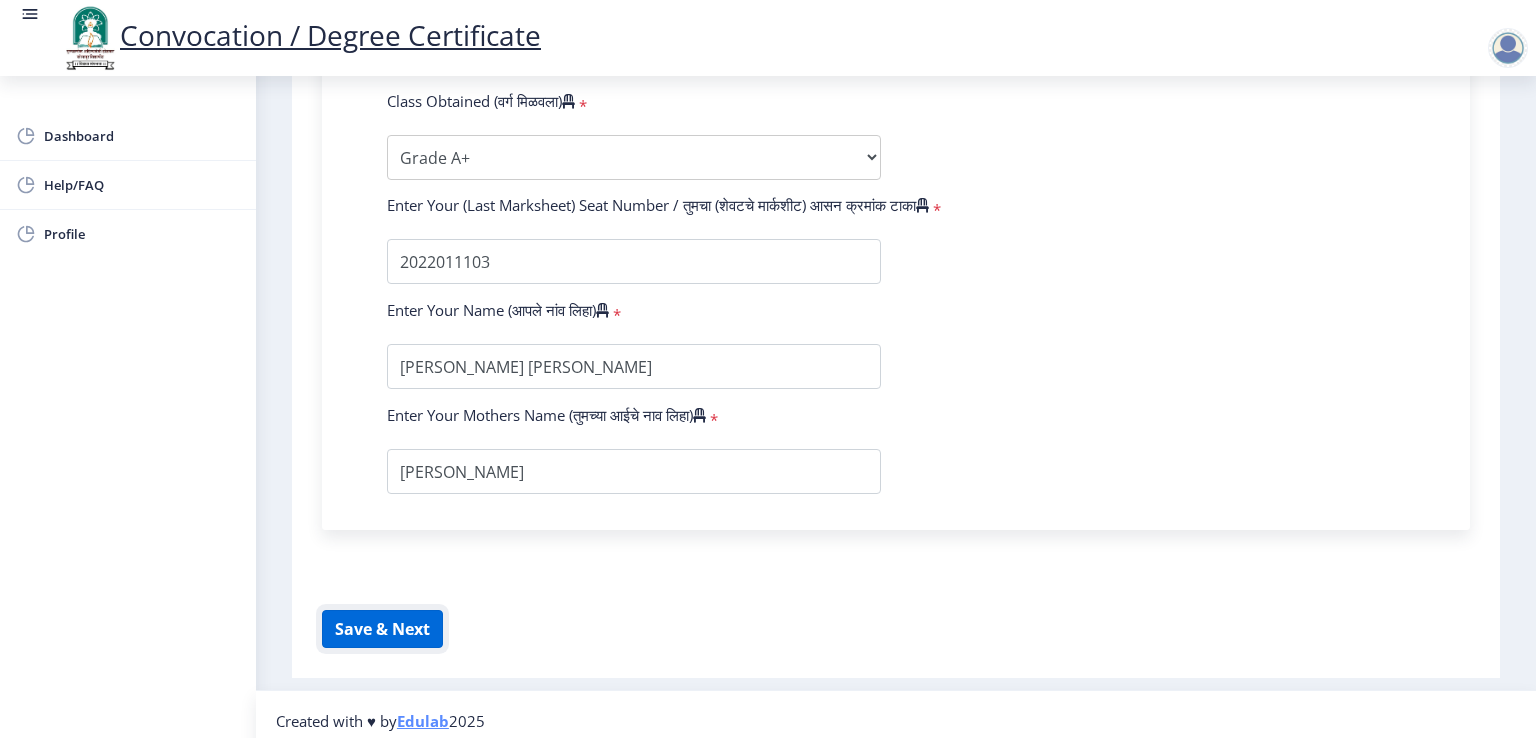 click on "Save & Next" 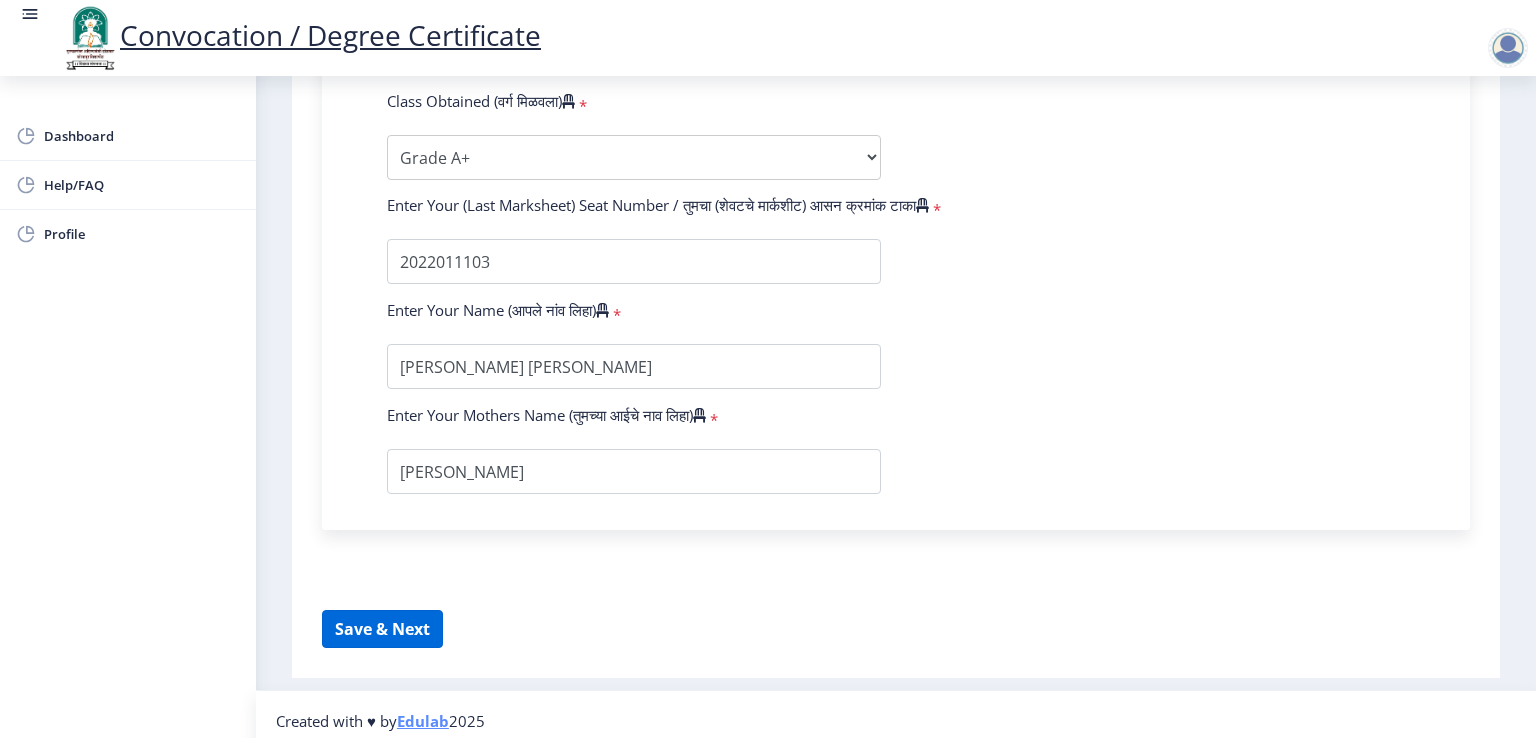 select 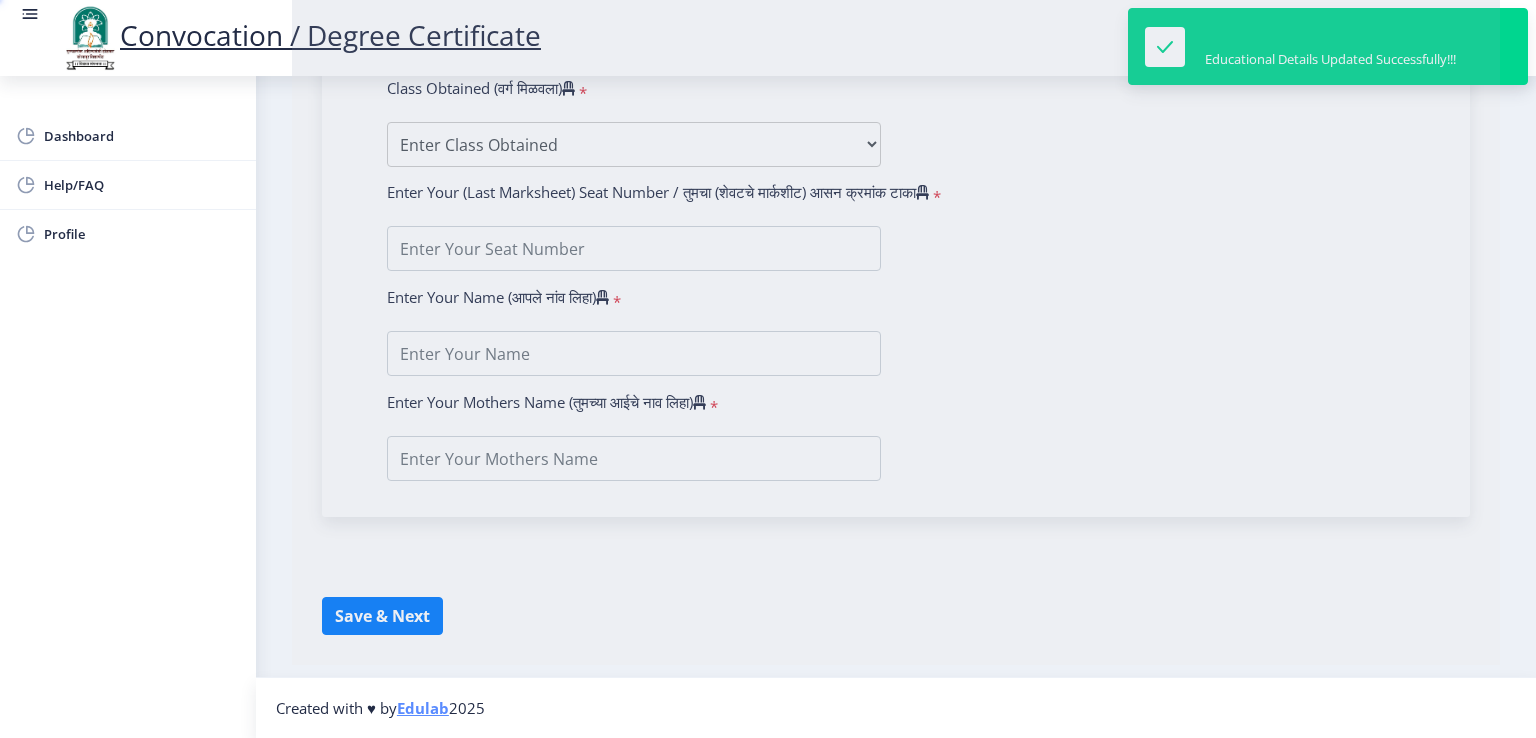 type on "[PERSON_NAME] [PERSON_NAME]" 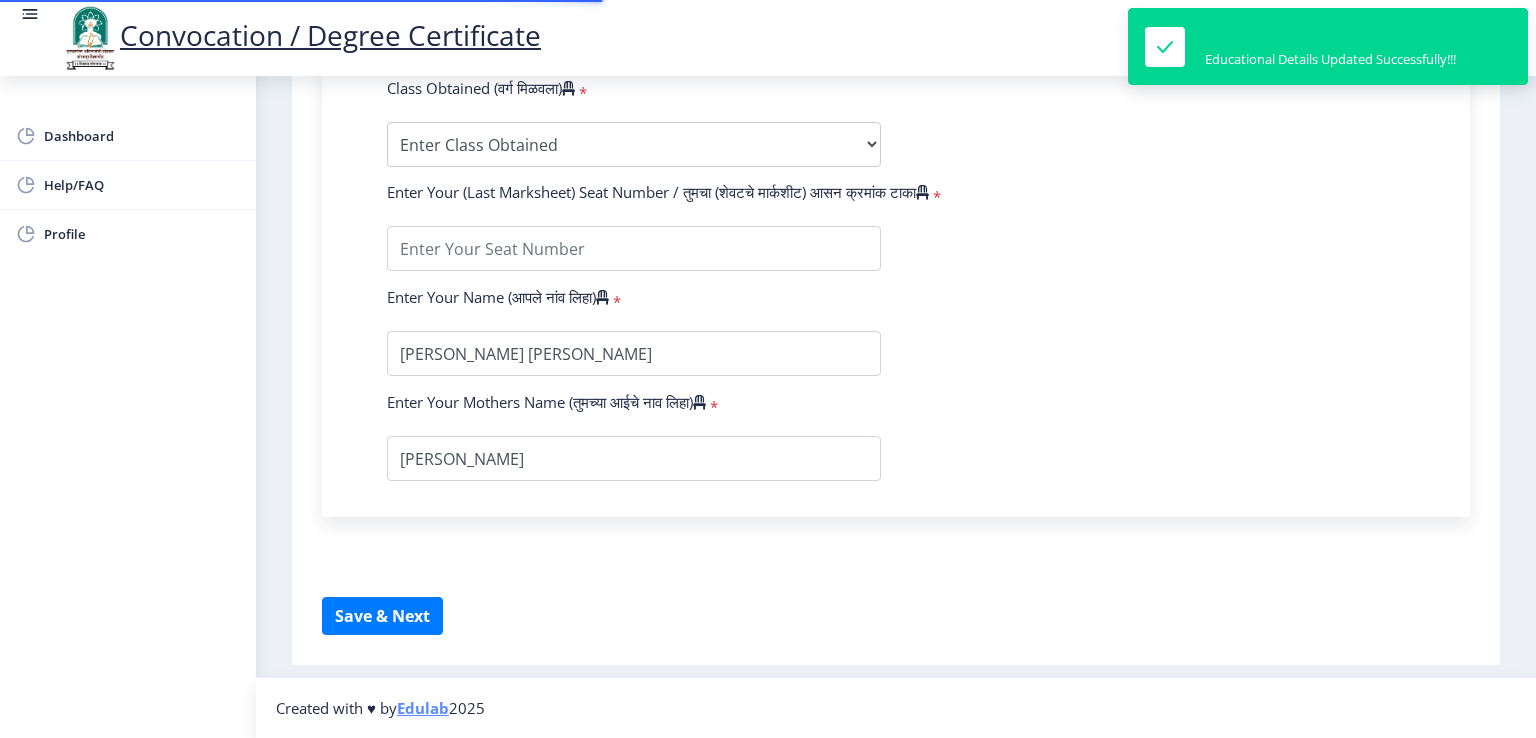scroll, scrollTop: 0, scrollLeft: 0, axis: both 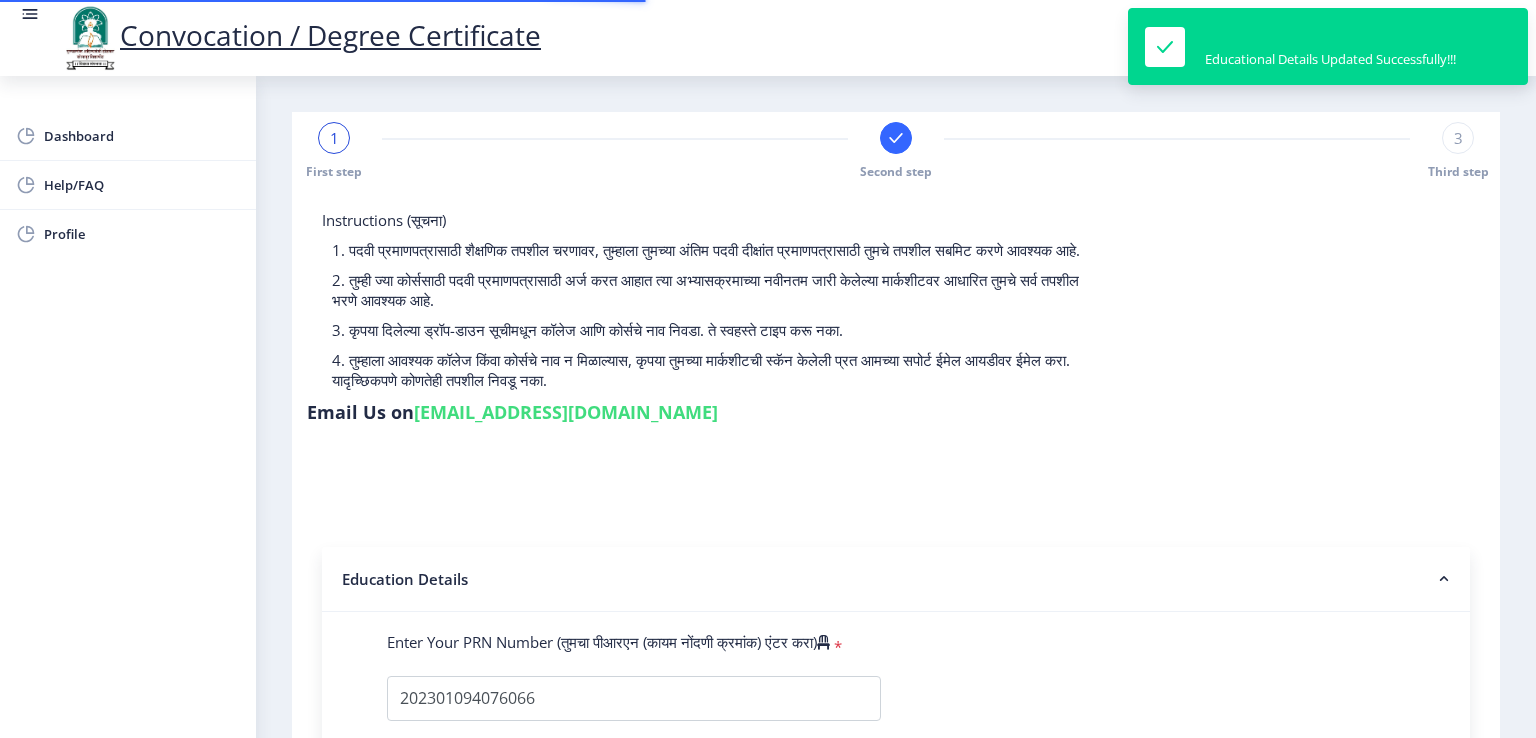 select 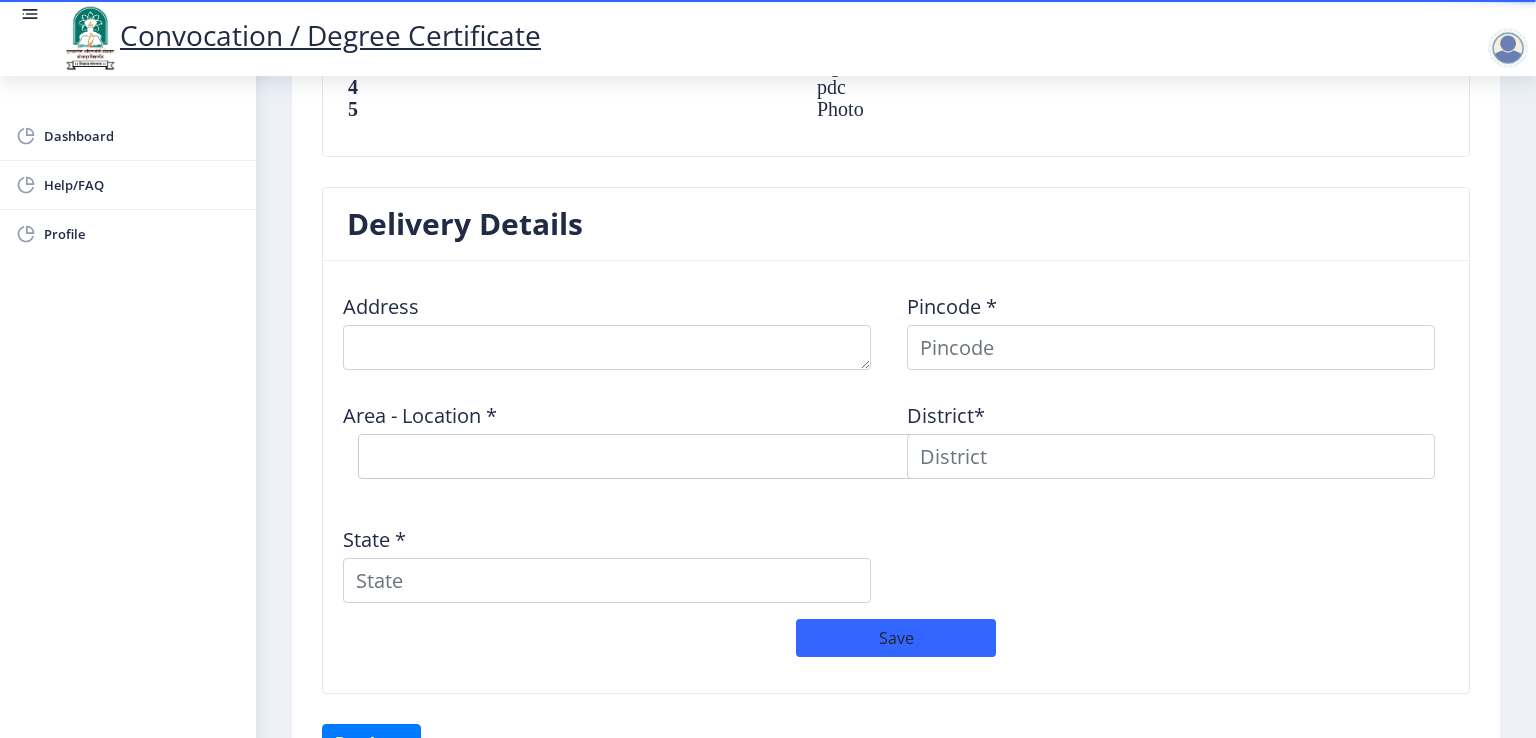 scroll, scrollTop: 1520, scrollLeft: 0, axis: vertical 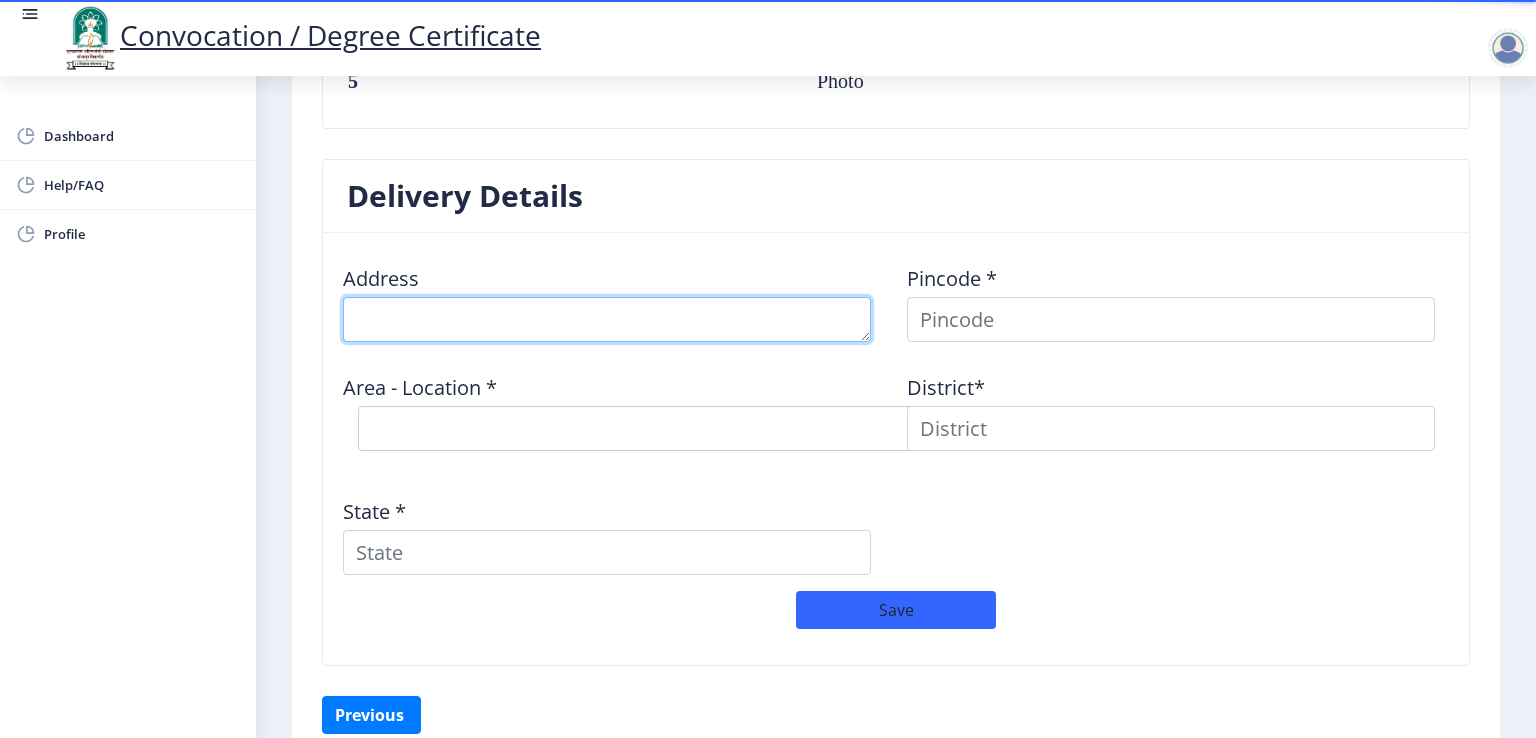 click at bounding box center [607, 319] 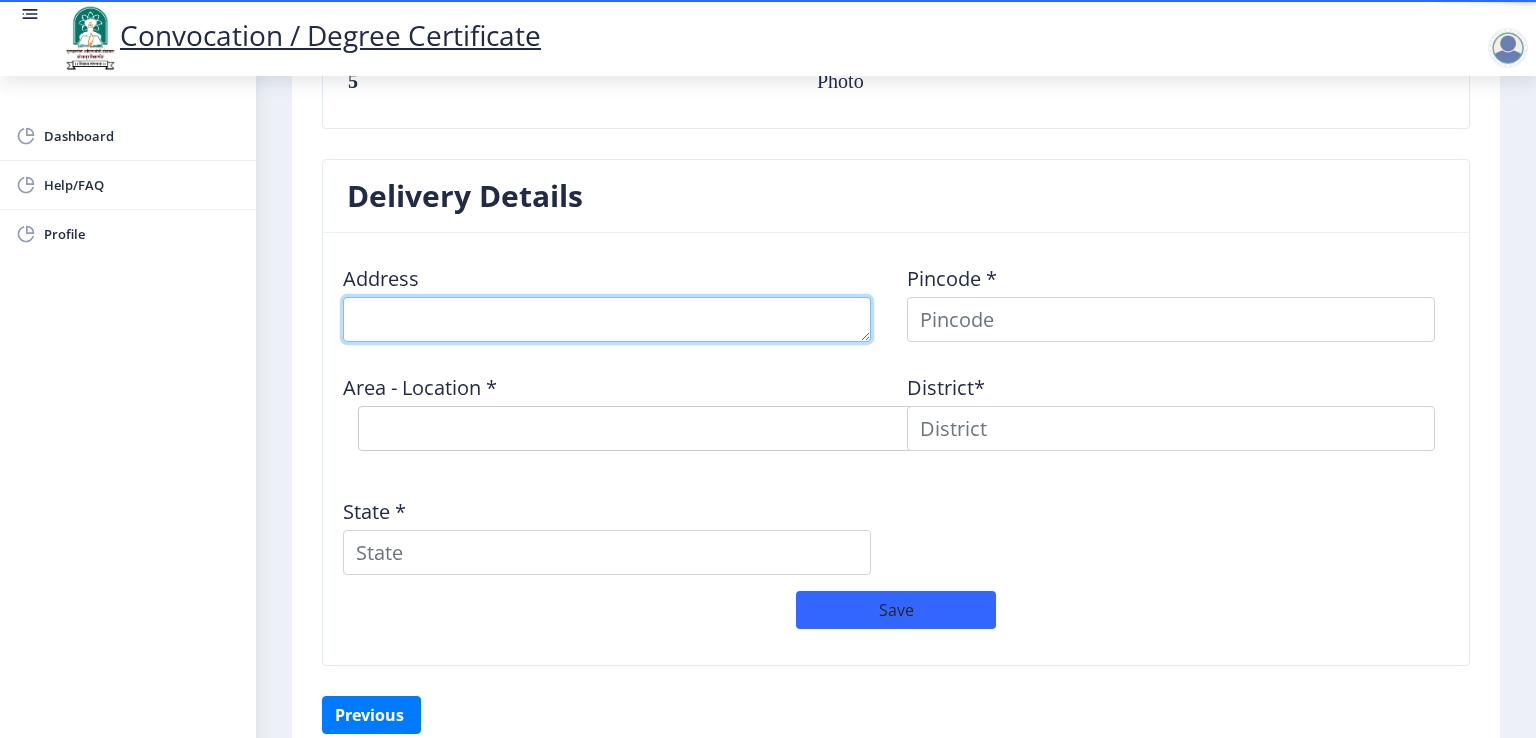 type on "At [GEOGRAPHIC_DATA] , Tal Pandharpur, [GEOGRAPHIC_DATA]," 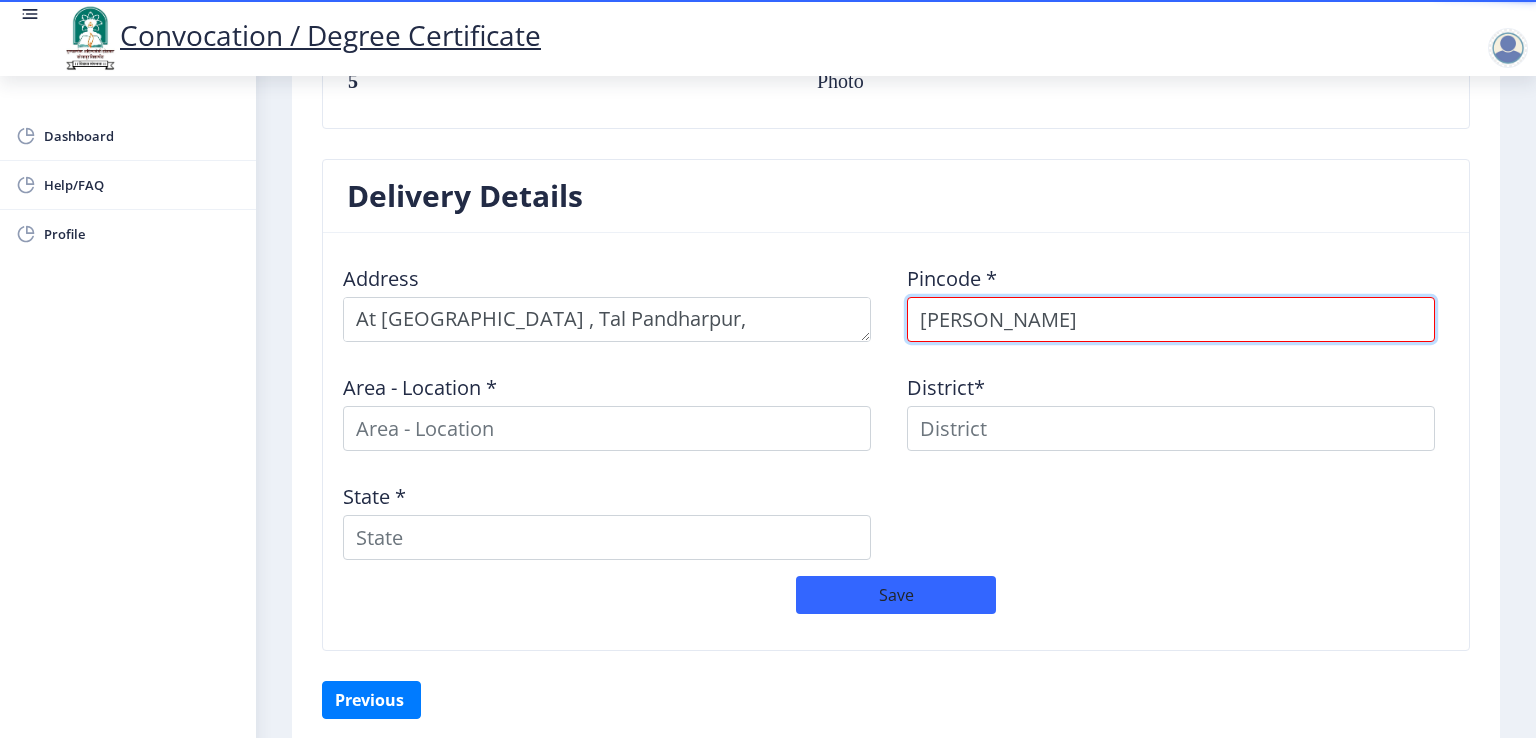 click on "[PERSON_NAME]" at bounding box center (1171, 319) 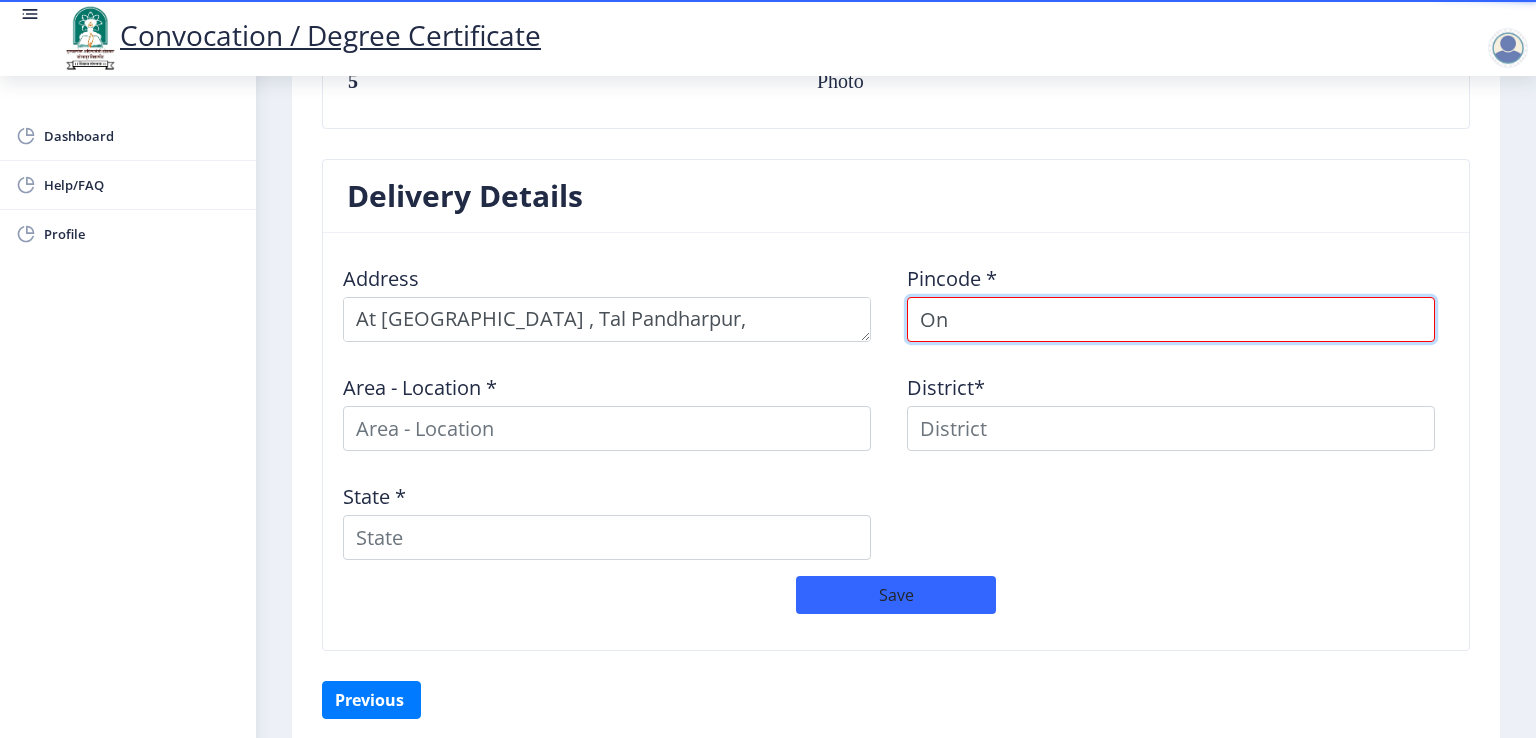 type on "O" 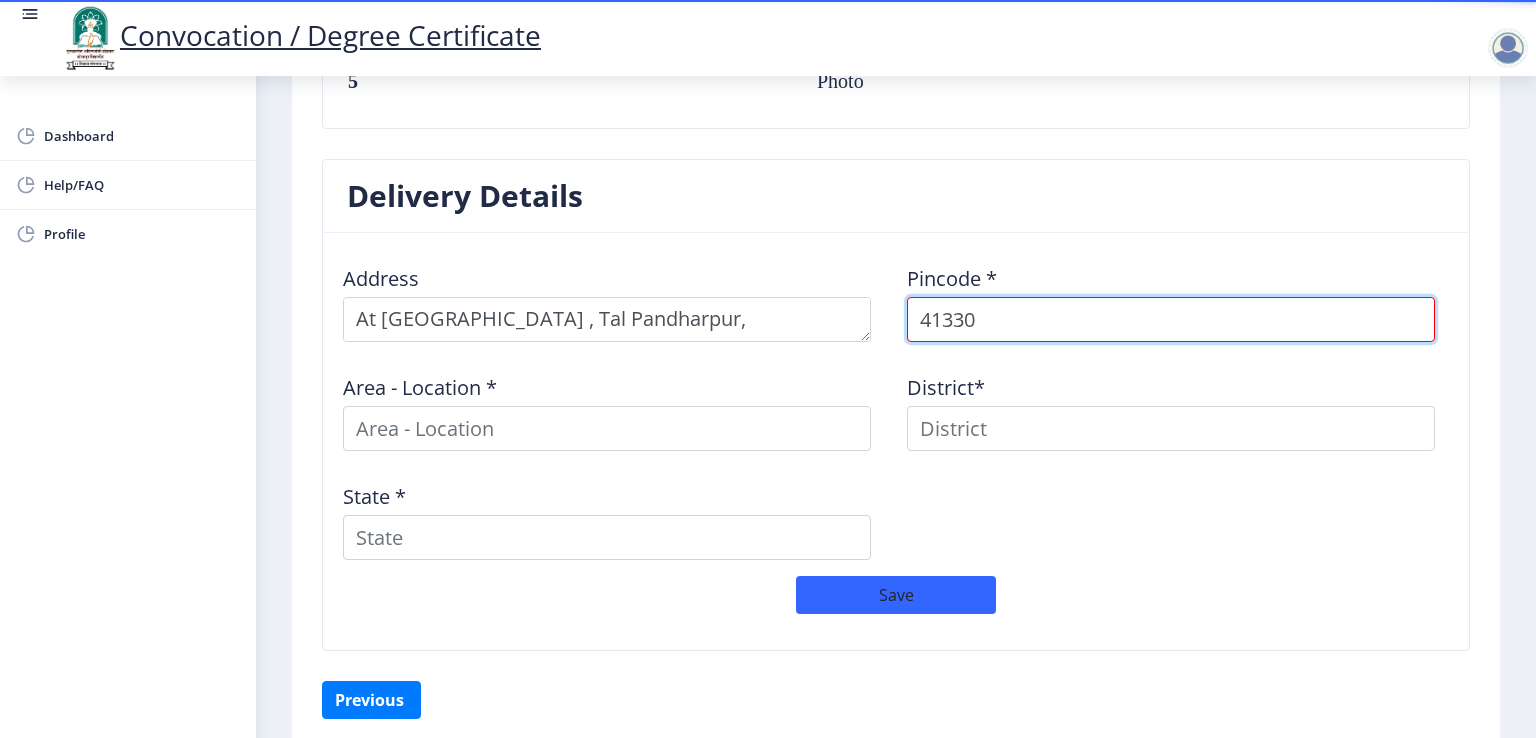 type on "413304" 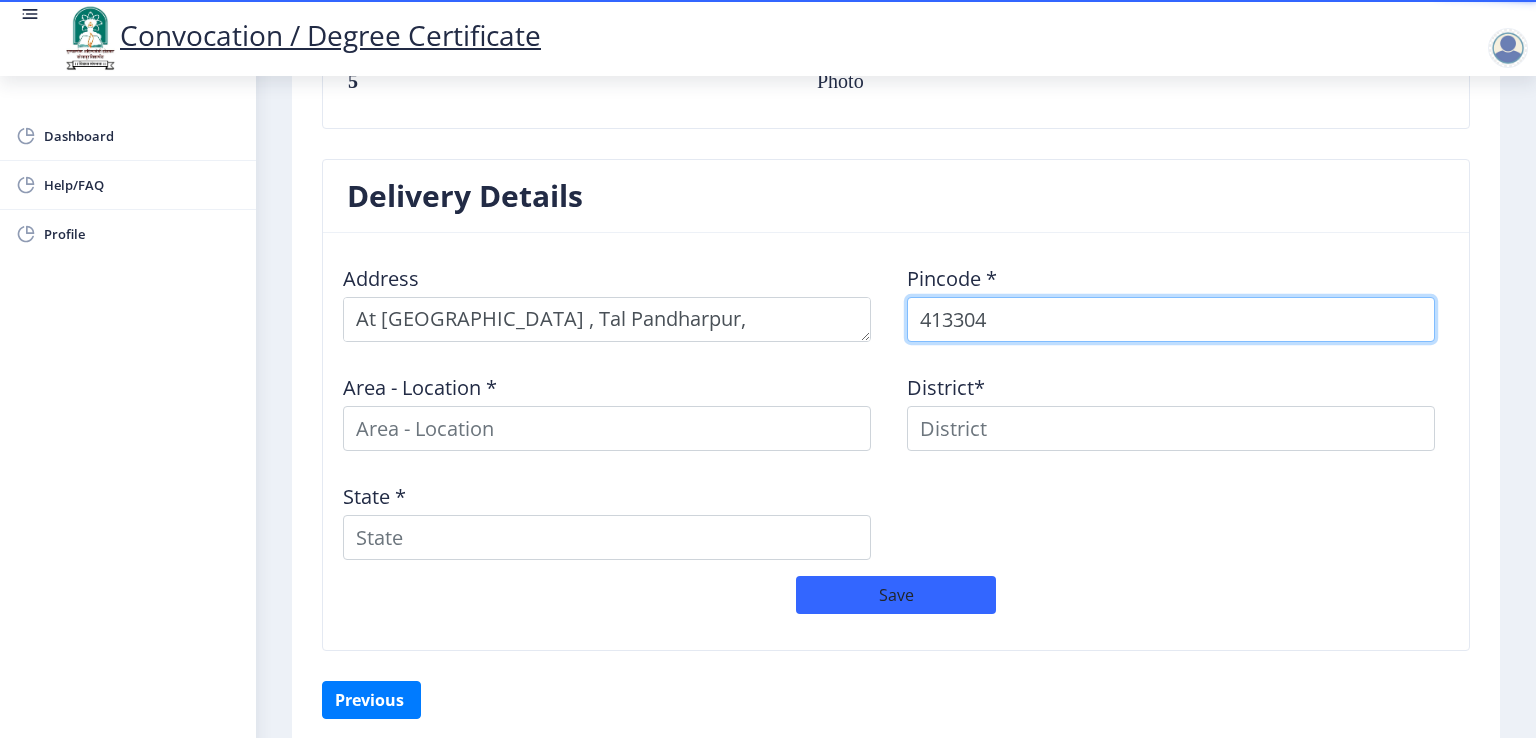 select 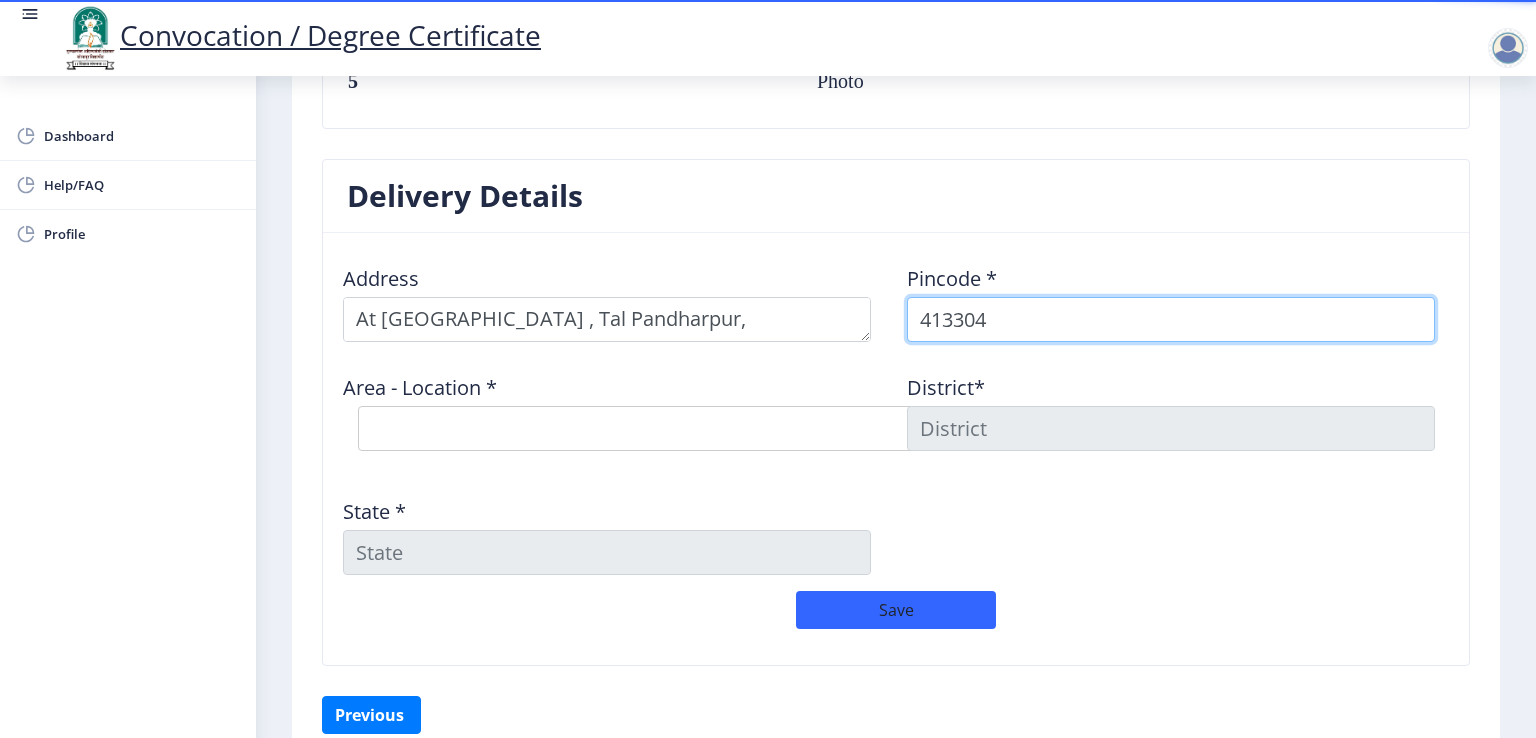 type on "413304" 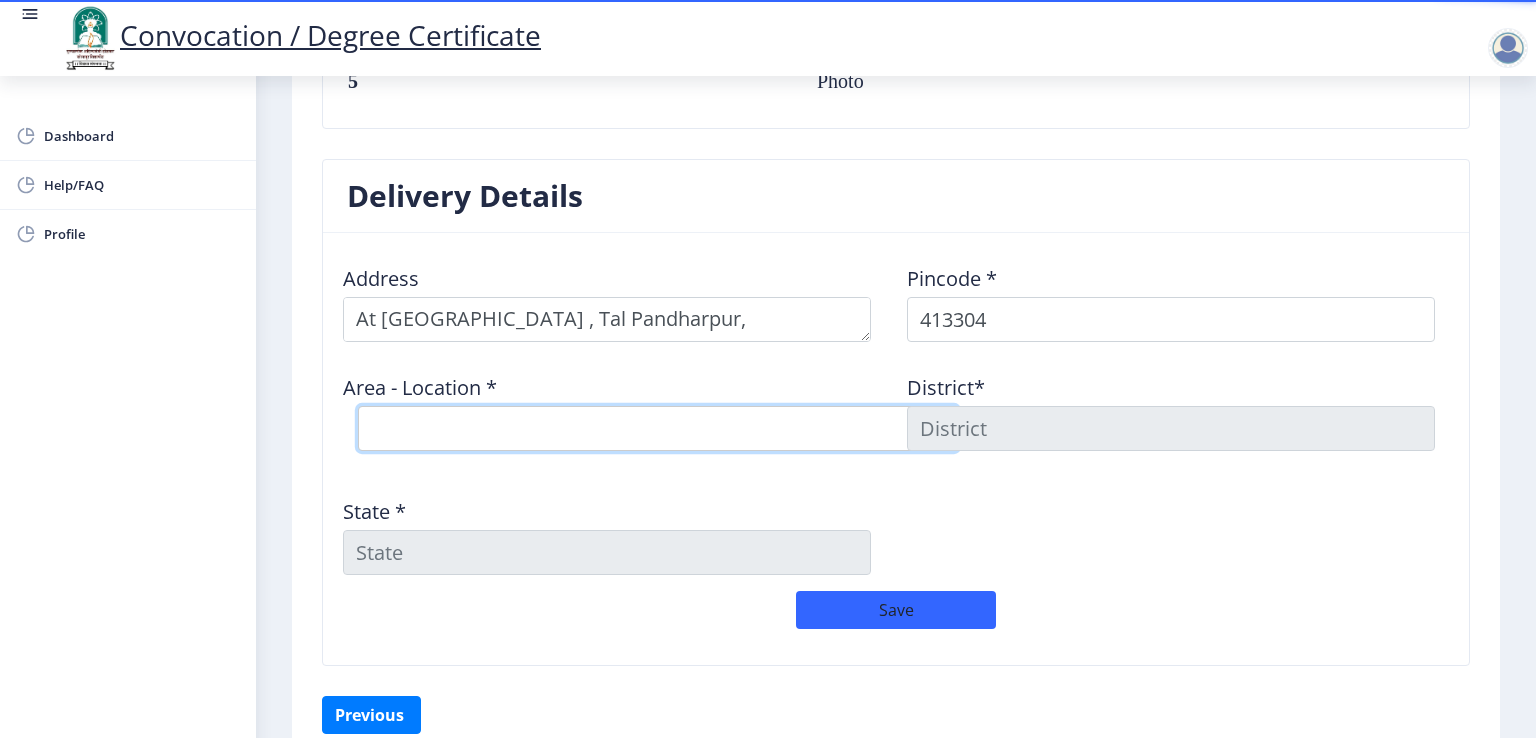 click on "Select Area Location Adhiv [PERSON_NAME] B.O Anawali B.O Babhulgaon B.O Bhandishegaon B.O Chale B.O Degaon (PPR) B.O [GEOGRAPHIC_DATA] B.O [GEOGRAPHIC_DATA] [PERSON_NAME] B.O Kasegaon [PERSON_NAME] B.O [GEOGRAPHIC_DATA]( [GEOGRAPHIC_DATA]) S.O [GEOGRAPHIC_DATA]([GEOGRAPHIC_DATA]) S.O Mendhapur B.O Mundhewadi B.O Navi Peth (Pandharpur) S.O Ozewadi B.O Pandharechiwadi B.O Pandharpur H.O Phulchincholi B.O Puluj [PERSON_NAME] [PERSON_NAME] BK B.O Sarkoli B.O Shelve B.O Siddhewadi [PERSON_NAME] [PERSON_NAME] B.O Tarapur B.O Tawashi B.O Tungat B.O Wakhari B.O" at bounding box center [658, 428] 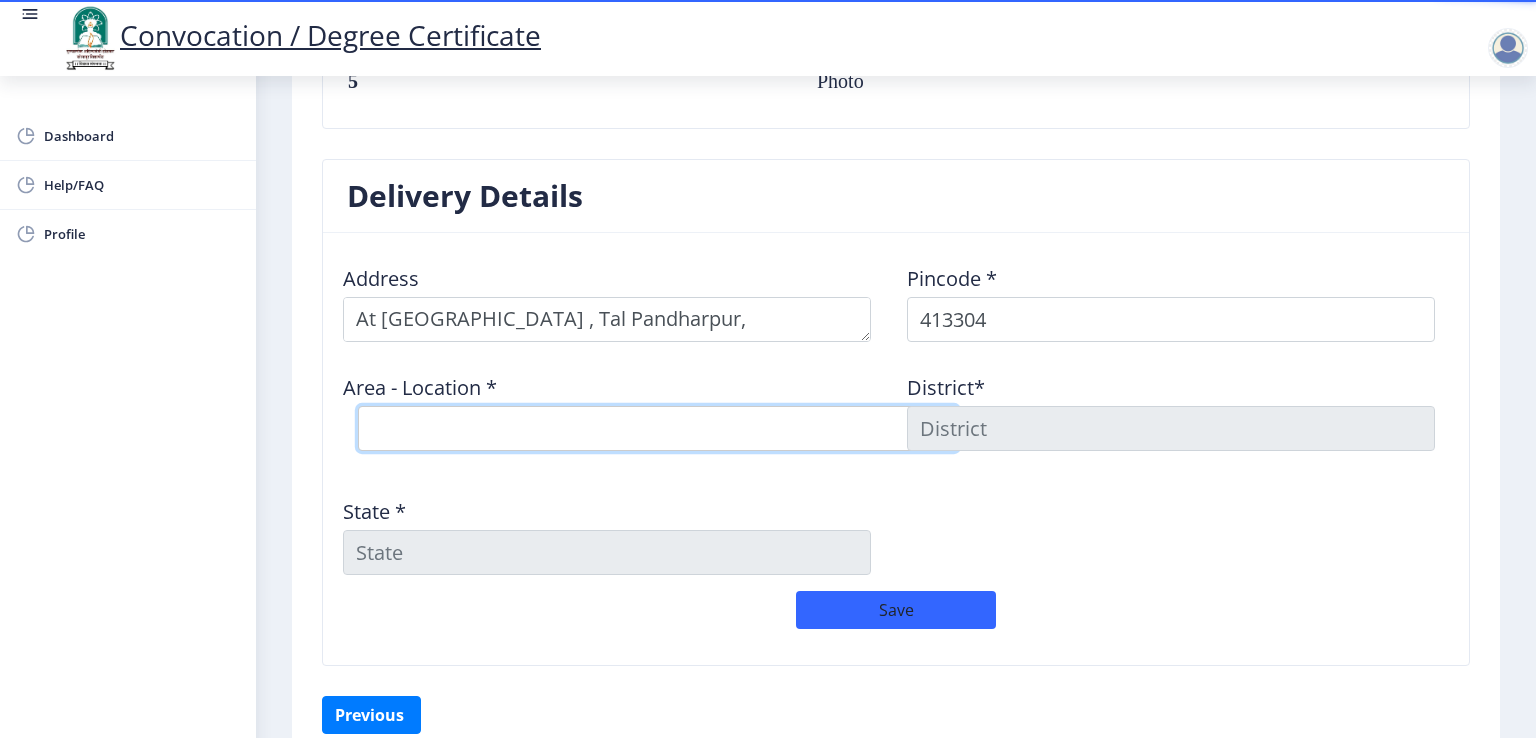 select on "7: Object" 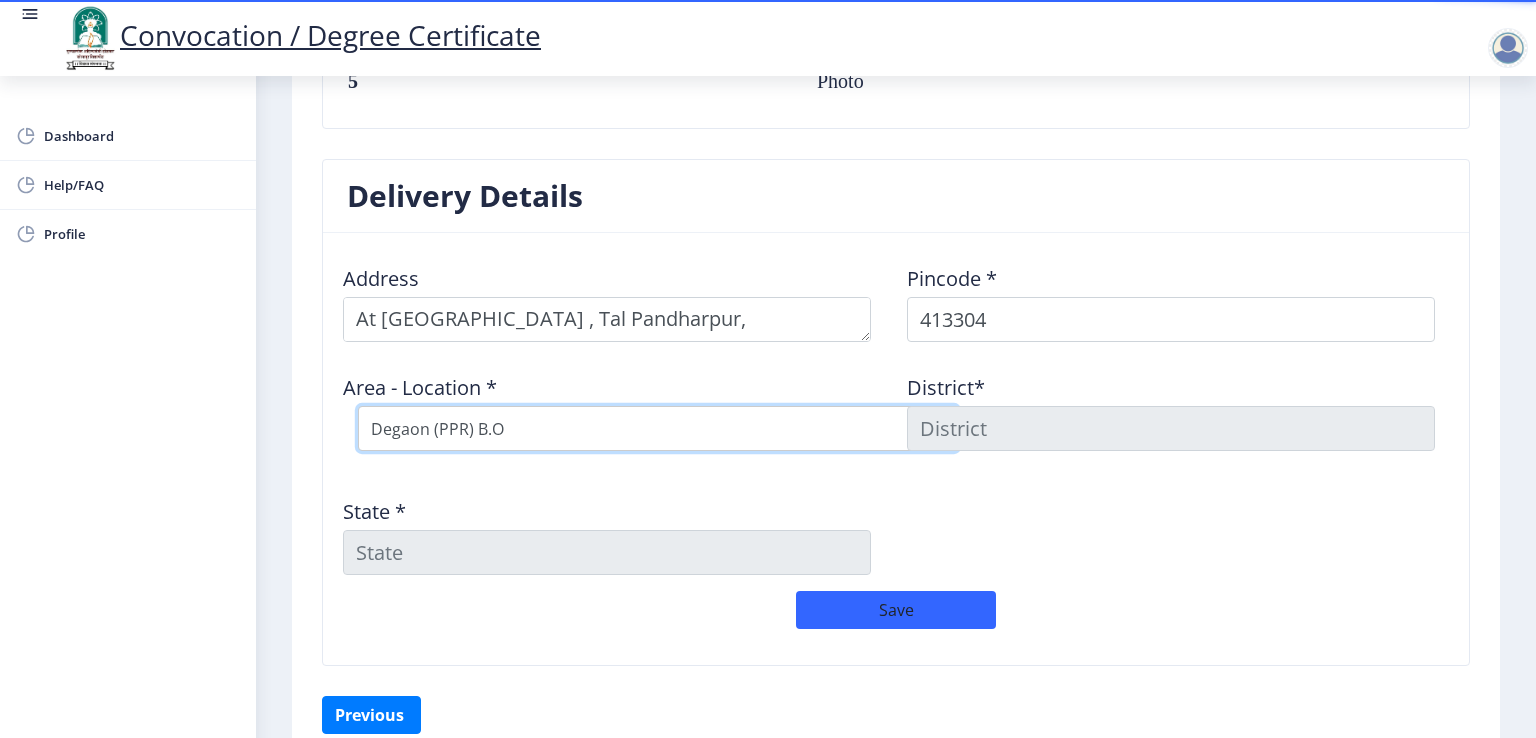 click on "Select Area Location Adhiv [PERSON_NAME] B.O Anawali B.O Babhulgaon B.O Bhandishegaon B.O Chale B.O Degaon (PPR) B.O [GEOGRAPHIC_DATA] B.O [GEOGRAPHIC_DATA] [PERSON_NAME] B.O Kasegaon [PERSON_NAME] B.O [GEOGRAPHIC_DATA]( [GEOGRAPHIC_DATA]) S.O [GEOGRAPHIC_DATA]([GEOGRAPHIC_DATA]) S.O Mendhapur B.O Mundhewadi B.O Navi Peth (Pandharpur) S.O Ozewadi B.O Pandharechiwadi B.O Pandharpur H.O Phulchincholi B.O Puluj [PERSON_NAME] [PERSON_NAME] BK B.O Sarkoli B.O Shelve B.O Siddhewadi [PERSON_NAME] [PERSON_NAME] B.O Tarapur B.O Tawashi B.O Tungat B.O Wakhari B.O" at bounding box center (658, 428) 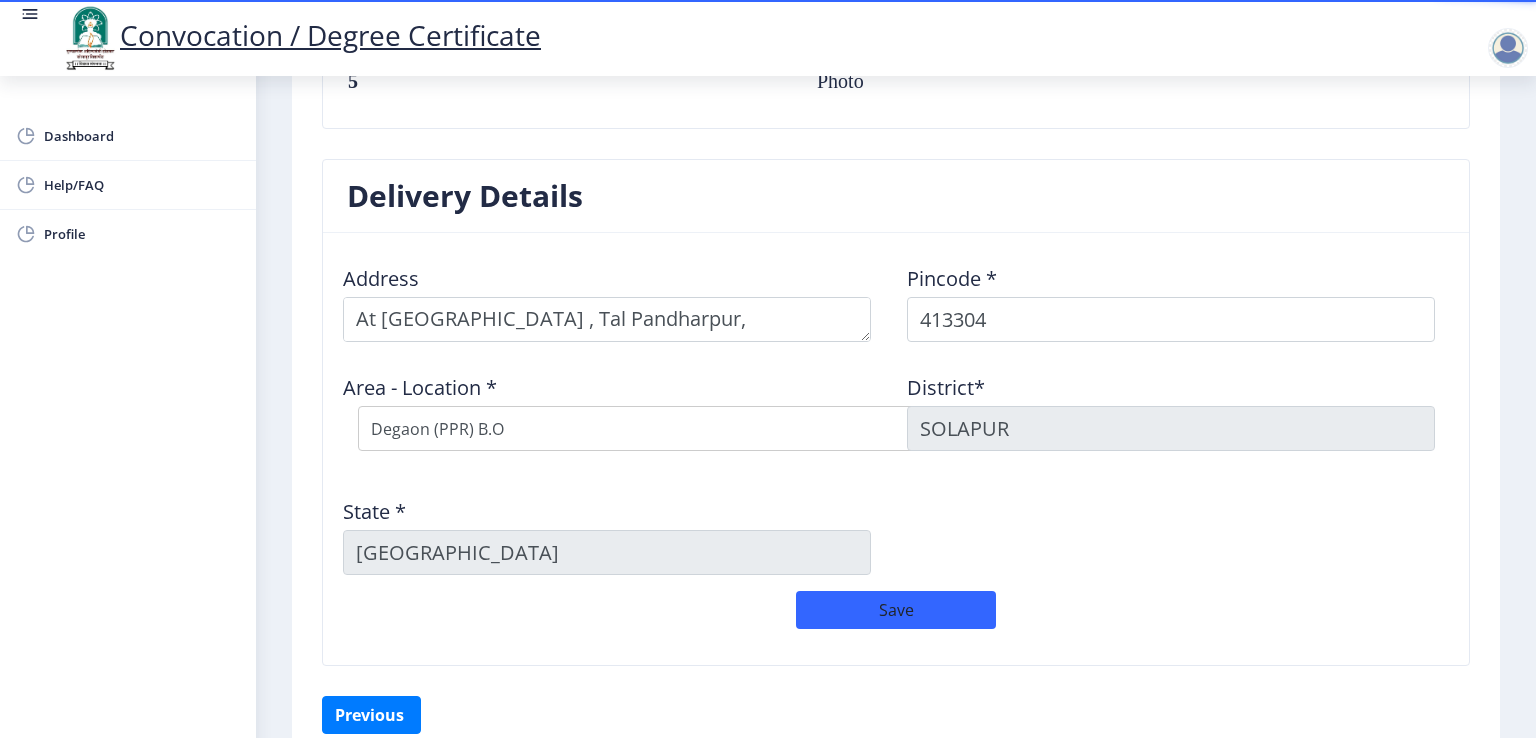 click on "Address    Pincode *  413304 Area - Location *  Select Area Location Adhiv [PERSON_NAME] B.O Anawali B.O [GEOGRAPHIC_DATA] B.O Bhandishegaon B.O Chale B.O [GEOGRAPHIC_DATA] (PPR) B.O [GEOGRAPHIC_DATA] B.O [GEOGRAPHIC_DATA] [PERSON_NAME] B.O [GEOGRAPHIC_DATA] [PERSON_NAME] B.O [GEOGRAPHIC_DATA]( [GEOGRAPHIC_DATA]) S.O [GEOGRAPHIC_DATA]([GEOGRAPHIC_DATA]) S.O Mendhapur B.O Mundhewadi B.O Navi Peth (Pandharpur) S.O Ozewadi B.O Pandharechiwadi B.O Pandharpur H.O Phulchincholi B.O Puluj [PERSON_NAME] [PERSON_NAME] BK B.O Sarkoli B.O Shelve B.O Siddhewadi [PERSON_NAME] [PERSON_NAME] B.O Tarapur B.O Tawashi B.O Tungat B.O Wakhari B.O District*  [GEOGRAPHIC_DATA] *  [GEOGRAPHIC_DATA]" 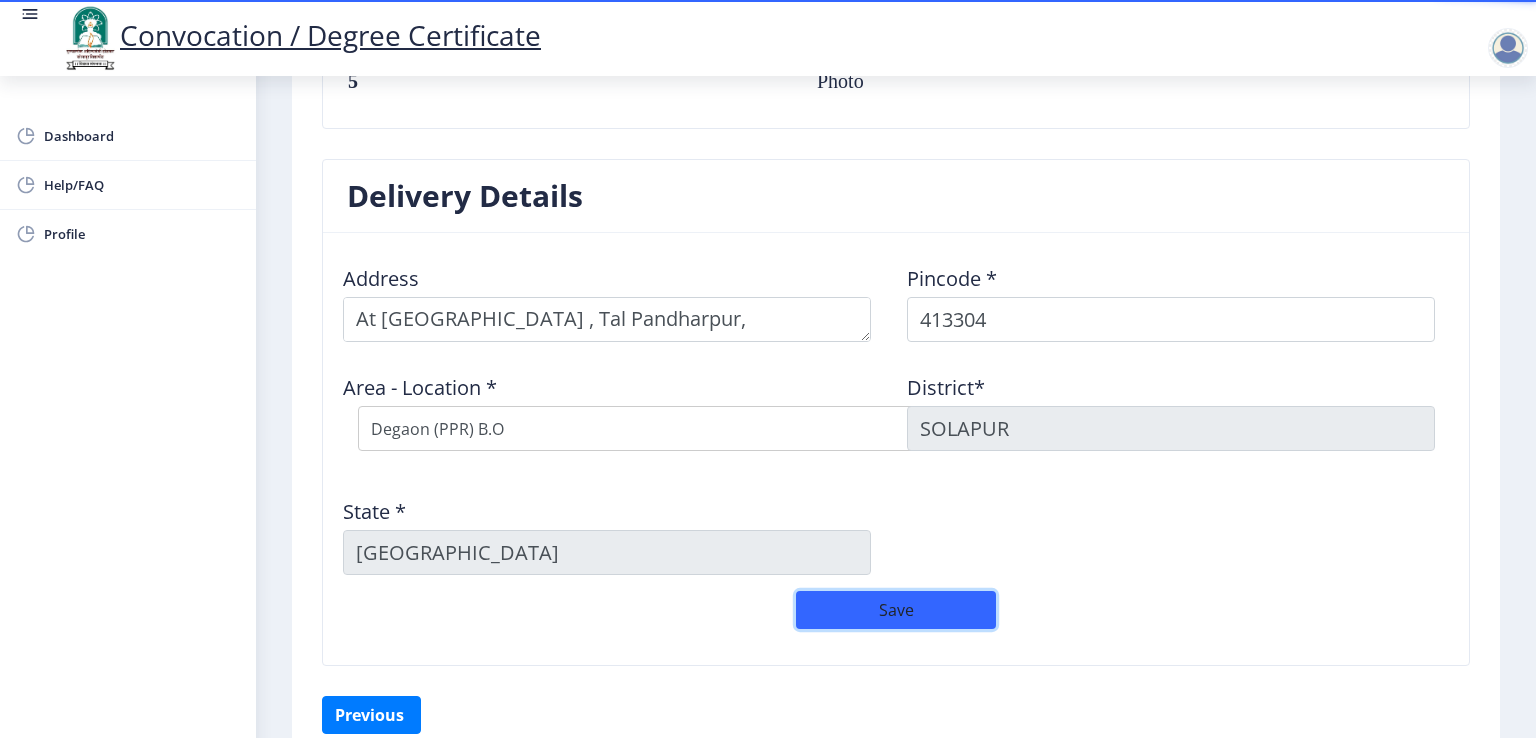 click on "Save" 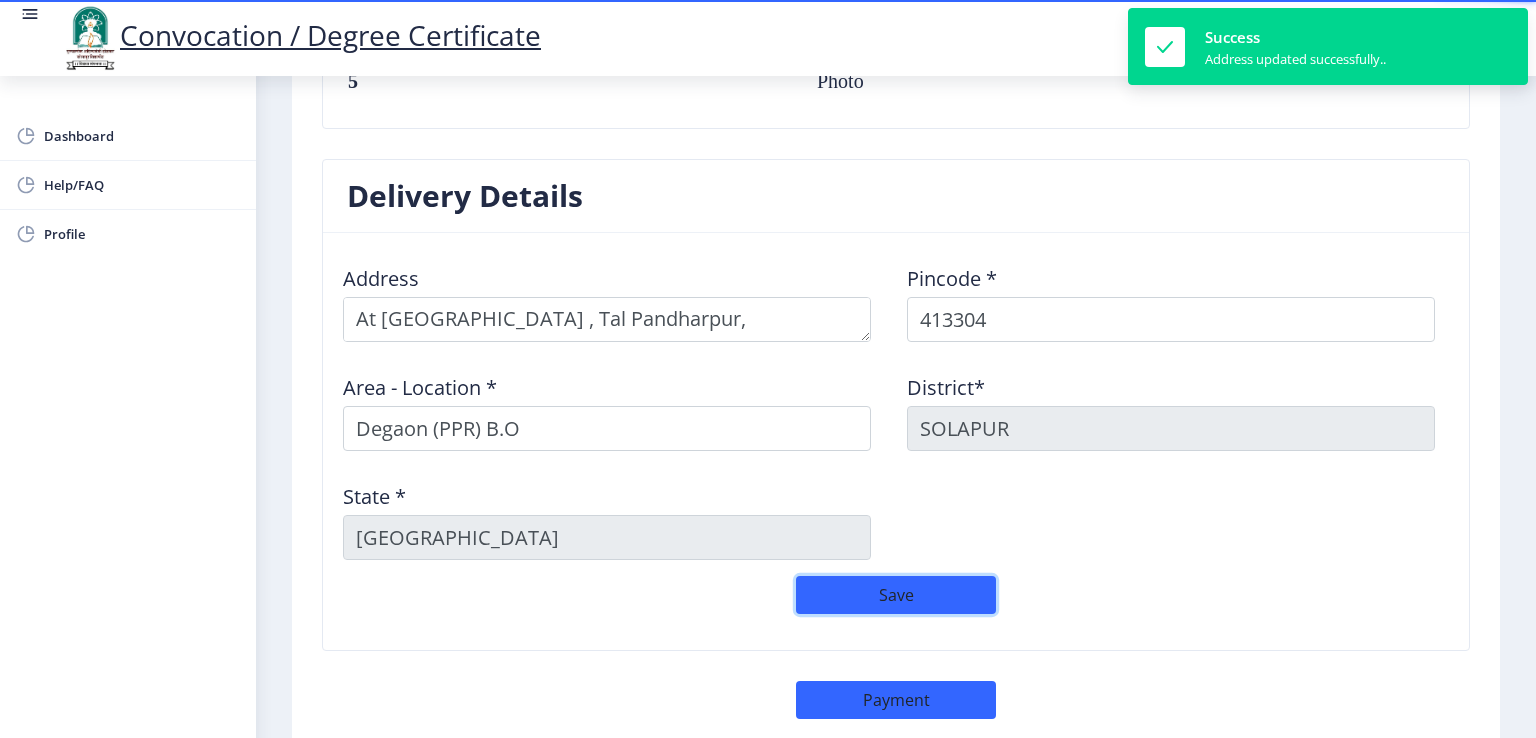 type 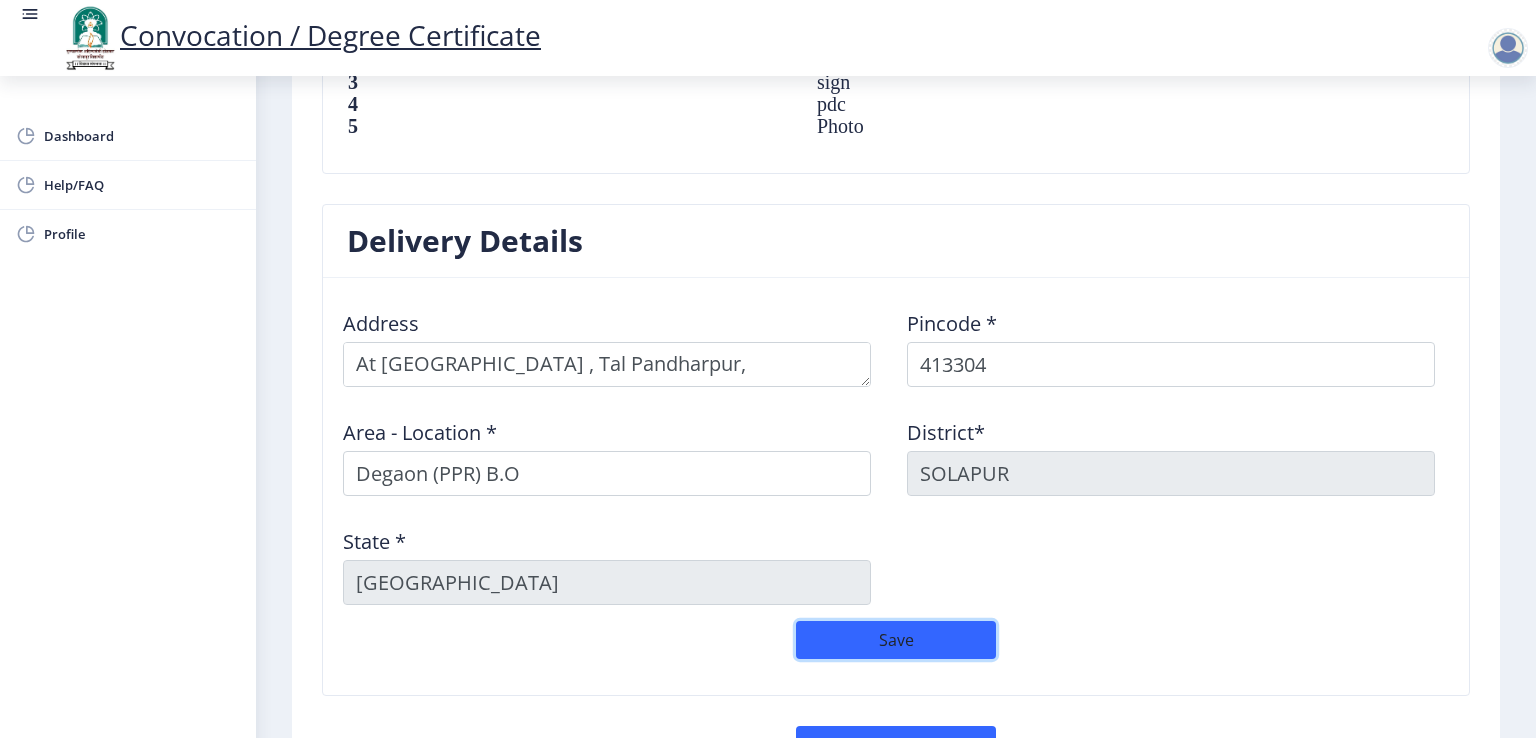 scroll, scrollTop: 1656, scrollLeft: 0, axis: vertical 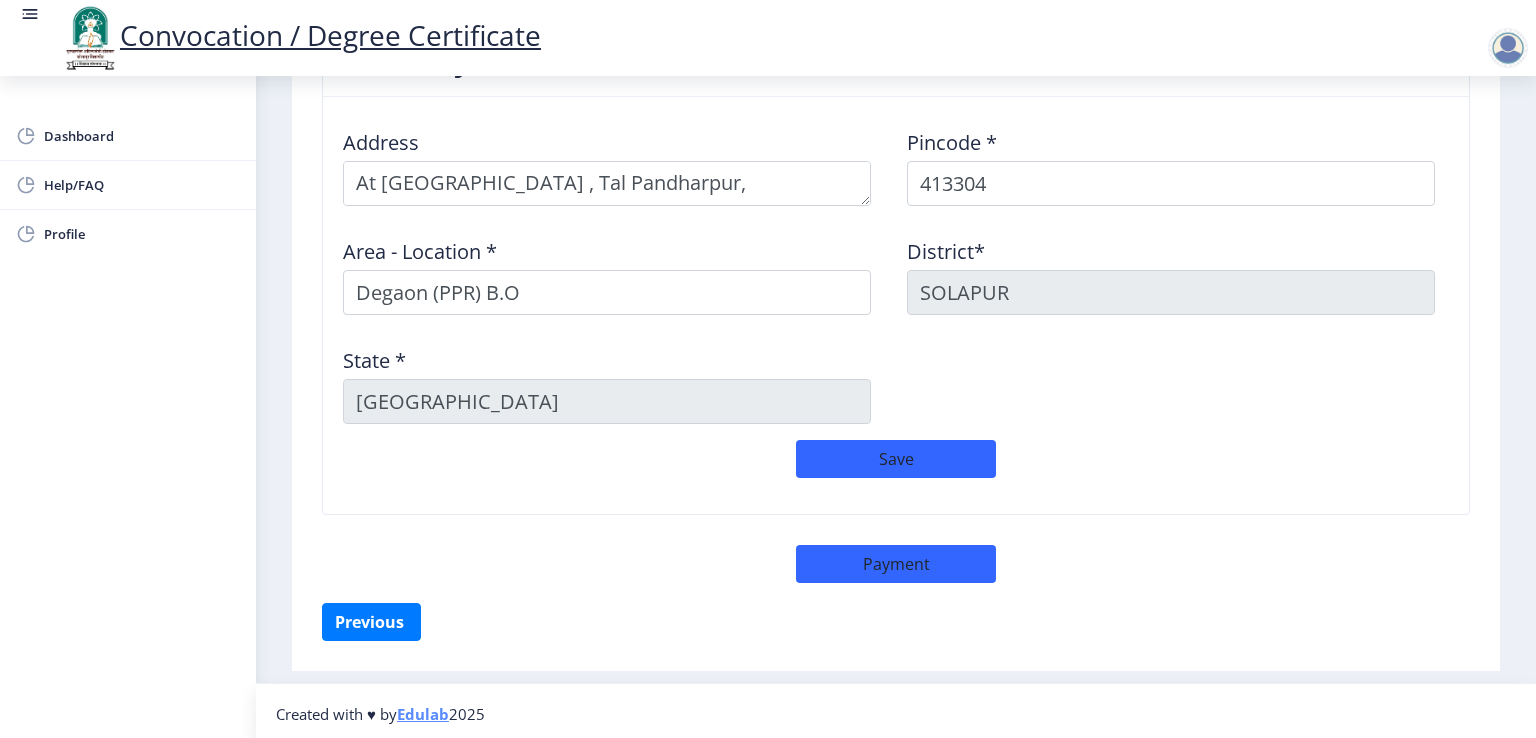 click on "Save" 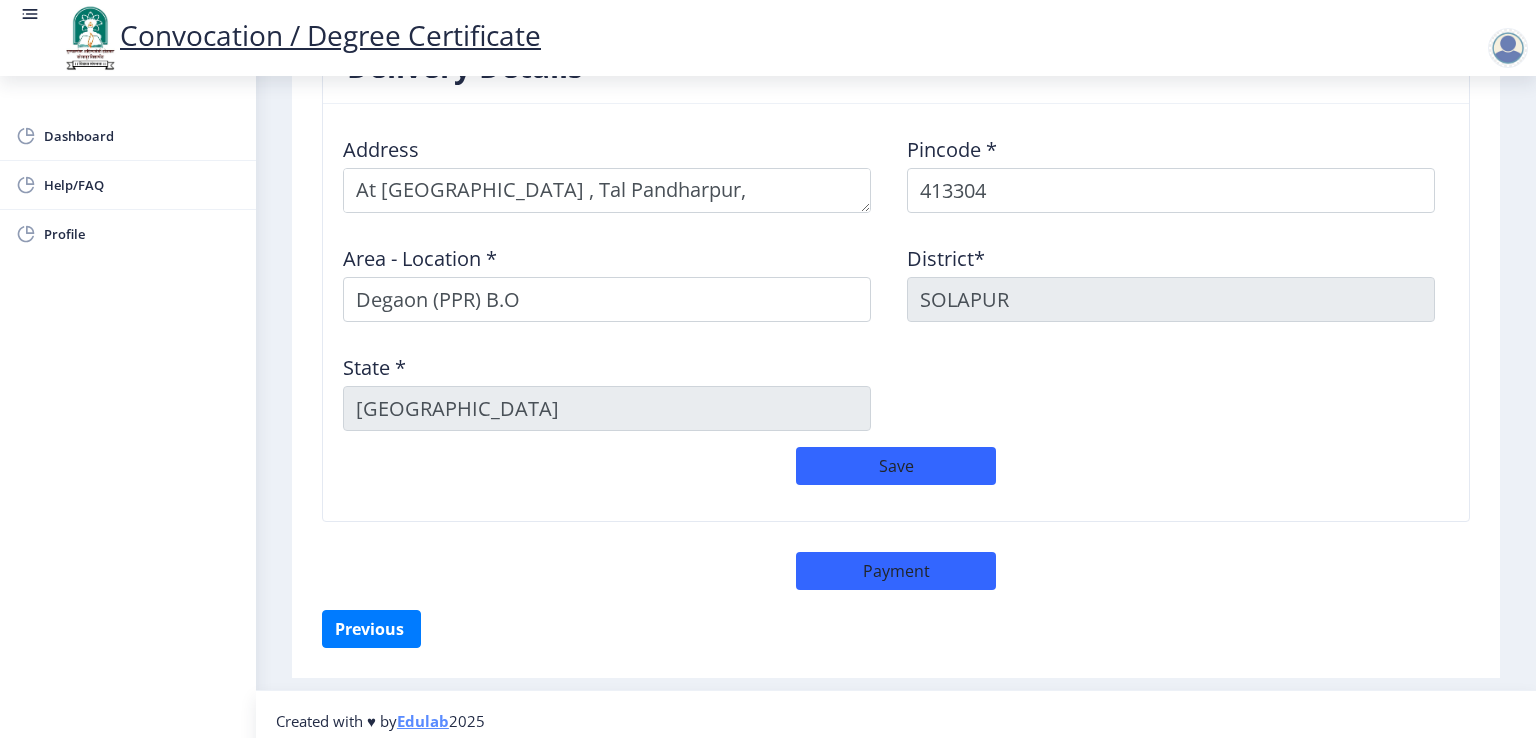 scroll, scrollTop: 1656, scrollLeft: 0, axis: vertical 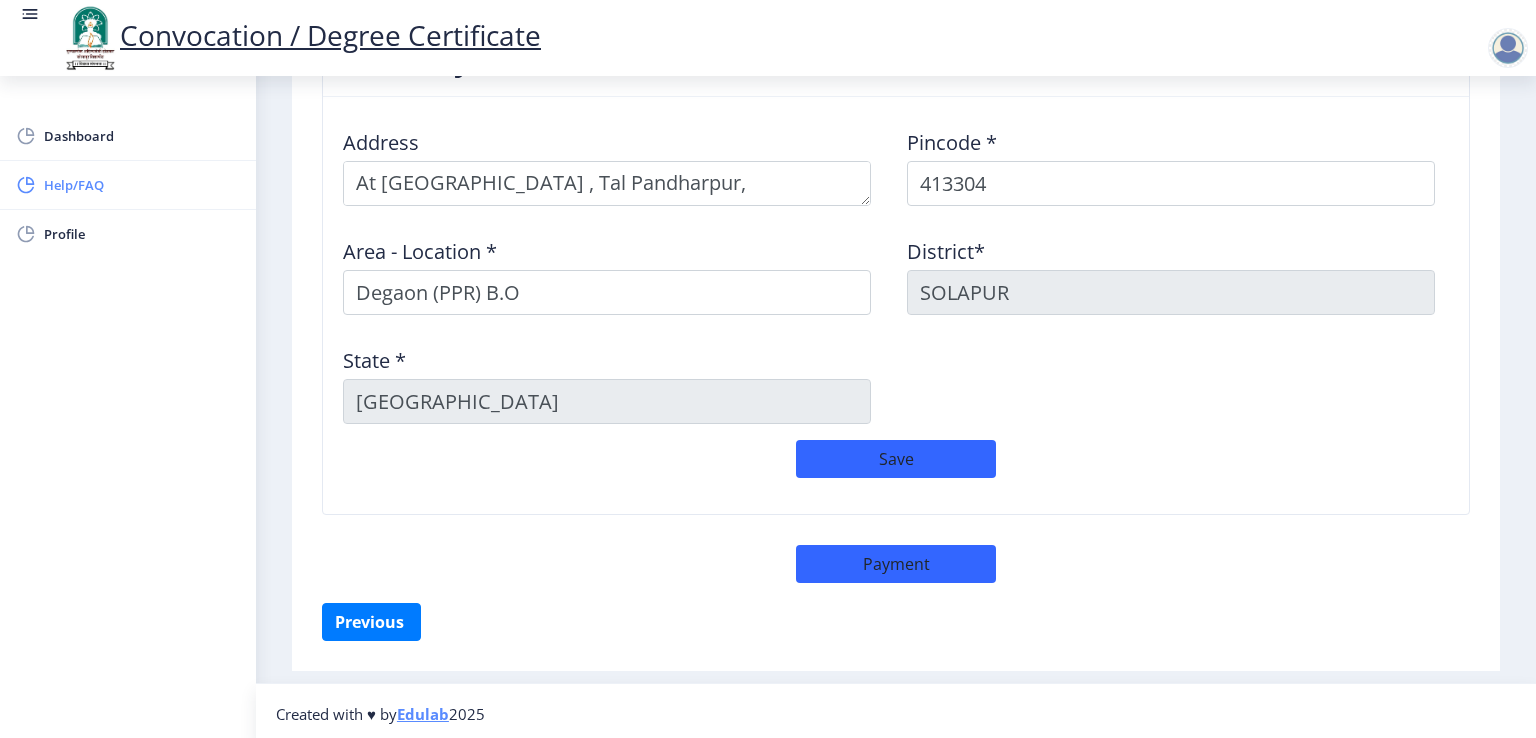 click on "Help/FAQ" 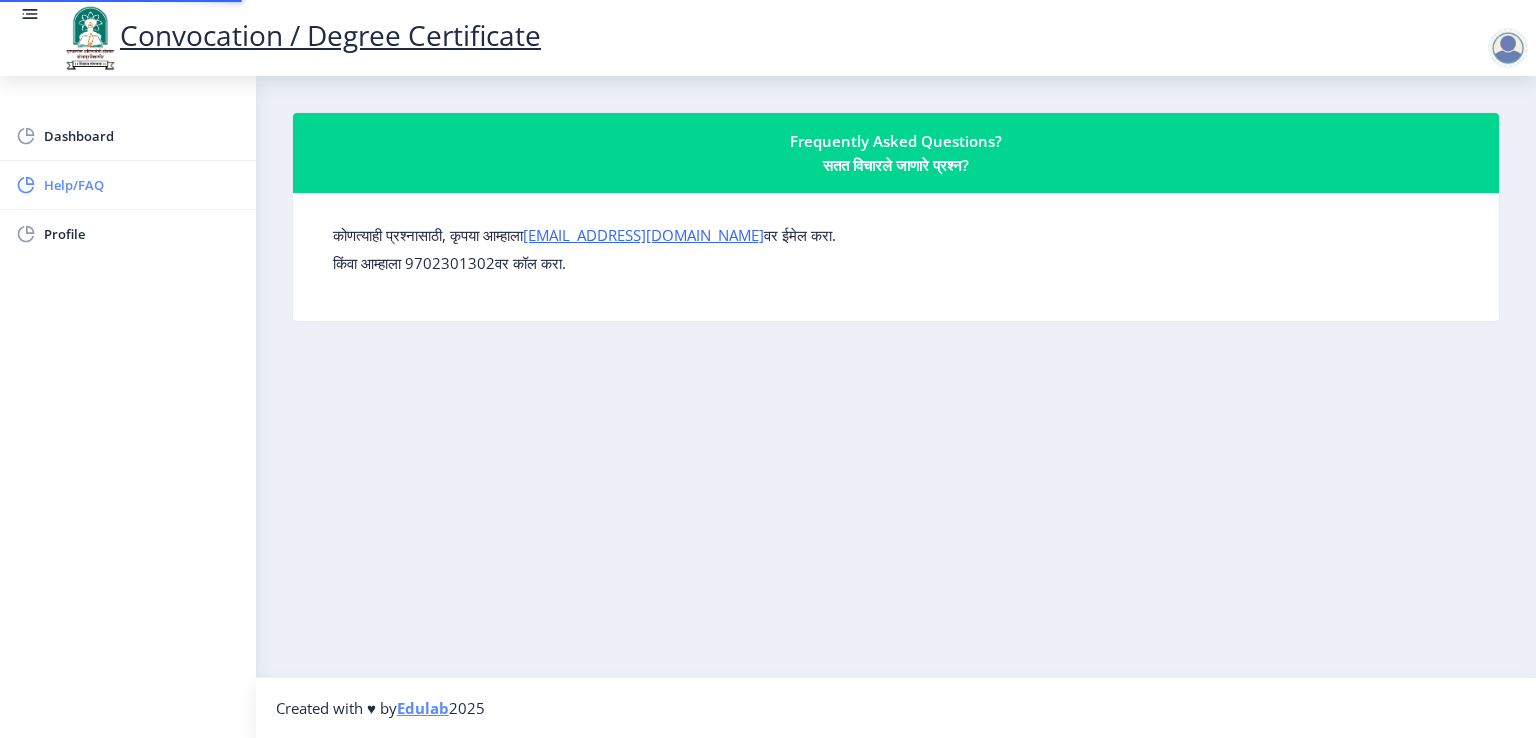 scroll, scrollTop: 0, scrollLeft: 0, axis: both 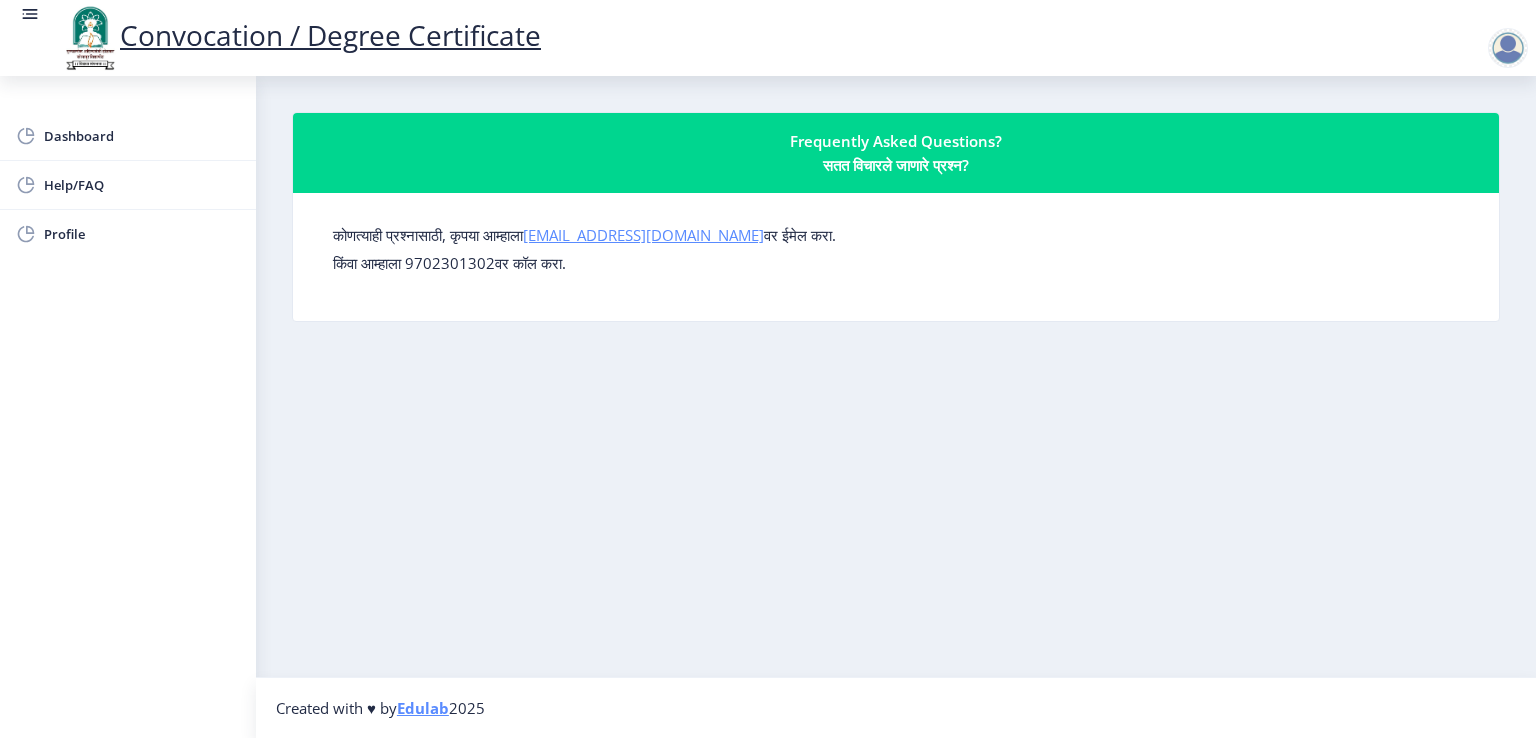 click on "[EMAIL_ADDRESS][DOMAIN_NAME]" 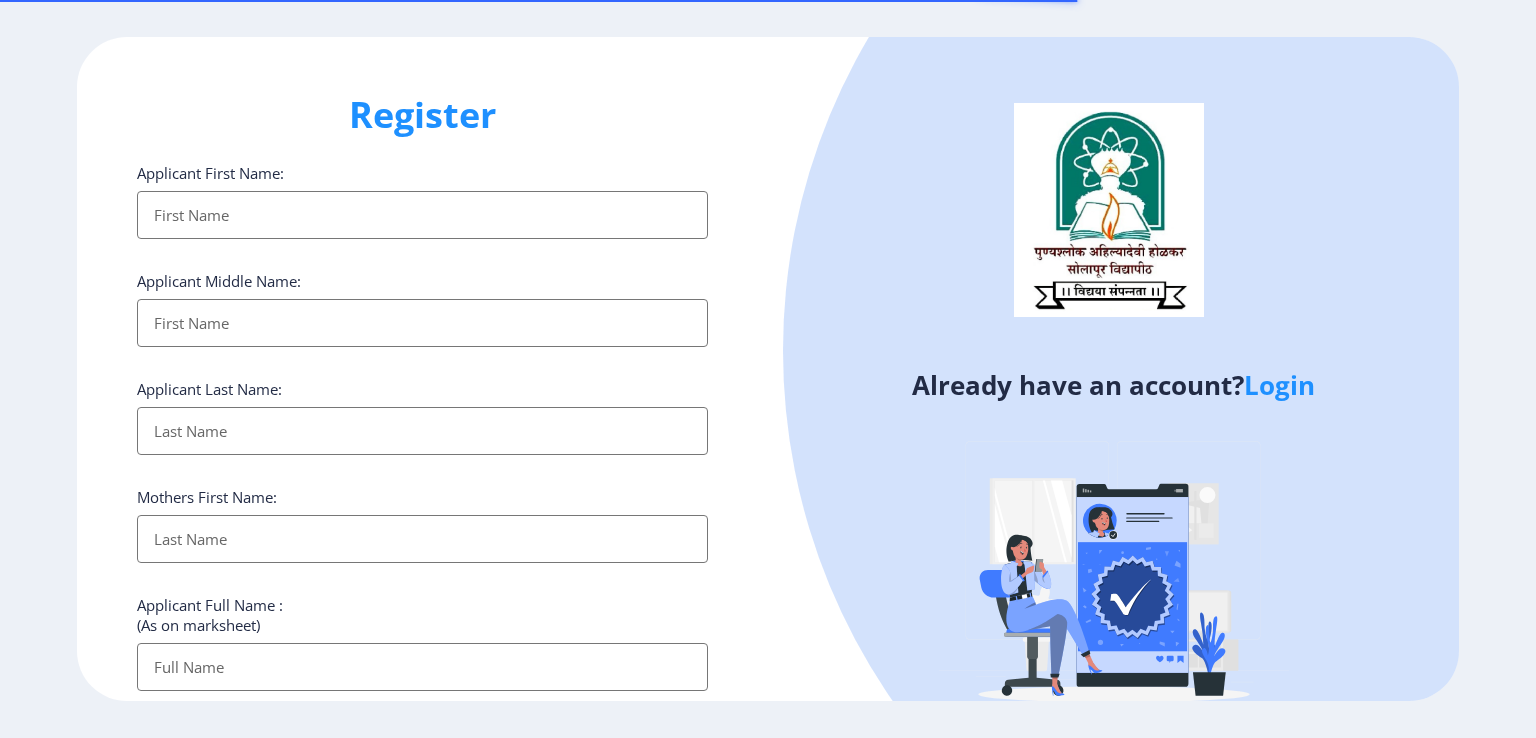 select 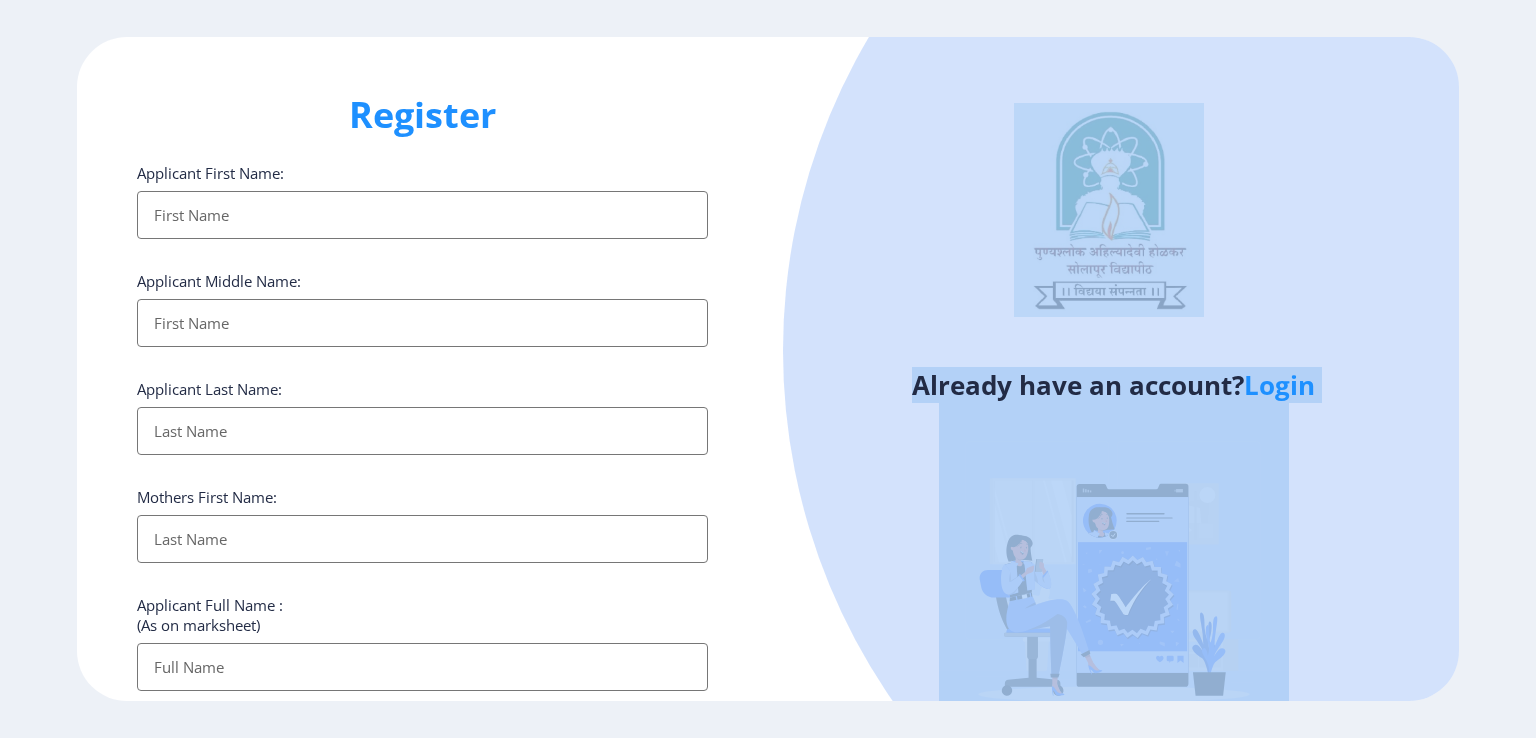 drag, startPoint x: 1535, startPoint y: 190, endPoint x: 1519, endPoint y: 404, distance: 214.59729 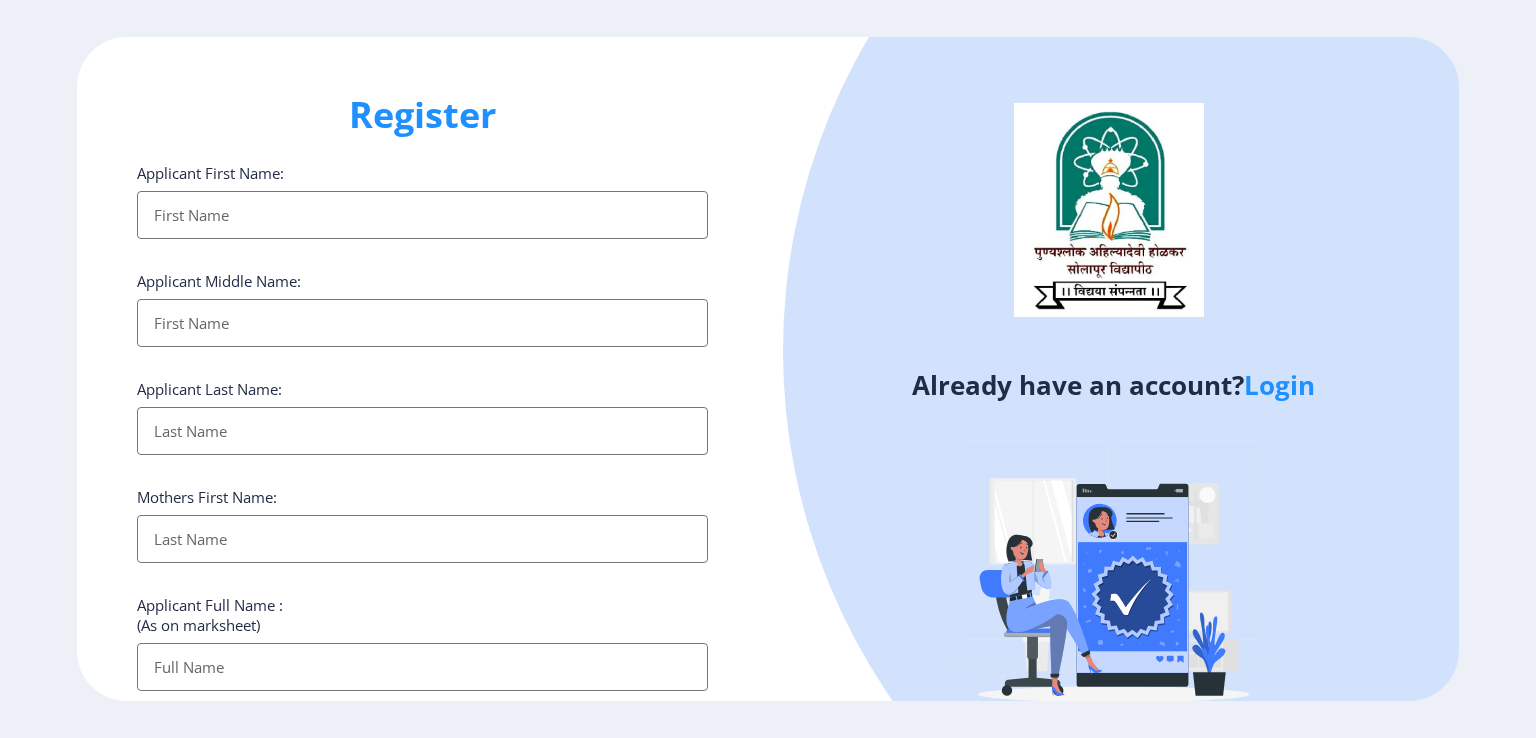 click 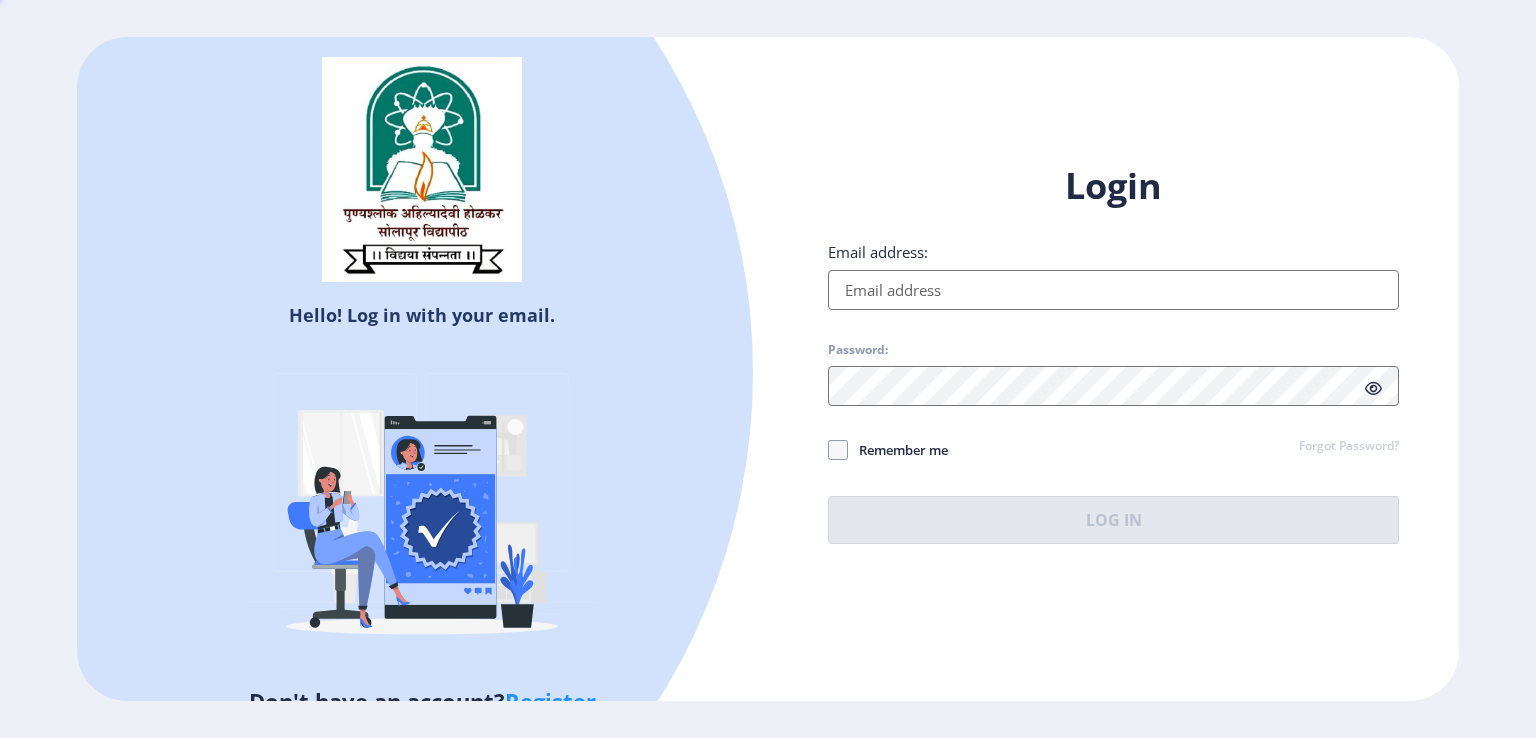 type on "[EMAIL_ADDRESS][DOMAIN_NAME]" 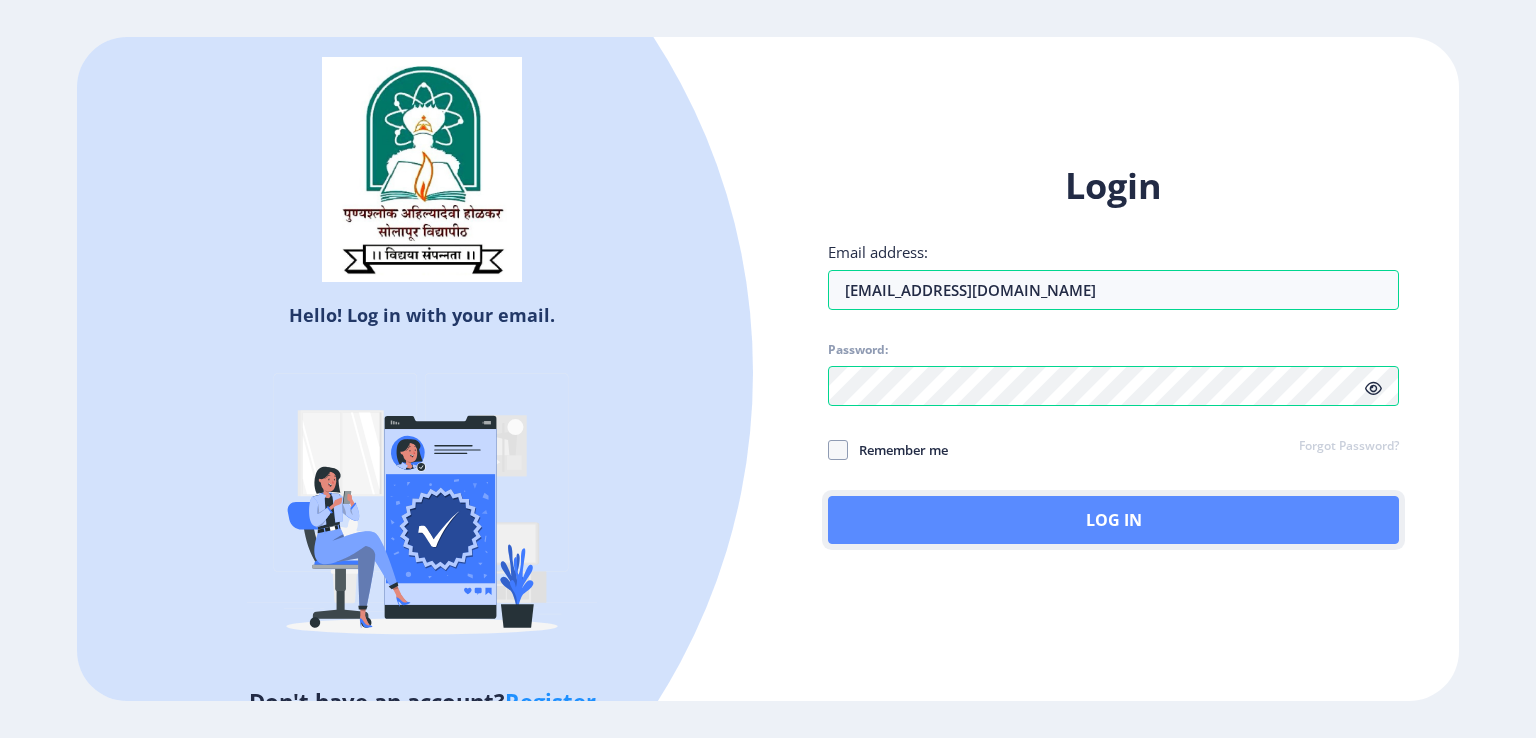 click on "Log In" 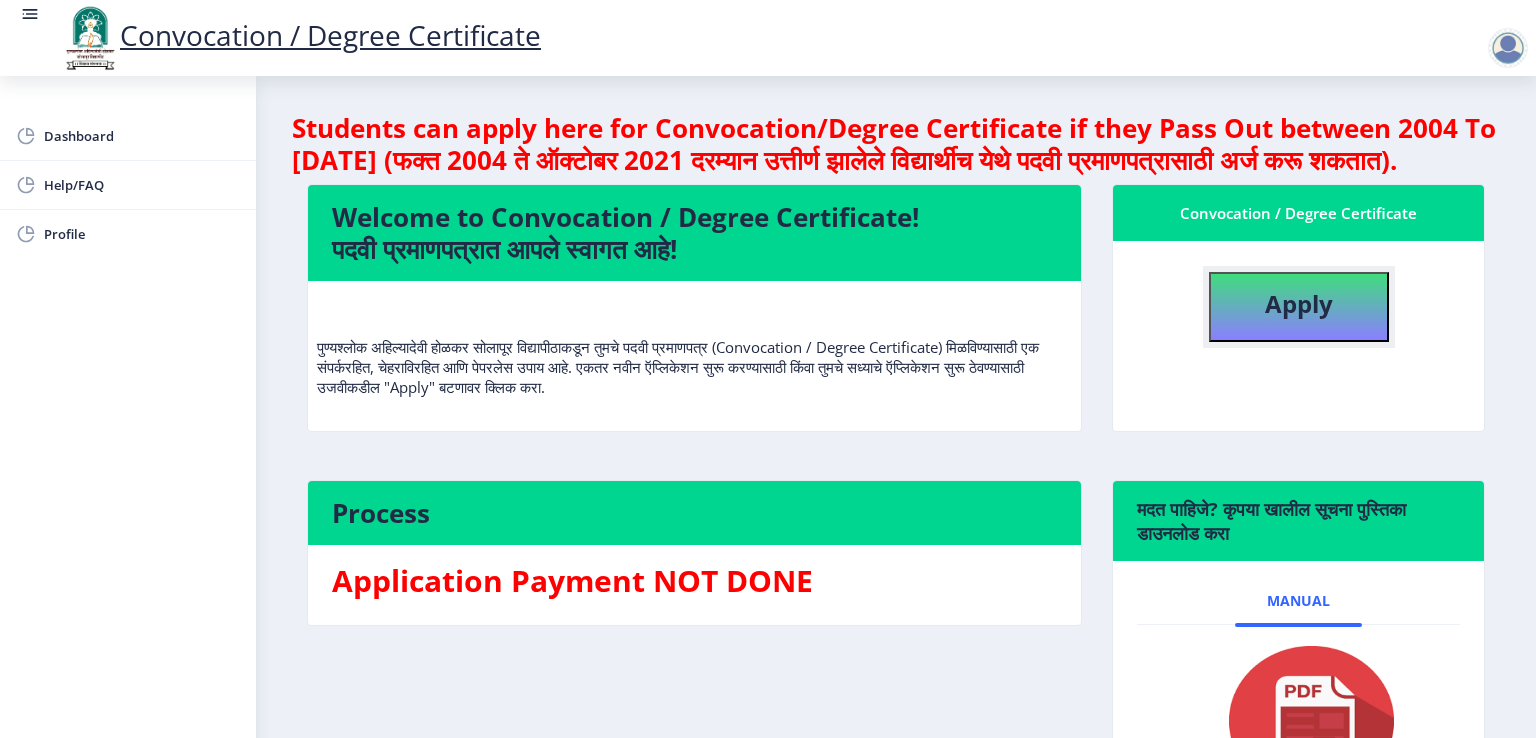 click on "Apply" 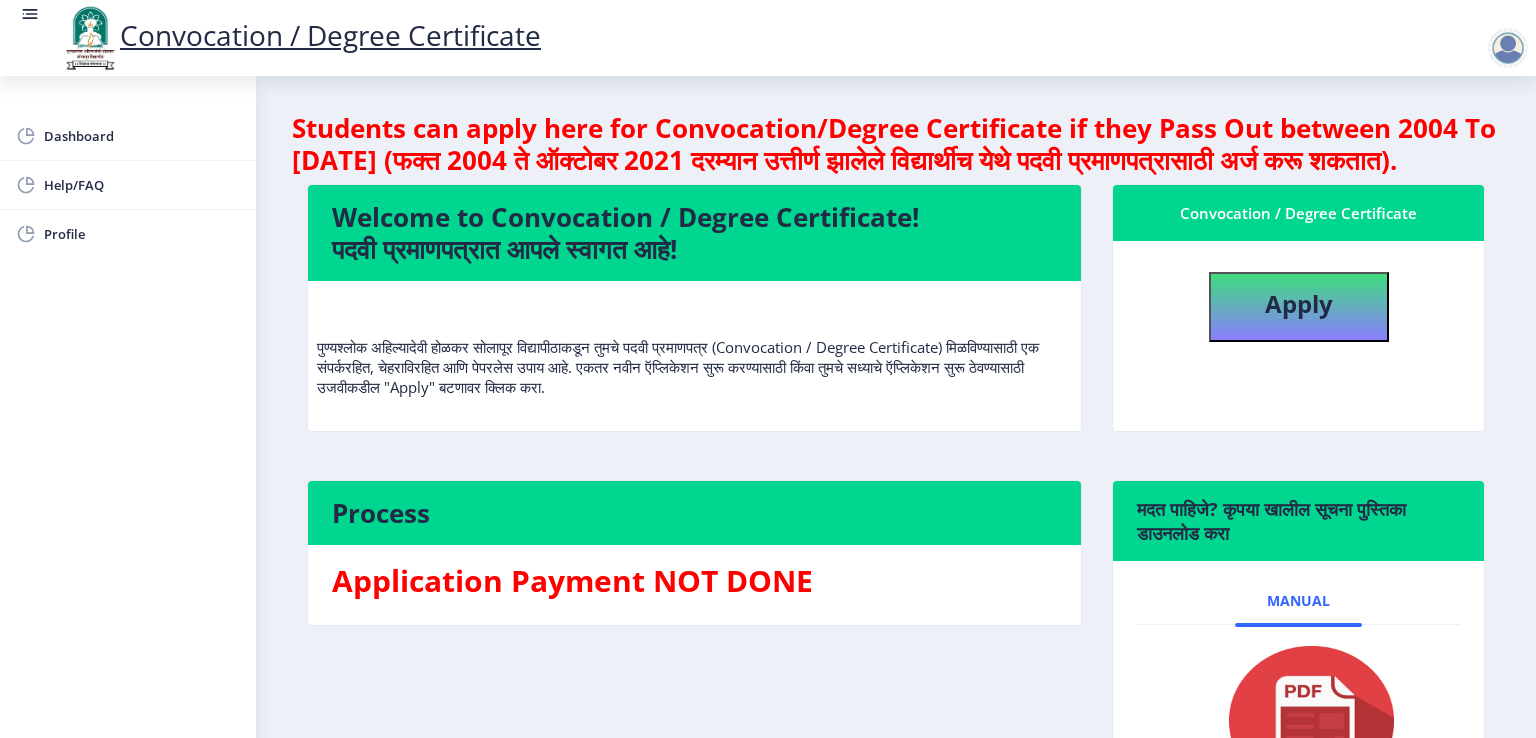 select 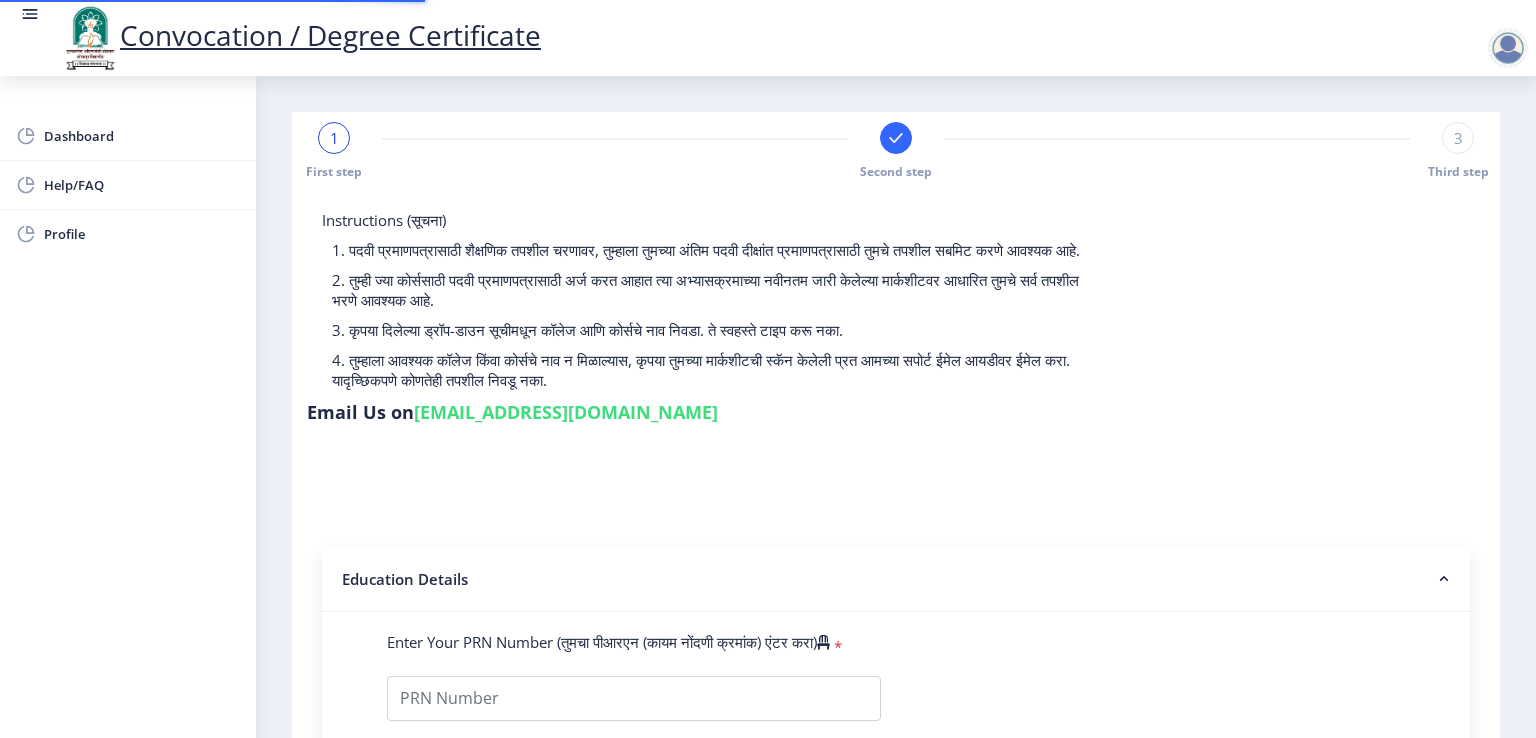 type on "202301094076066" 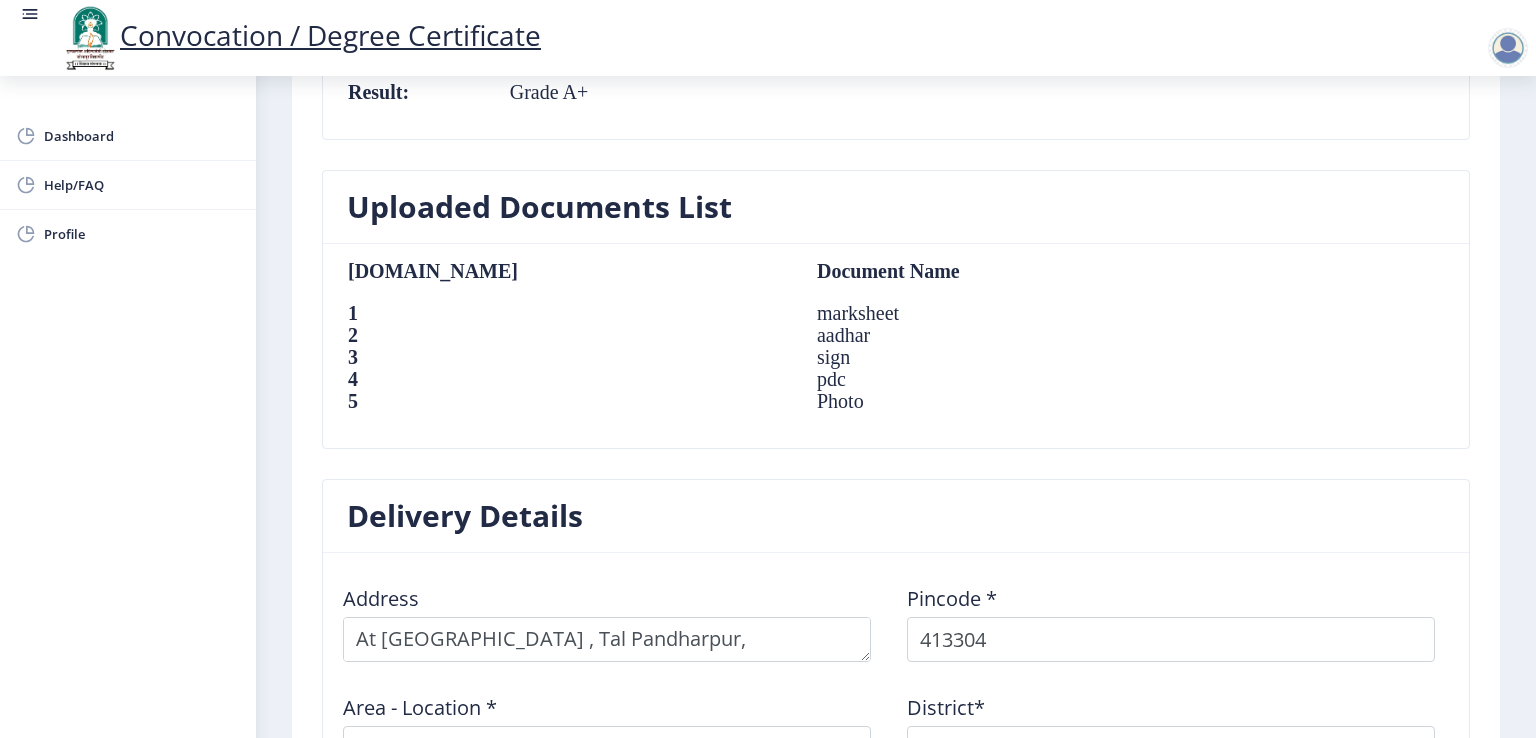scroll, scrollTop: 1136, scrollLeft: 0, axis: vertical 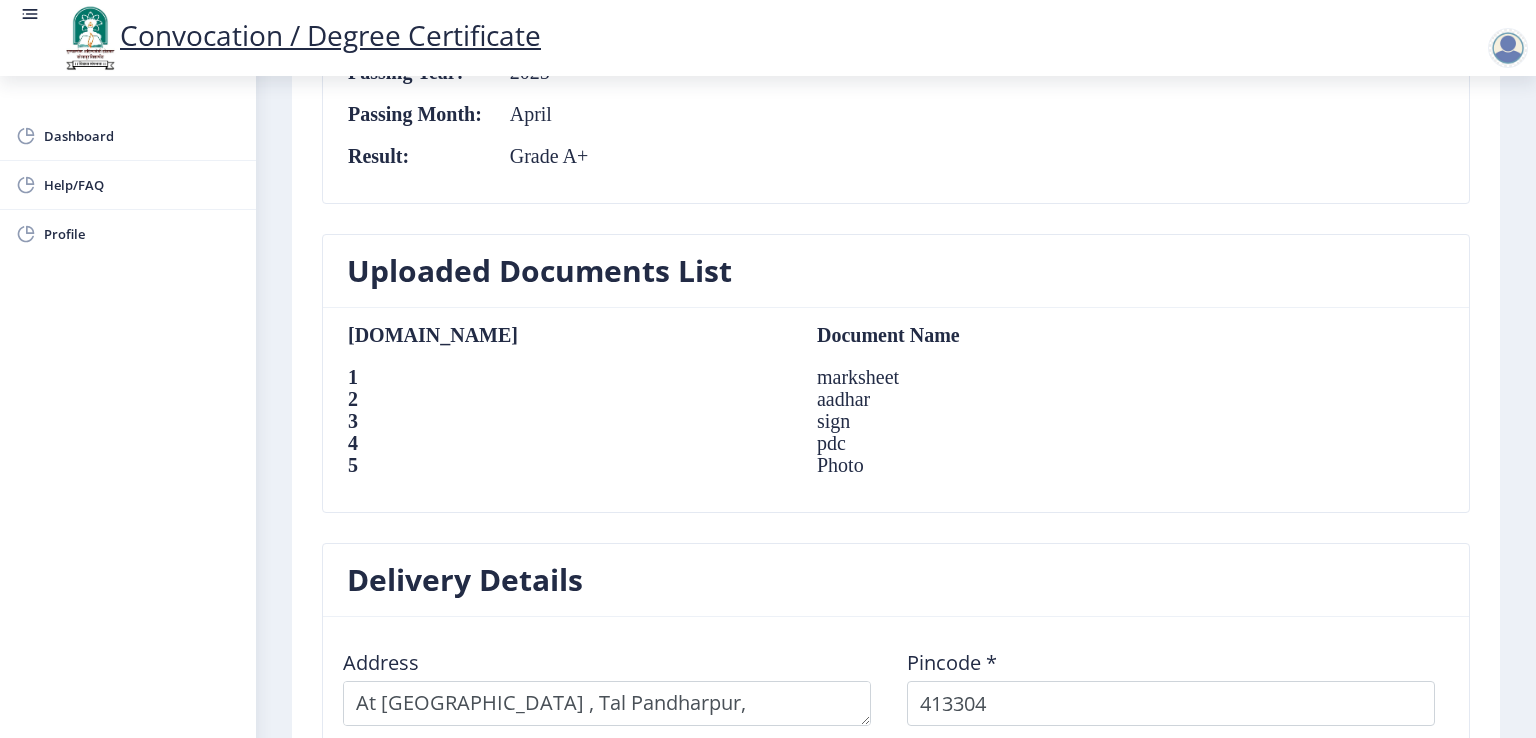 click on "Sr.No  Document Name 1   marksheet 2   aadhar 3   sign 4   pdc 5   Photo" 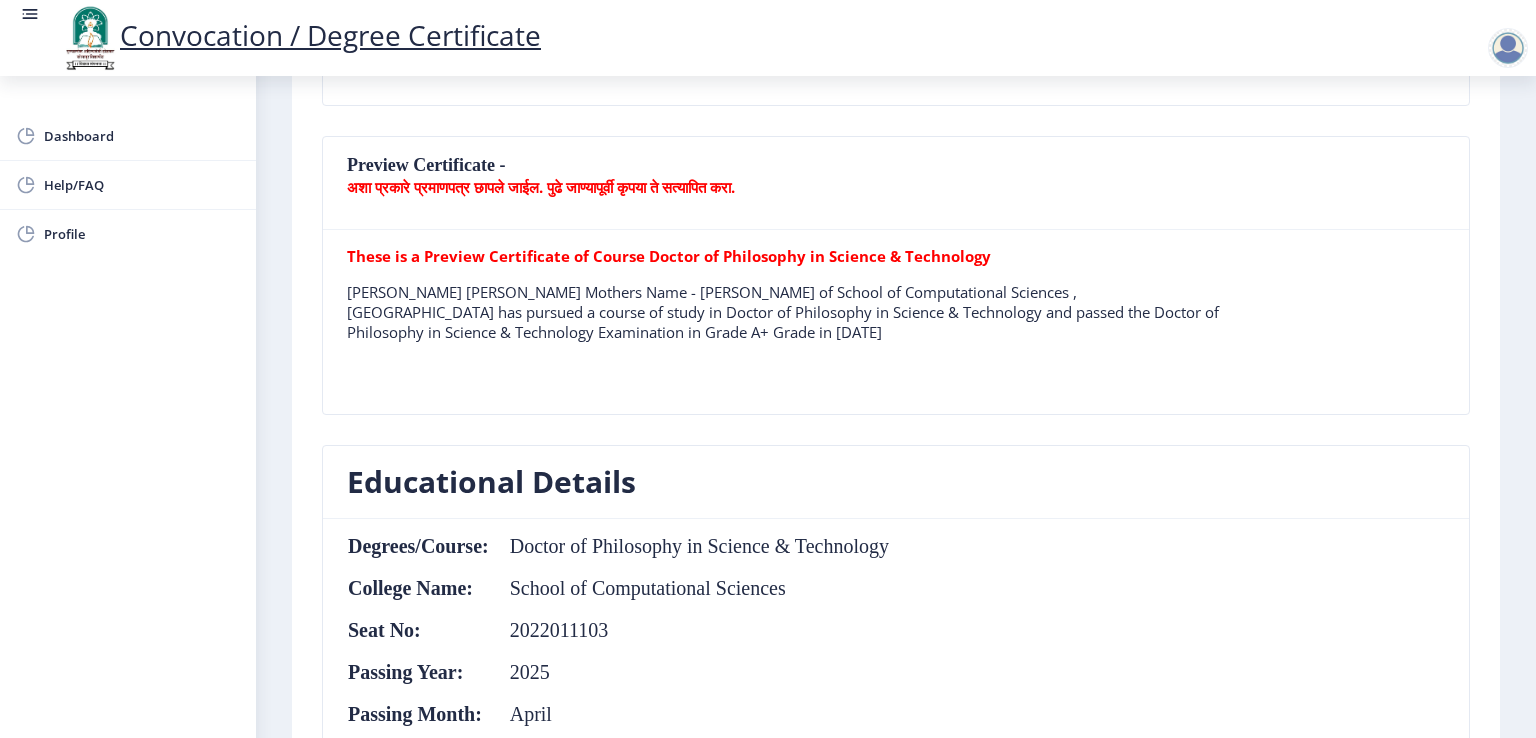 scroll, scrollTop: 576, scrollLeft: 0, axis: vertical 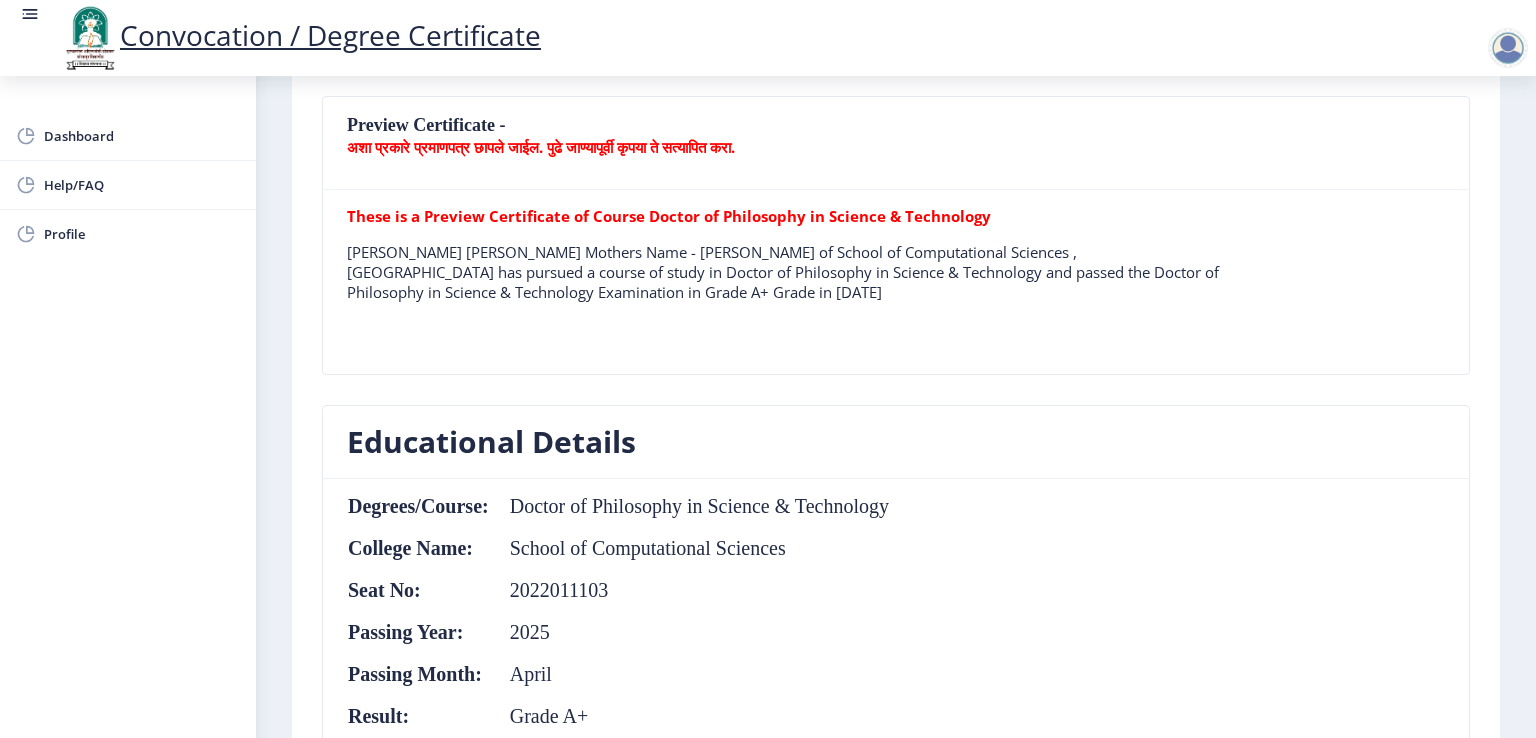 click on "Dashboard Help/FAQ Profile" 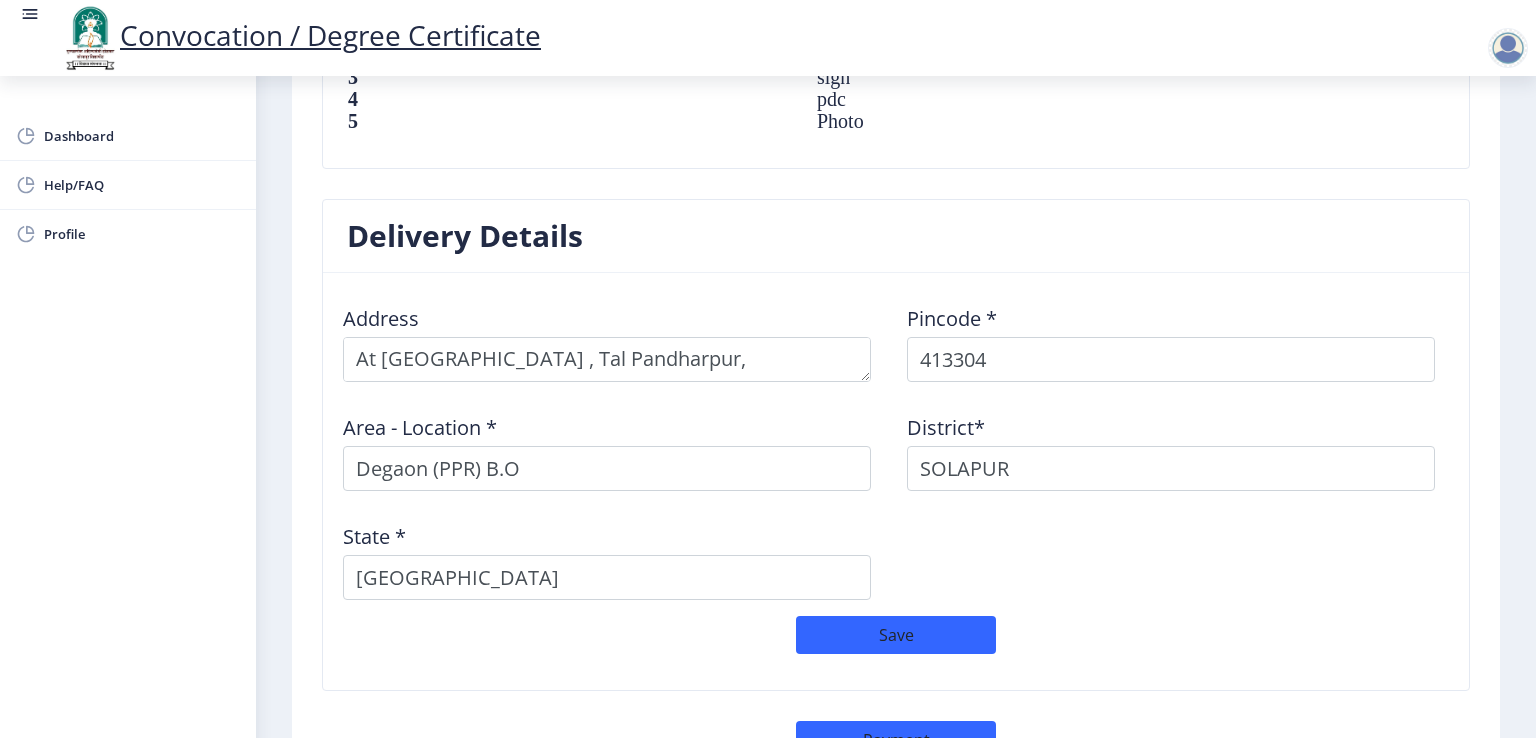 scroll, scrollTop: 1656, scrollLeft: 0, axis: vertical 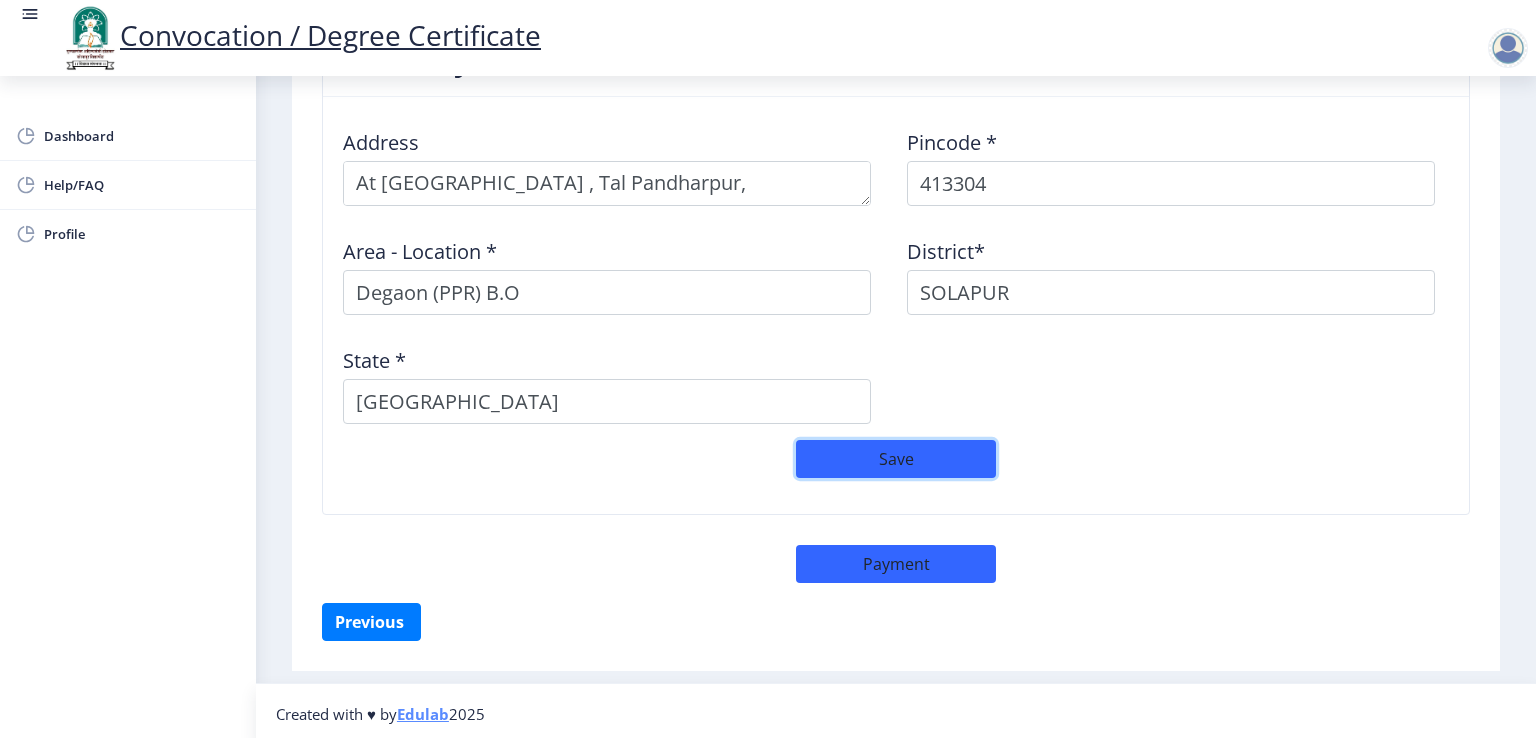 click on "Save" 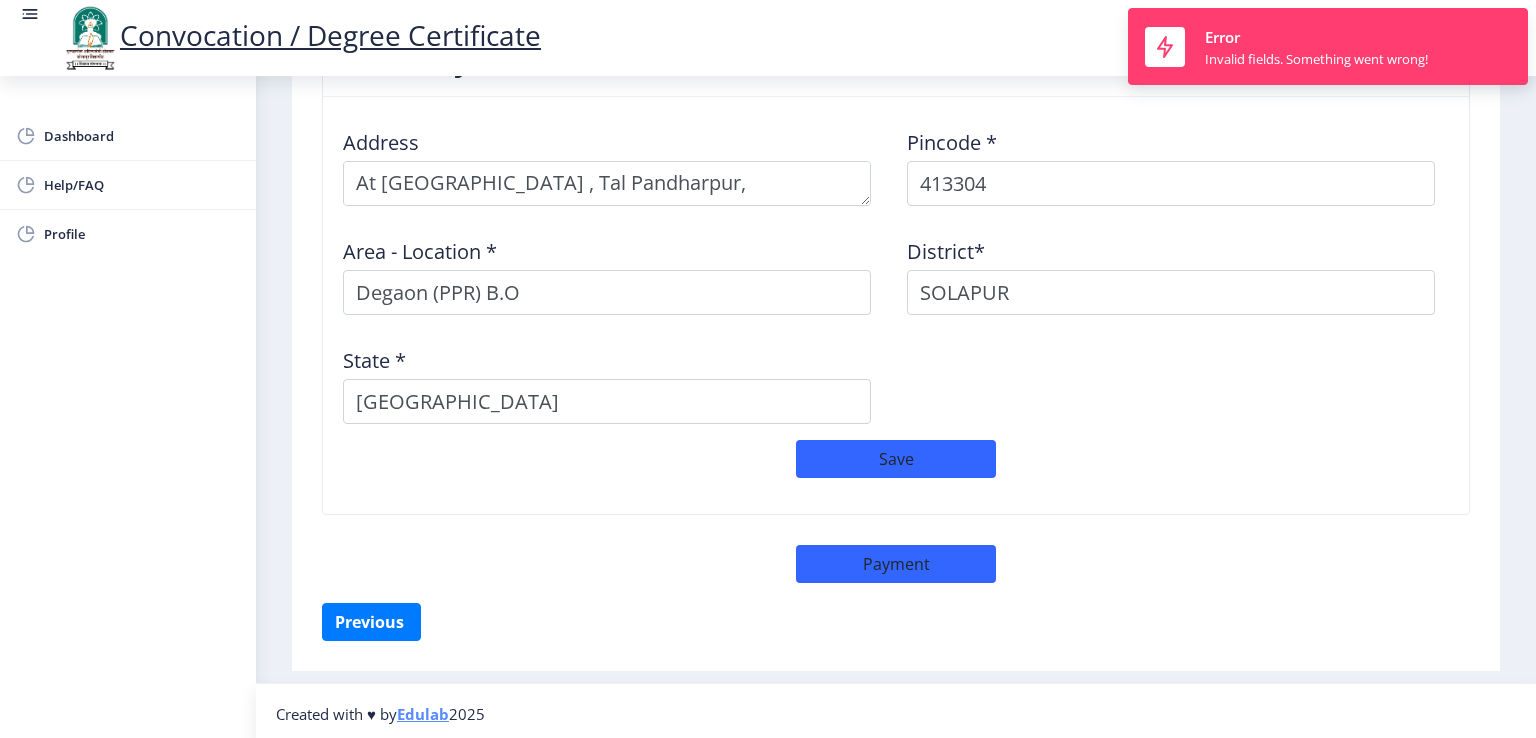 click on "Save" 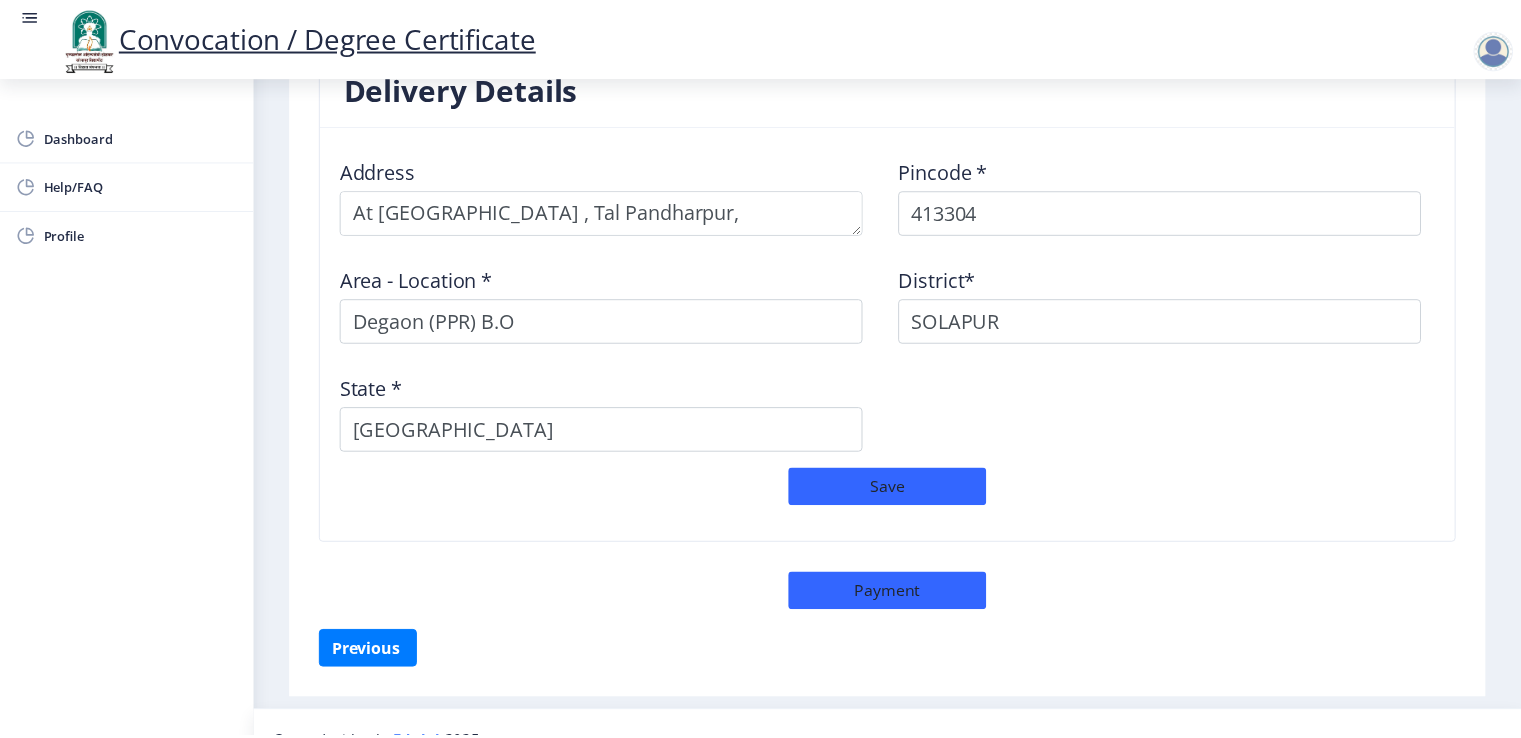 scroll, scrollTop: 1656, scrollLeft: 0, axis: vertical 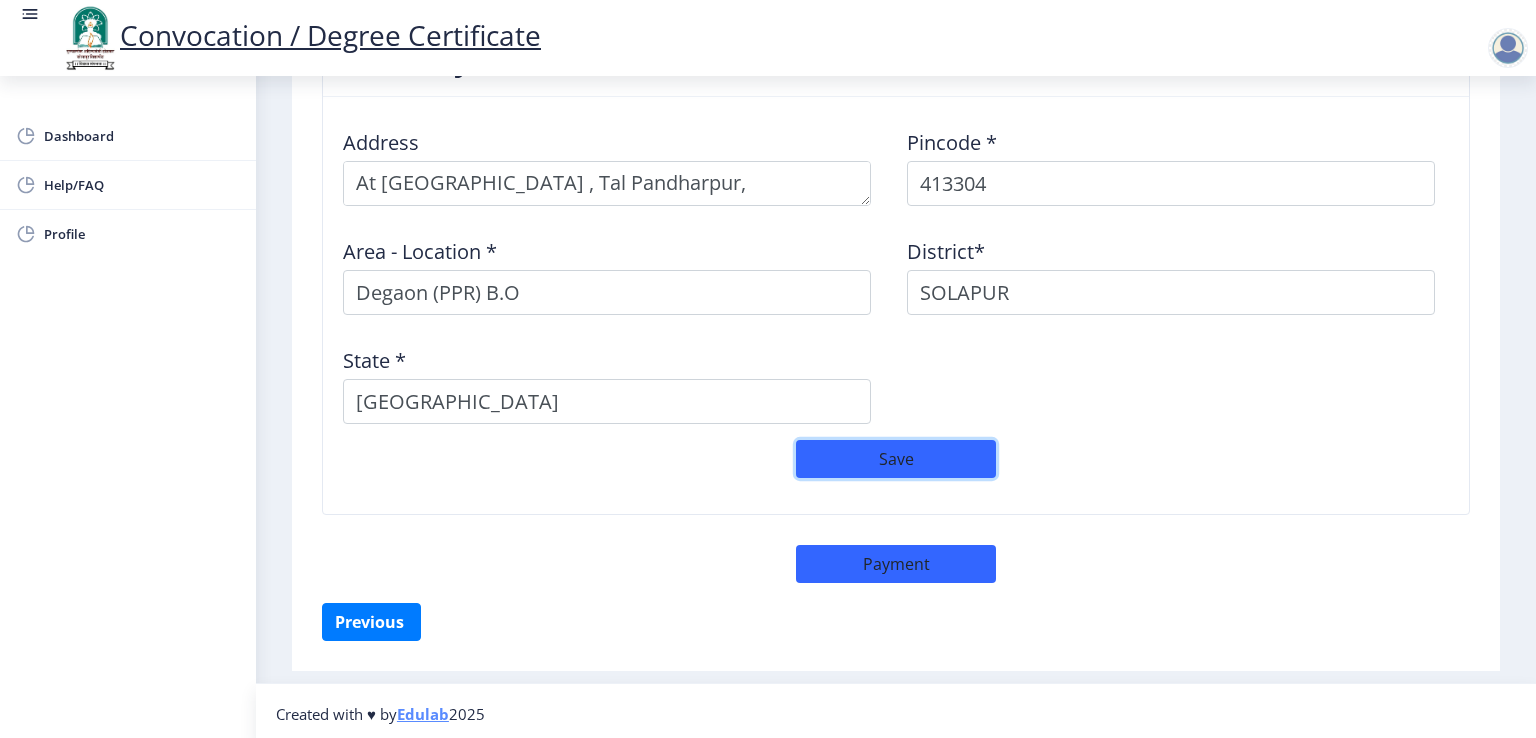 click on "Save" 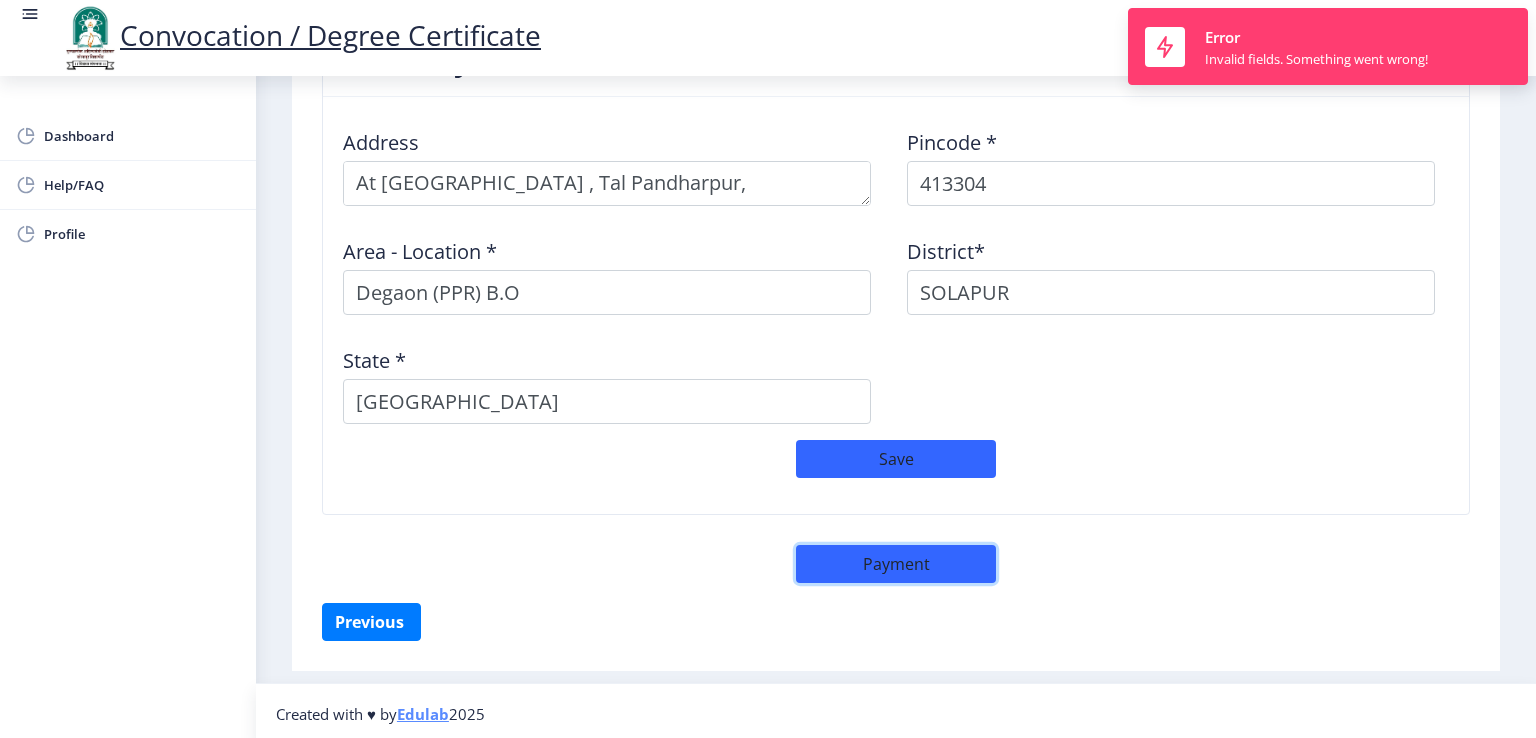 click on "Payment" 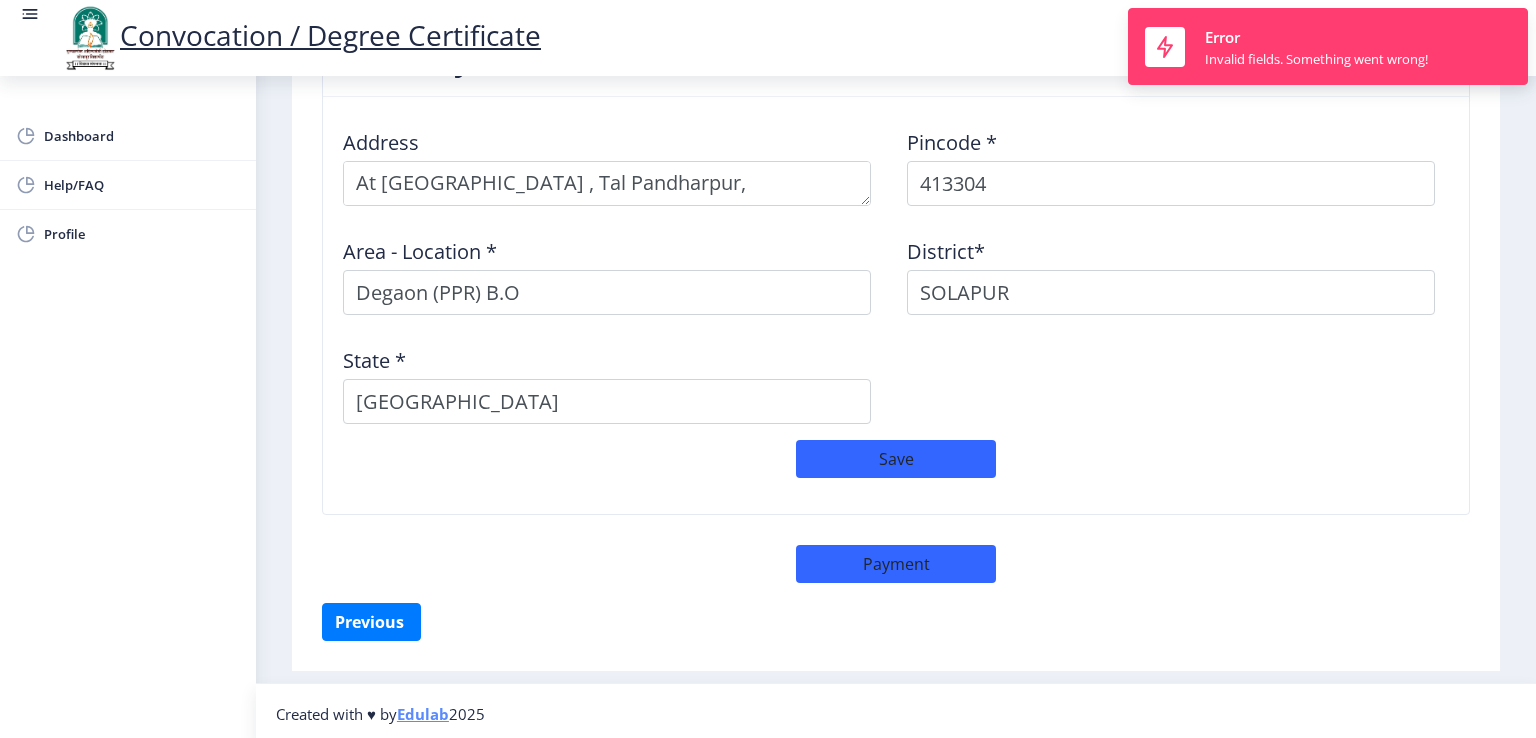 select on "sealed" 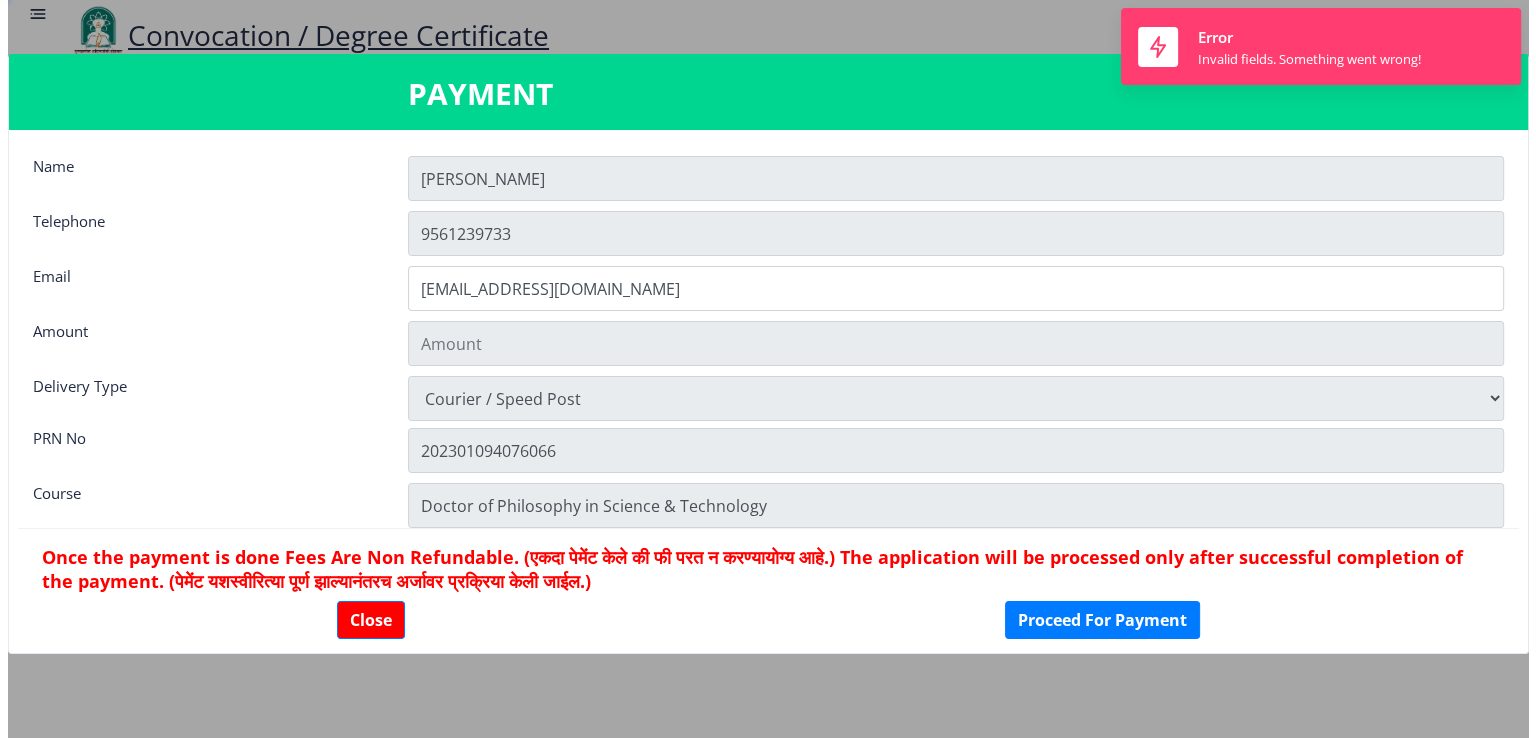 scroll, scrollTop: 1656, scrollLeft: 0, axis: vertical 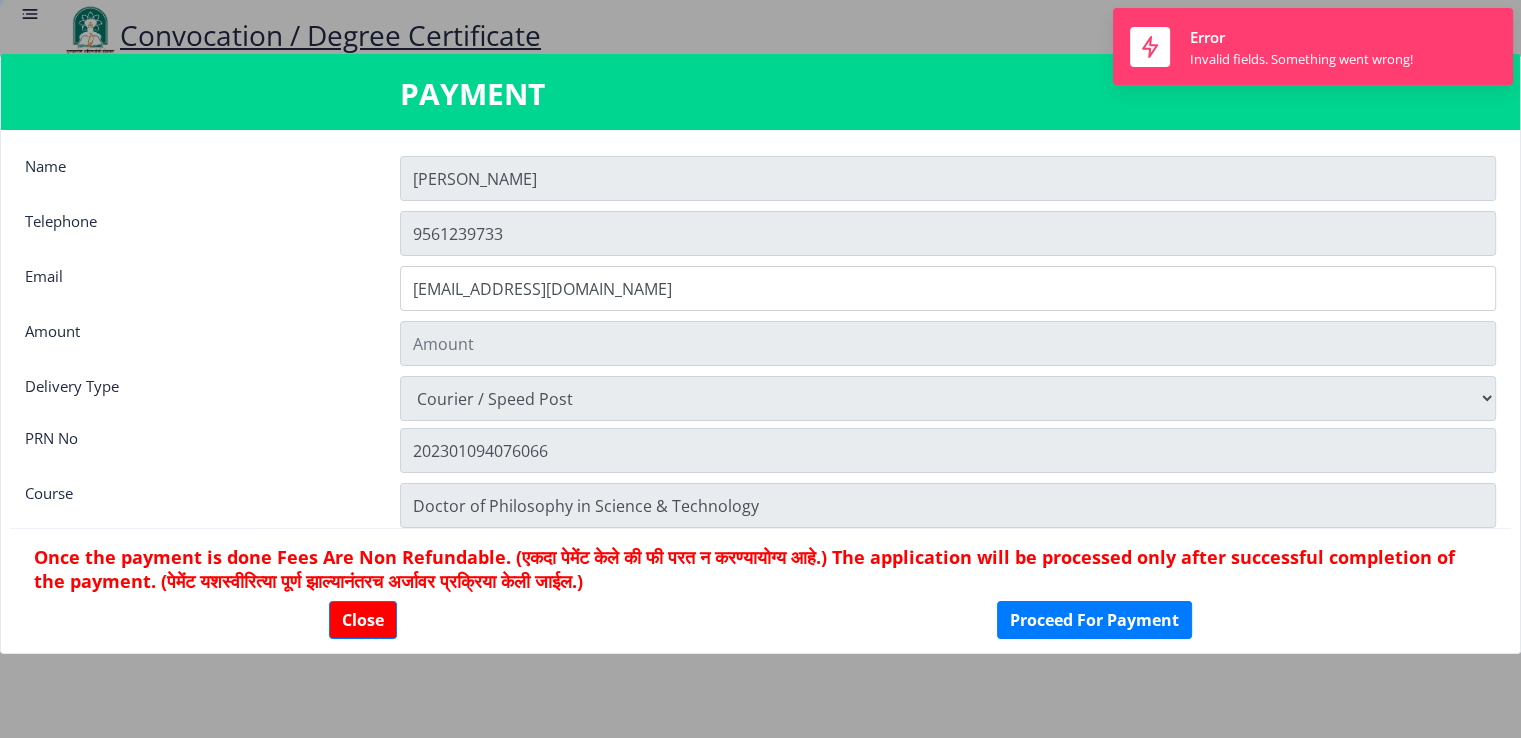 type on "600" 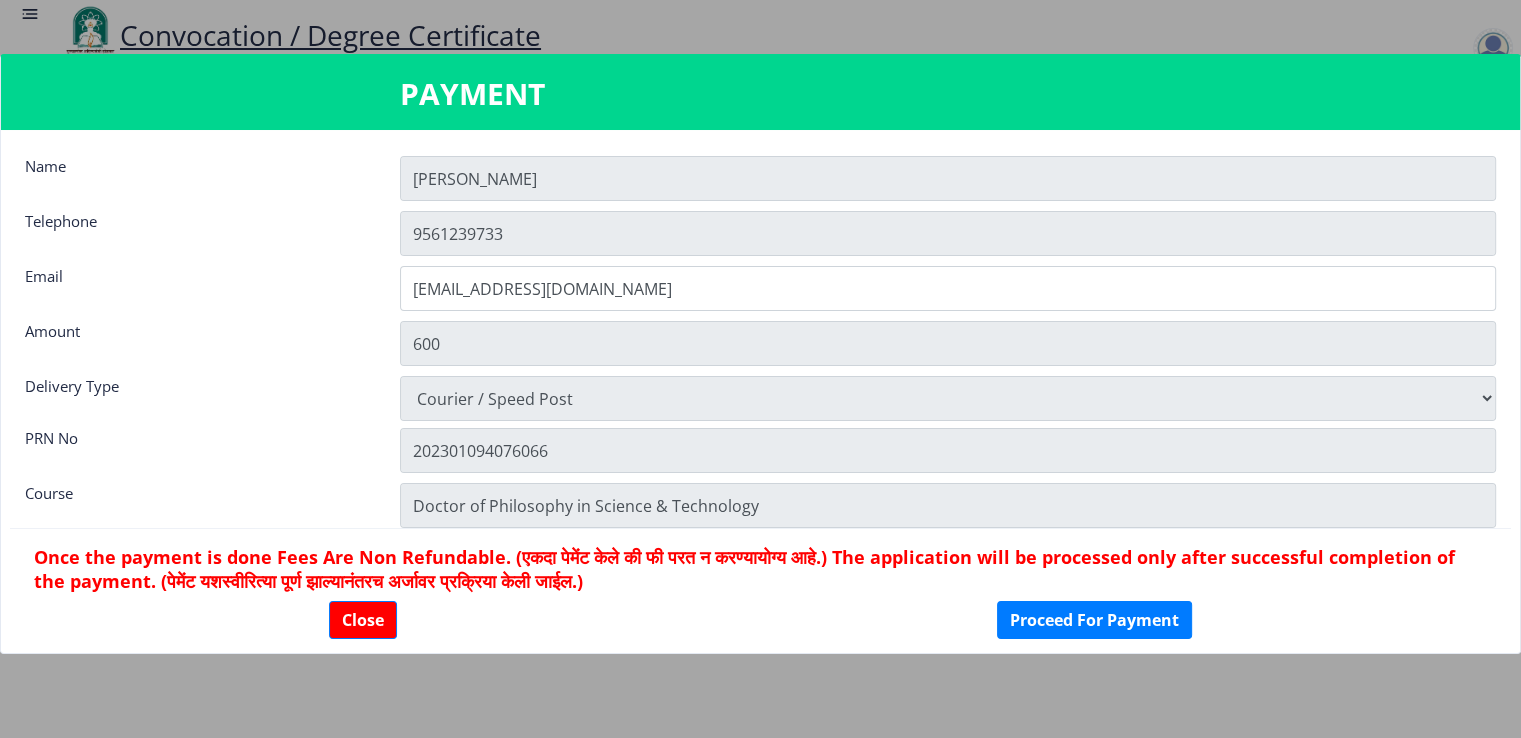 click on "[PERSON_NAME]" 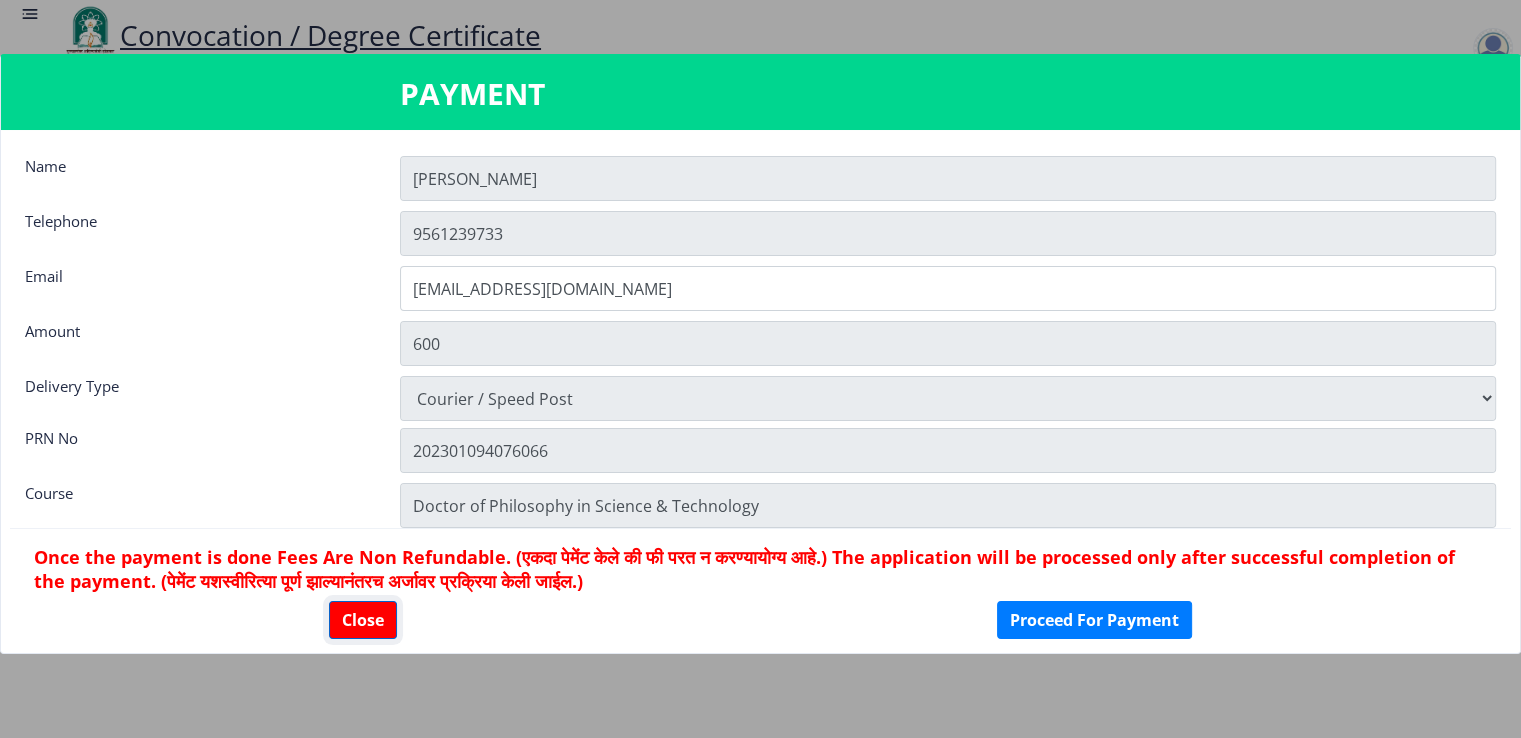 click on "Close" 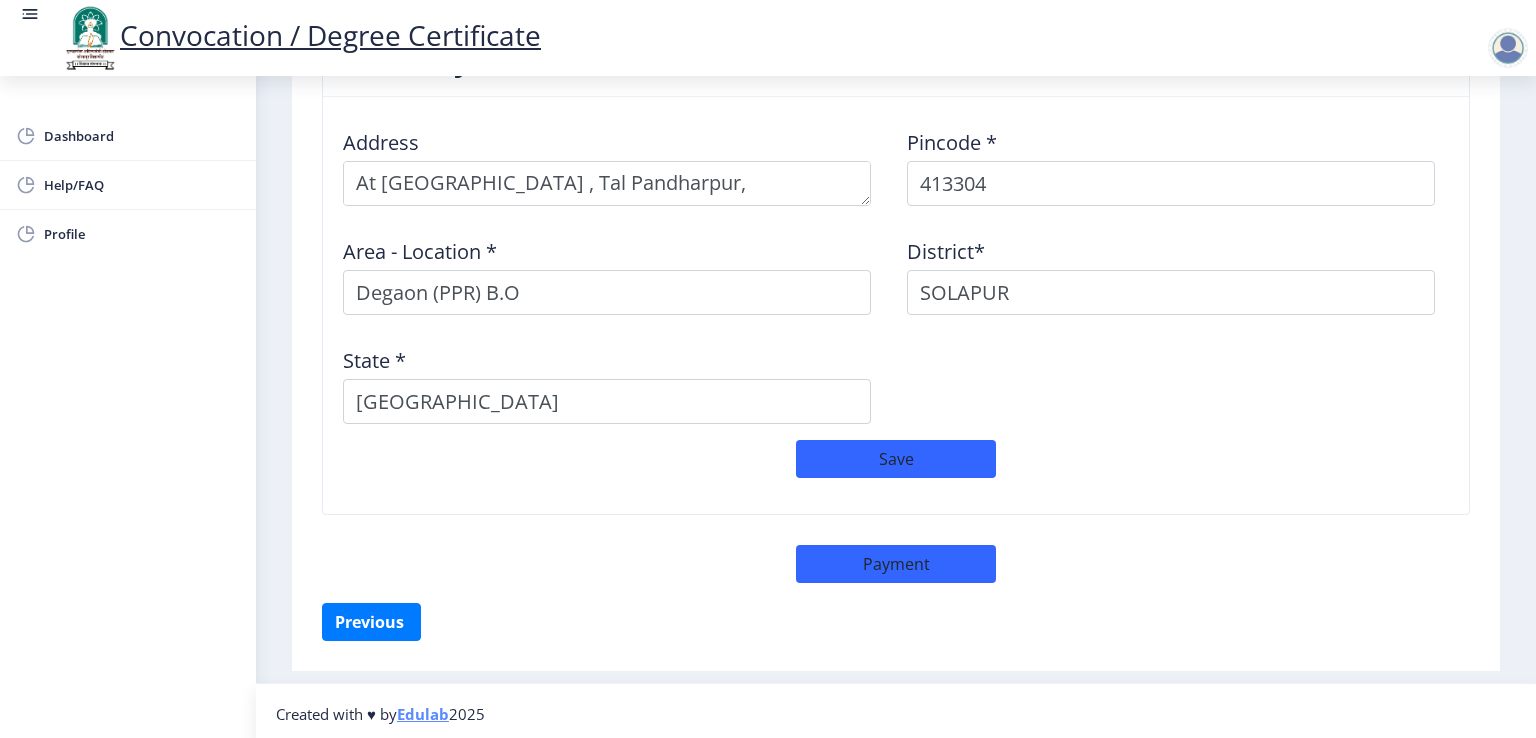 click 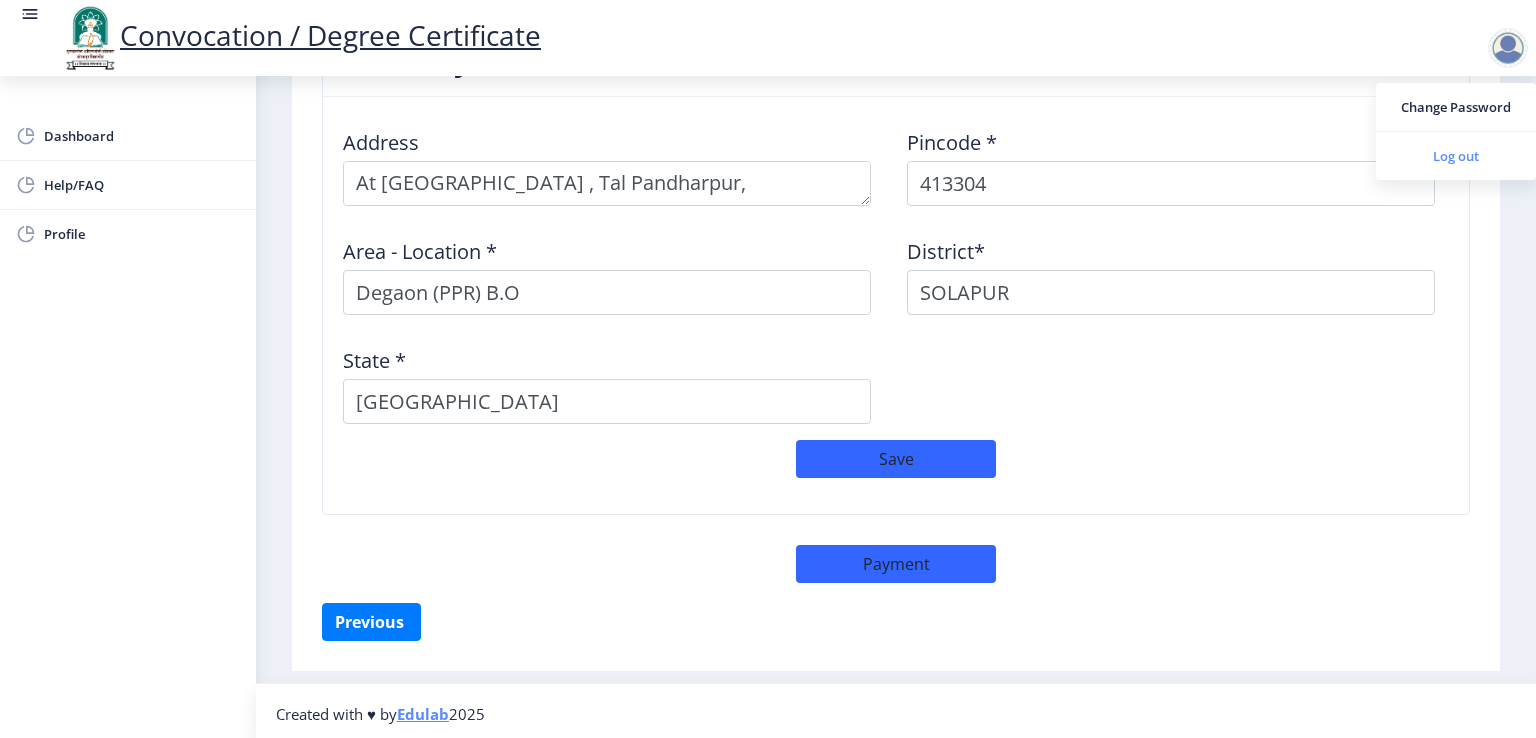click on "Log out" at bounding box center [1456, 156] 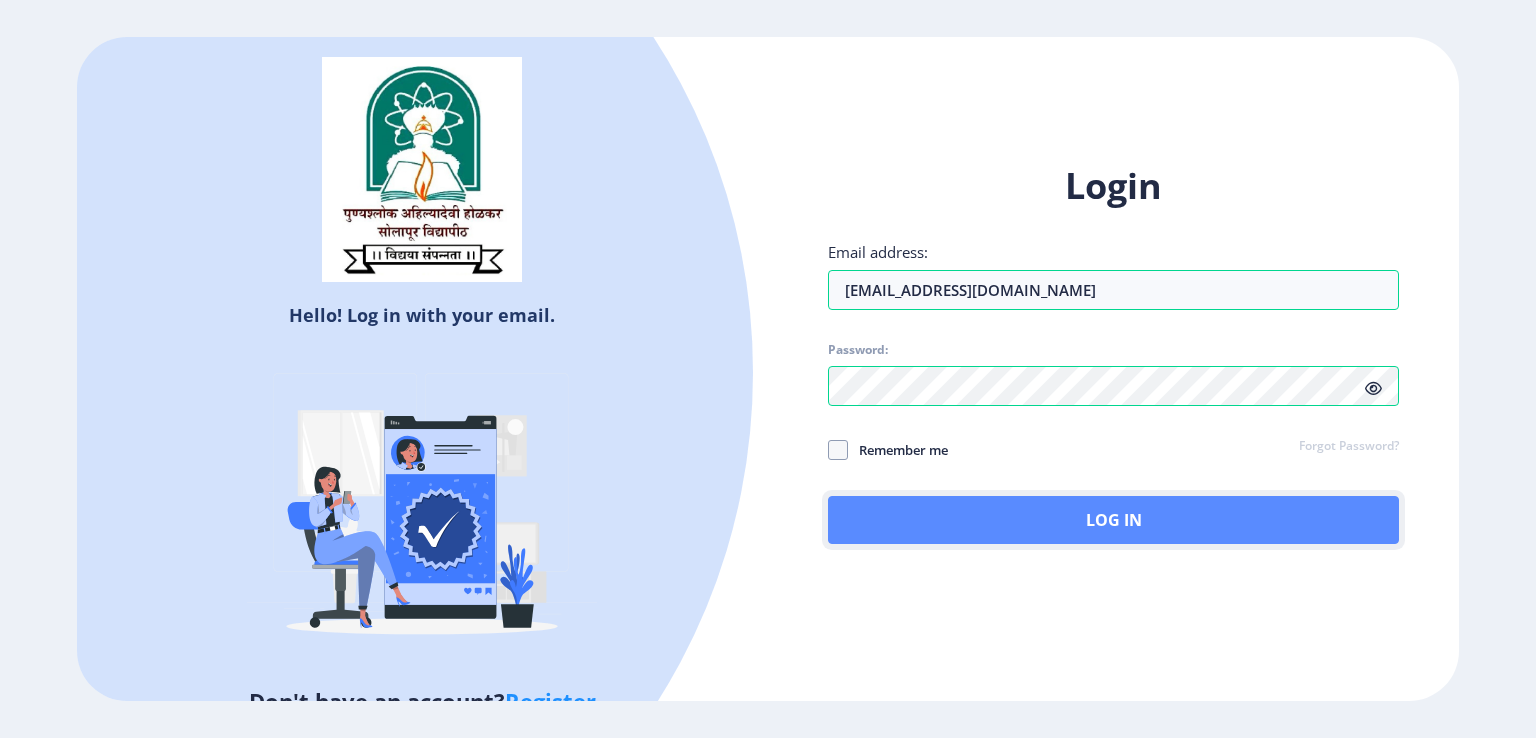 click on "Log In" 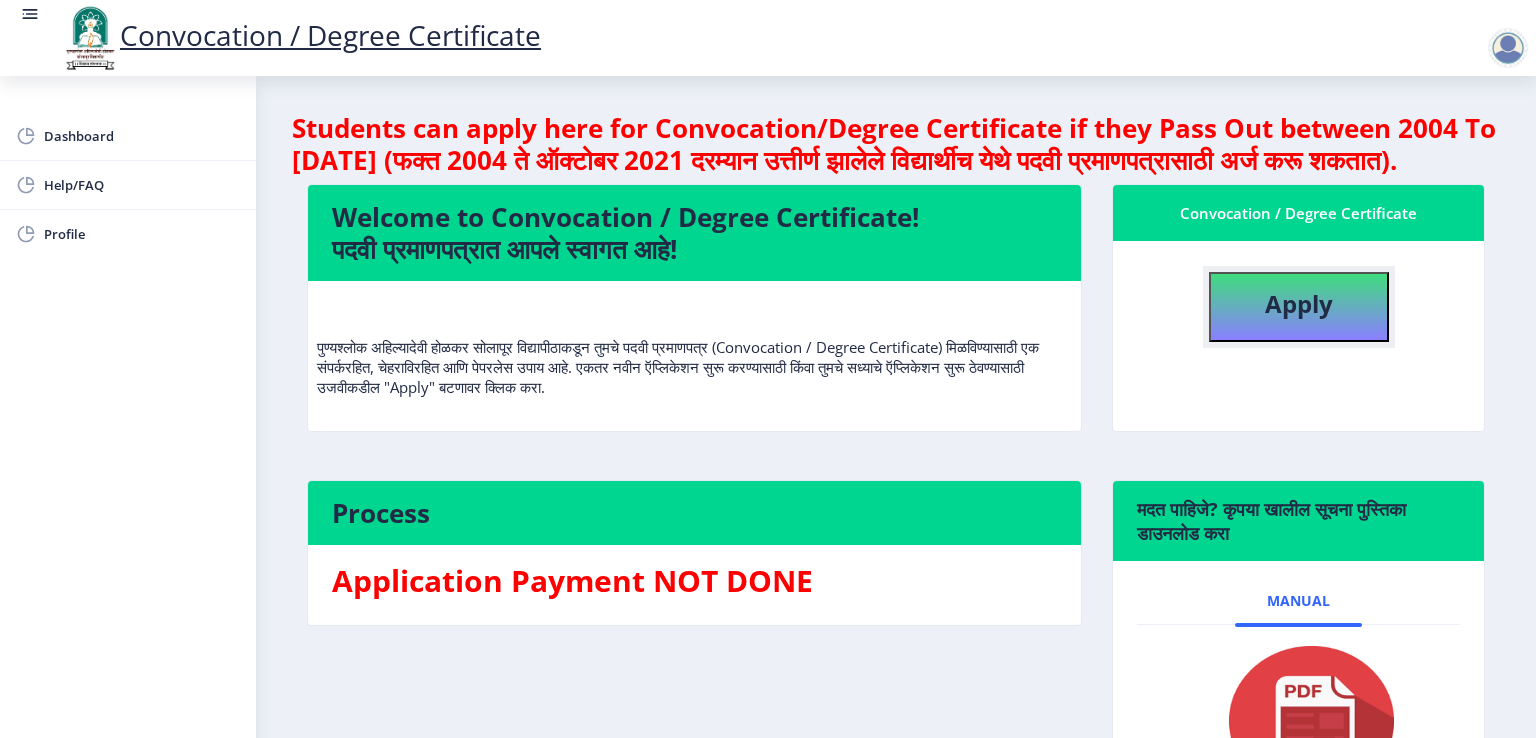 click on "Apply" 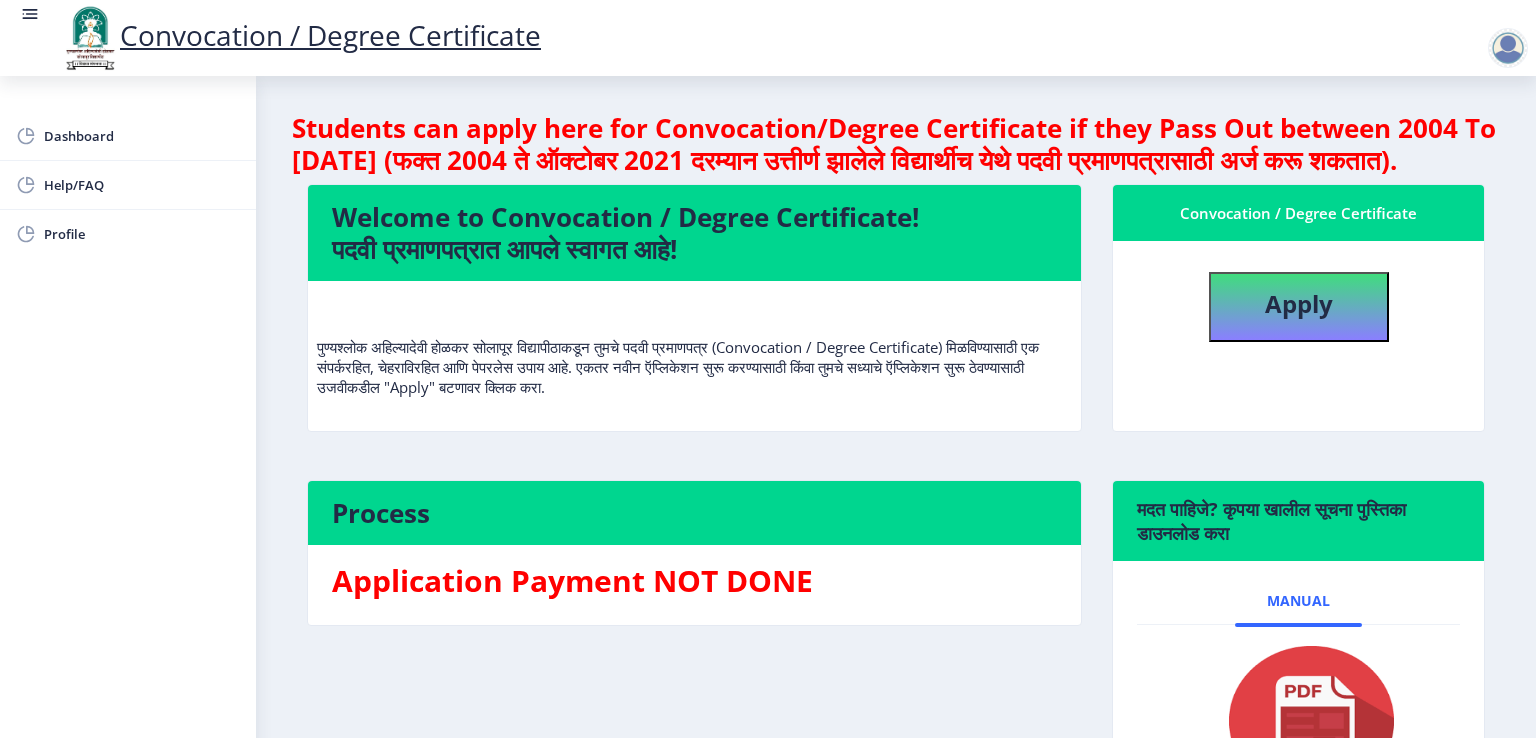 select 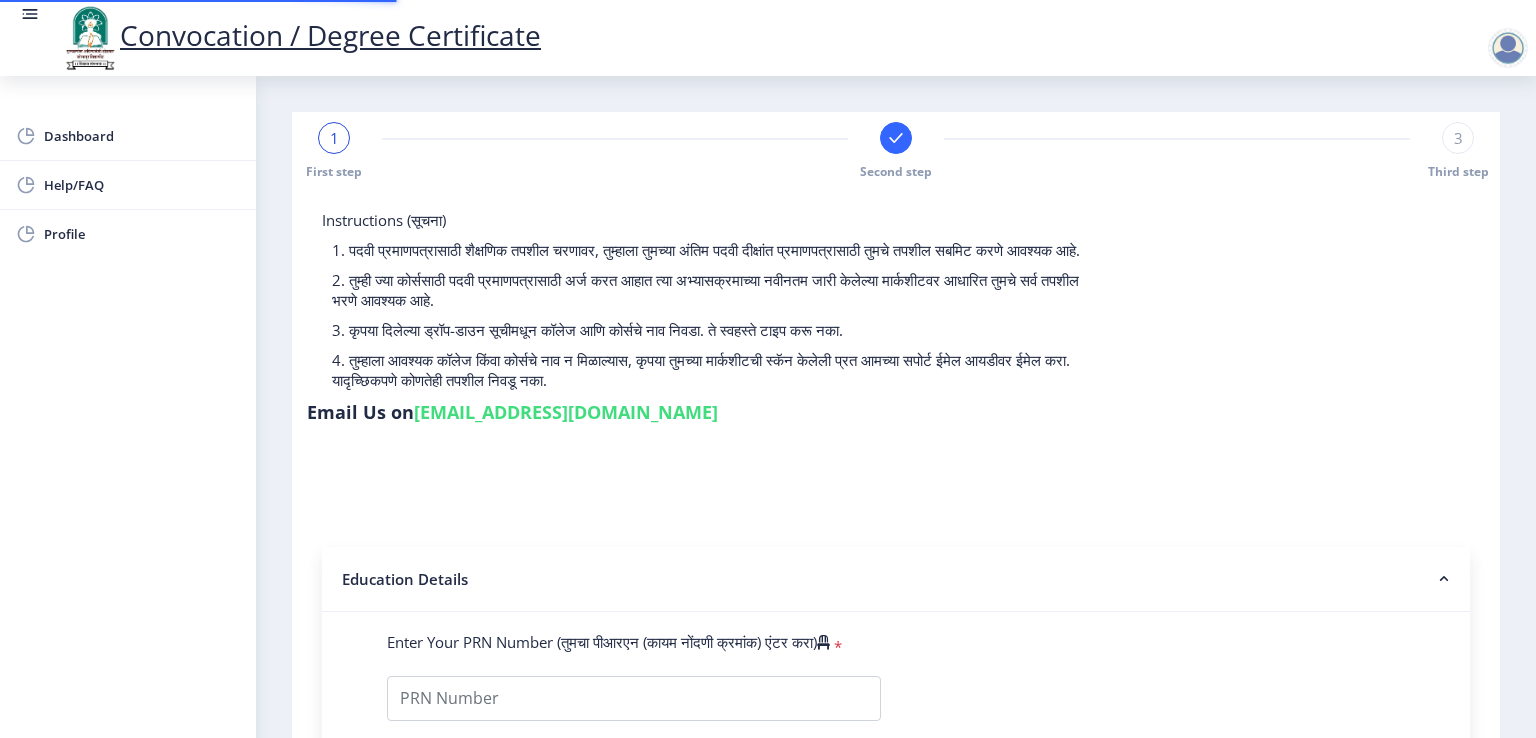 type on "202301094076066" 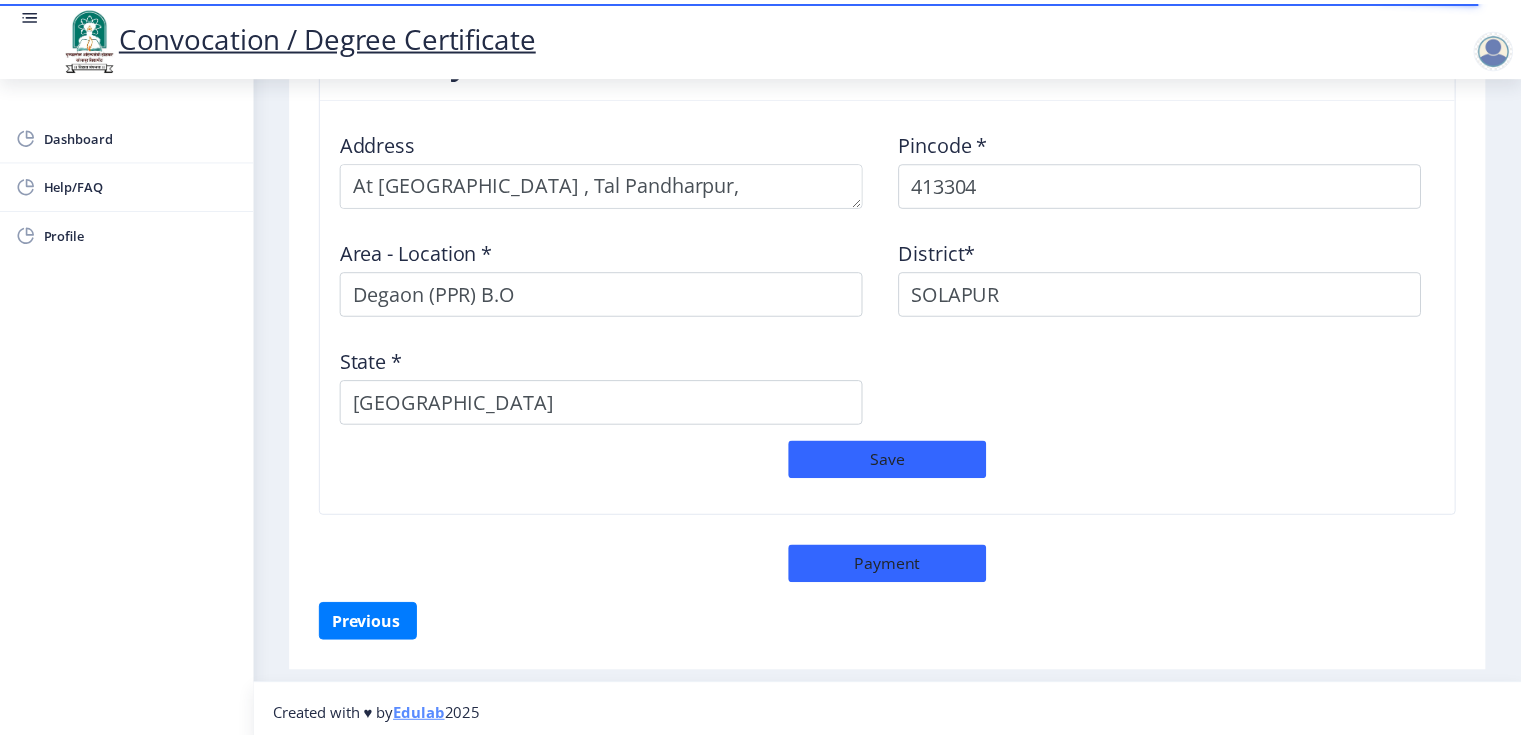 scroll, scrollTop: 1656, scrollLeft: 0, axis: vertical 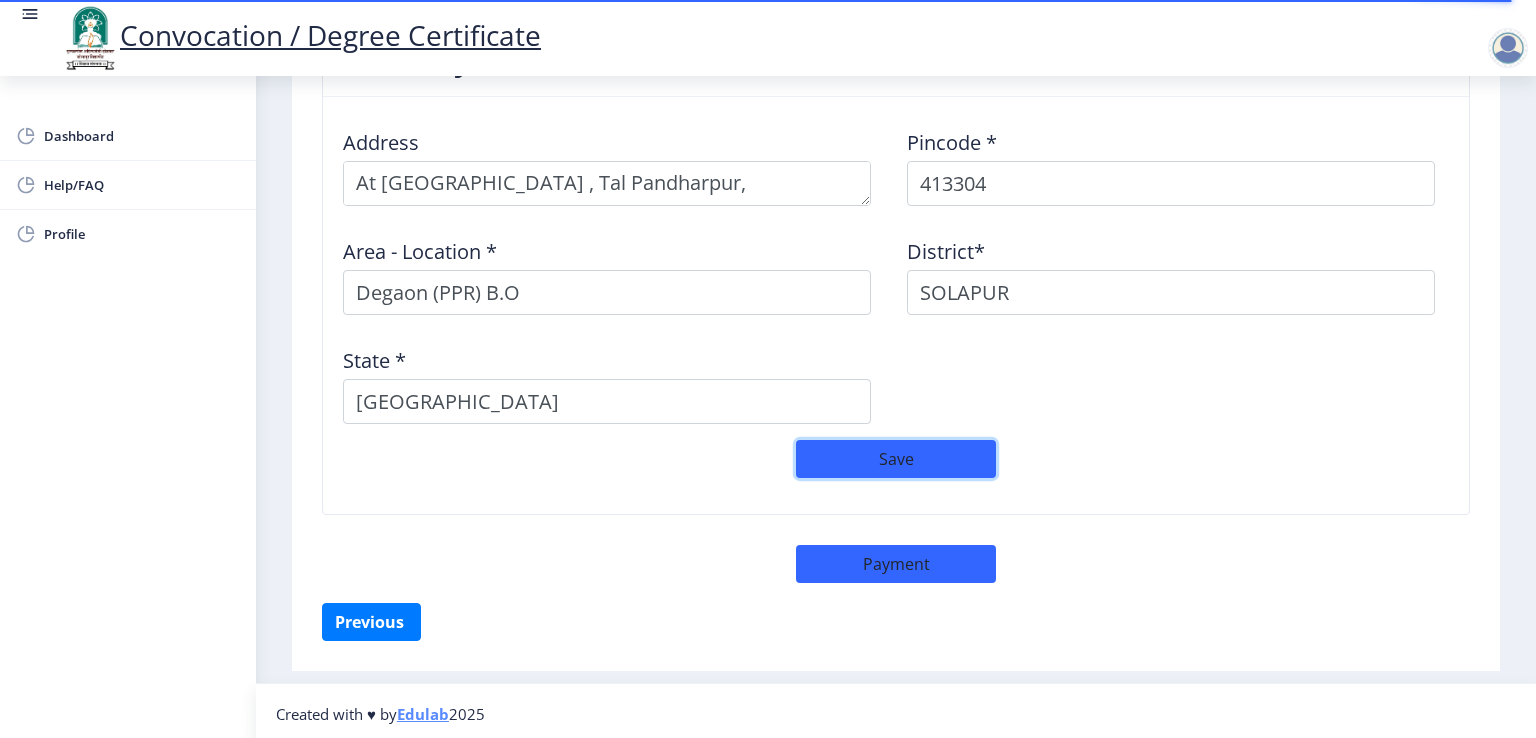 click on "Save" 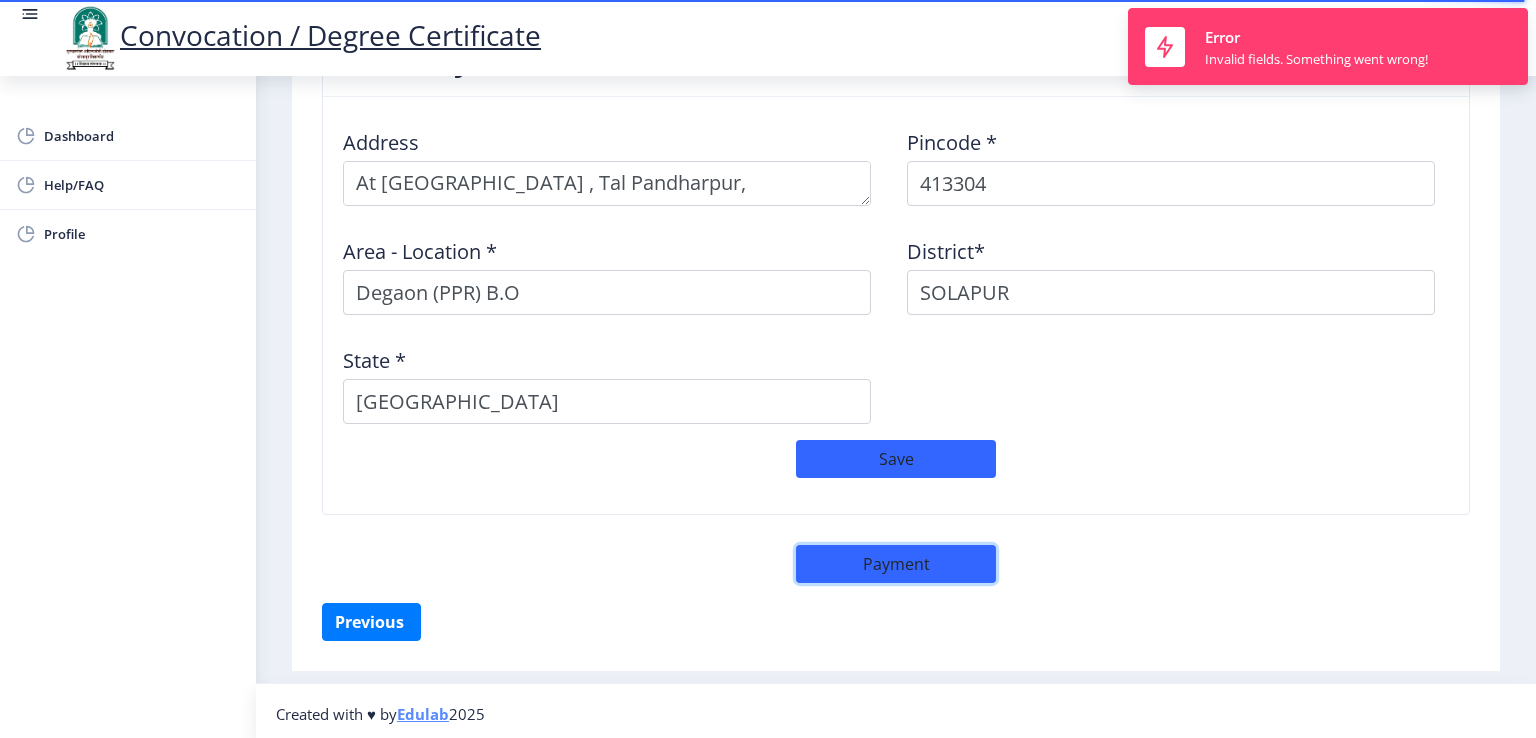 click on "Payment" 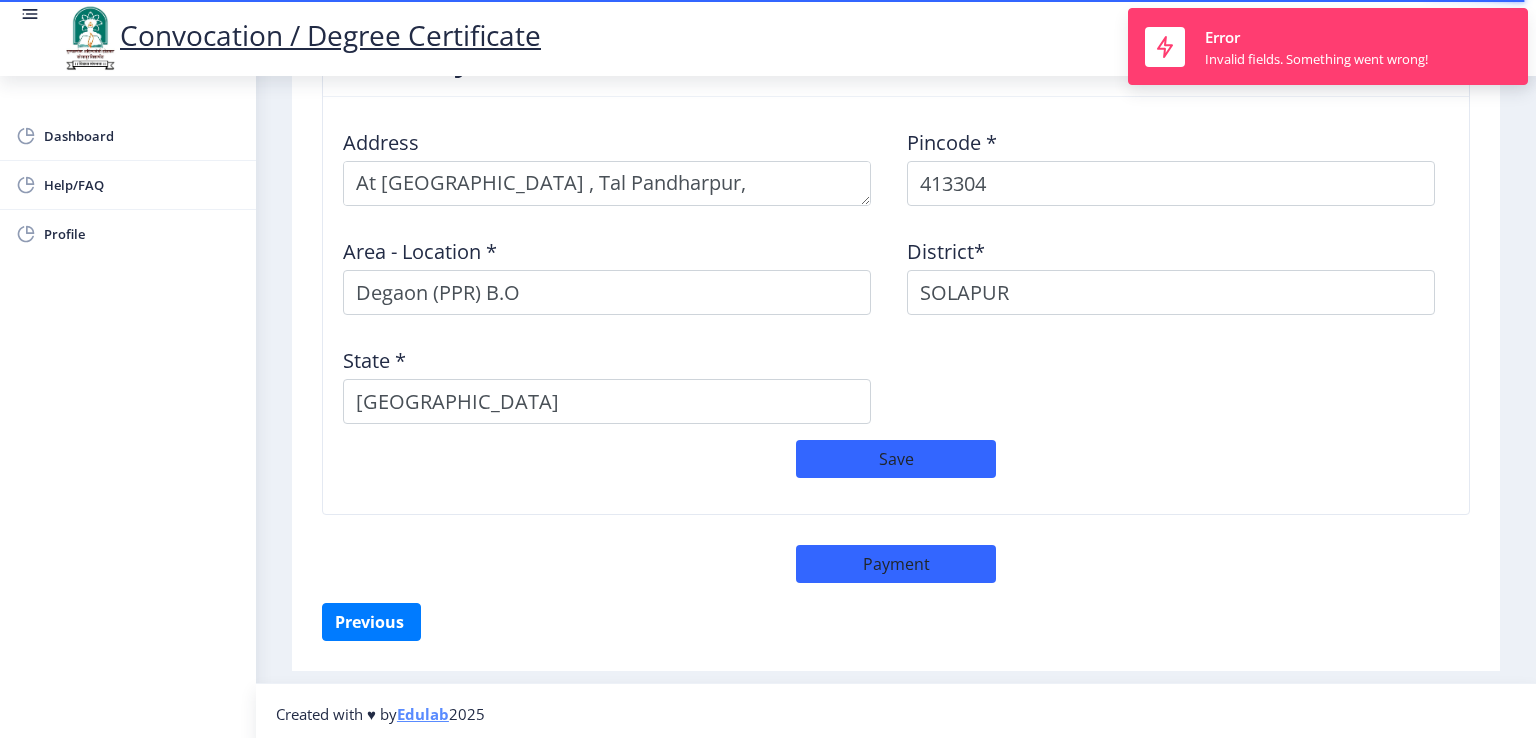 select on "sealed" 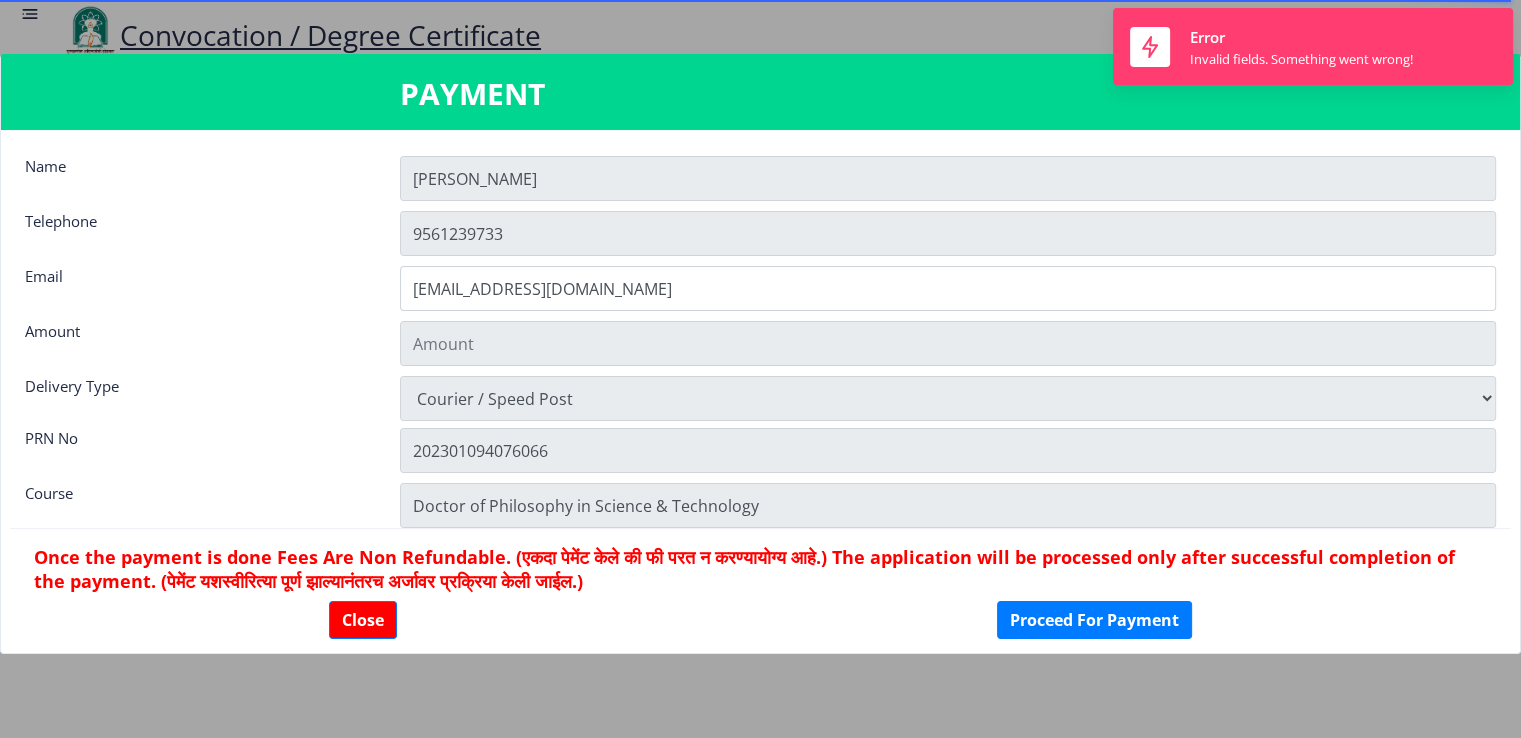 scroll, scrollTop: 1656, scrollLeft: 0, axis: vertical 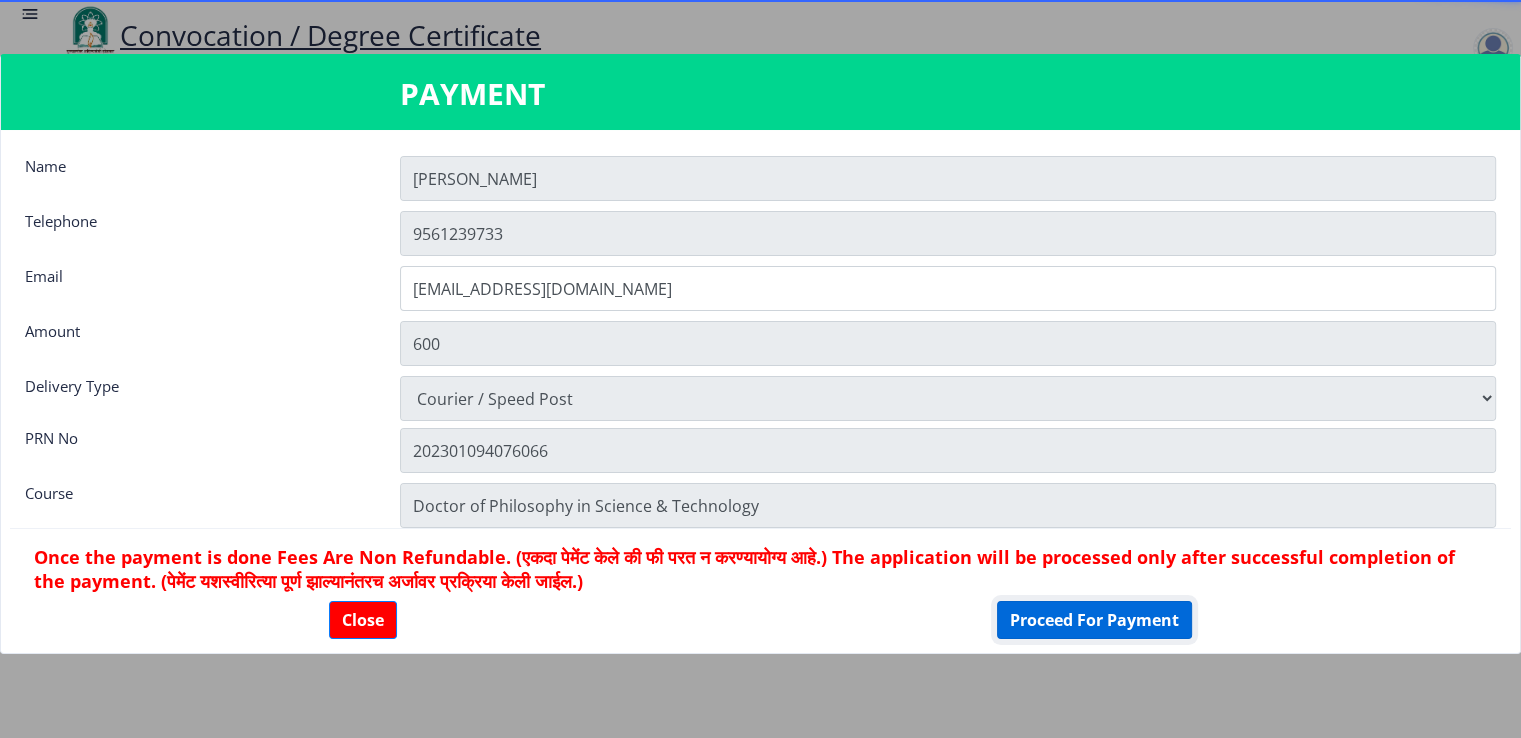 click on "Proceed For Payment" 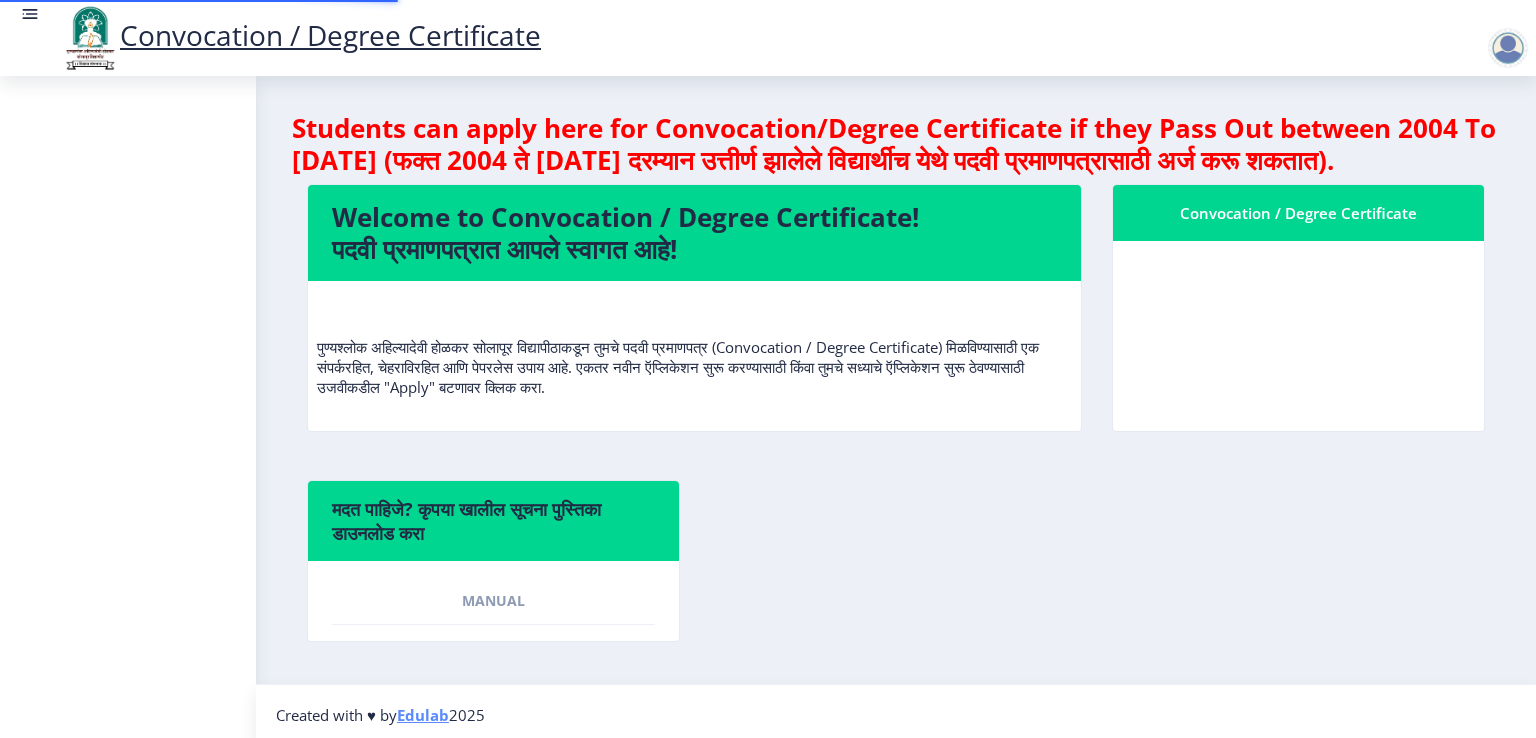 scroll, scrollTop: 0, scrollLeft: 0, axis: both 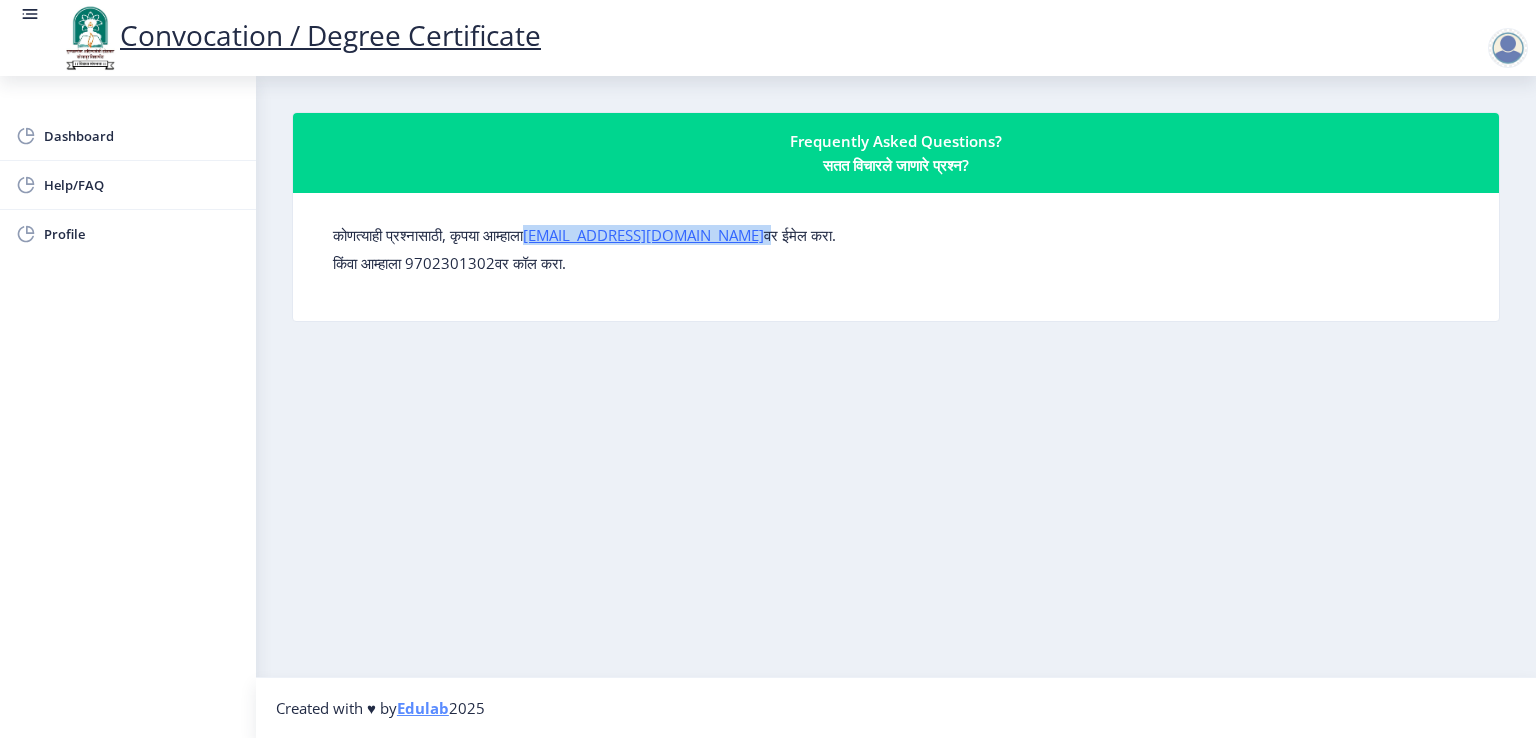 drag, startPoint x: 727, startPoint y: 236, endPoint x: 544, endPoint y: 236, distance: 183 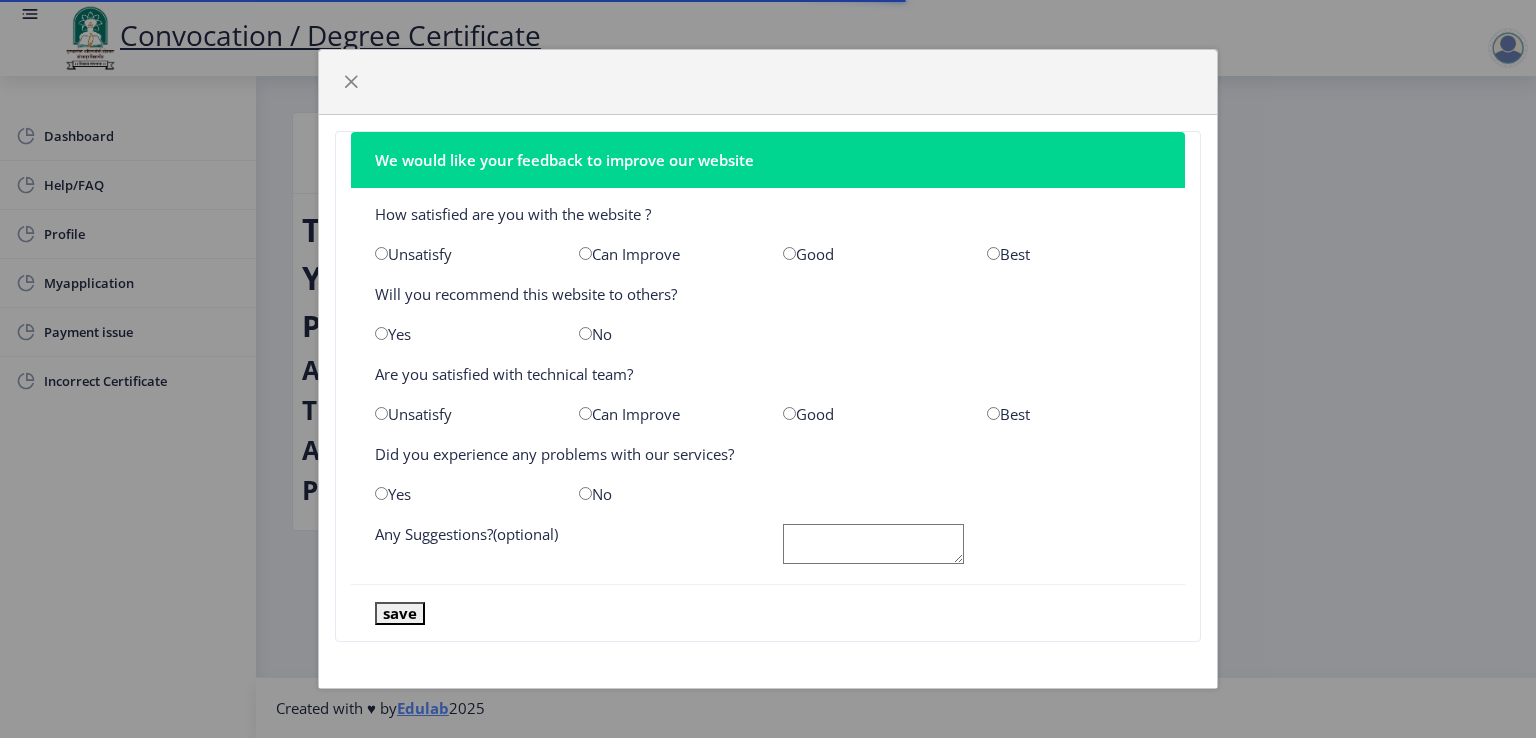 scroll, scrollTop: 0, scrollLeft: 0, axis: both 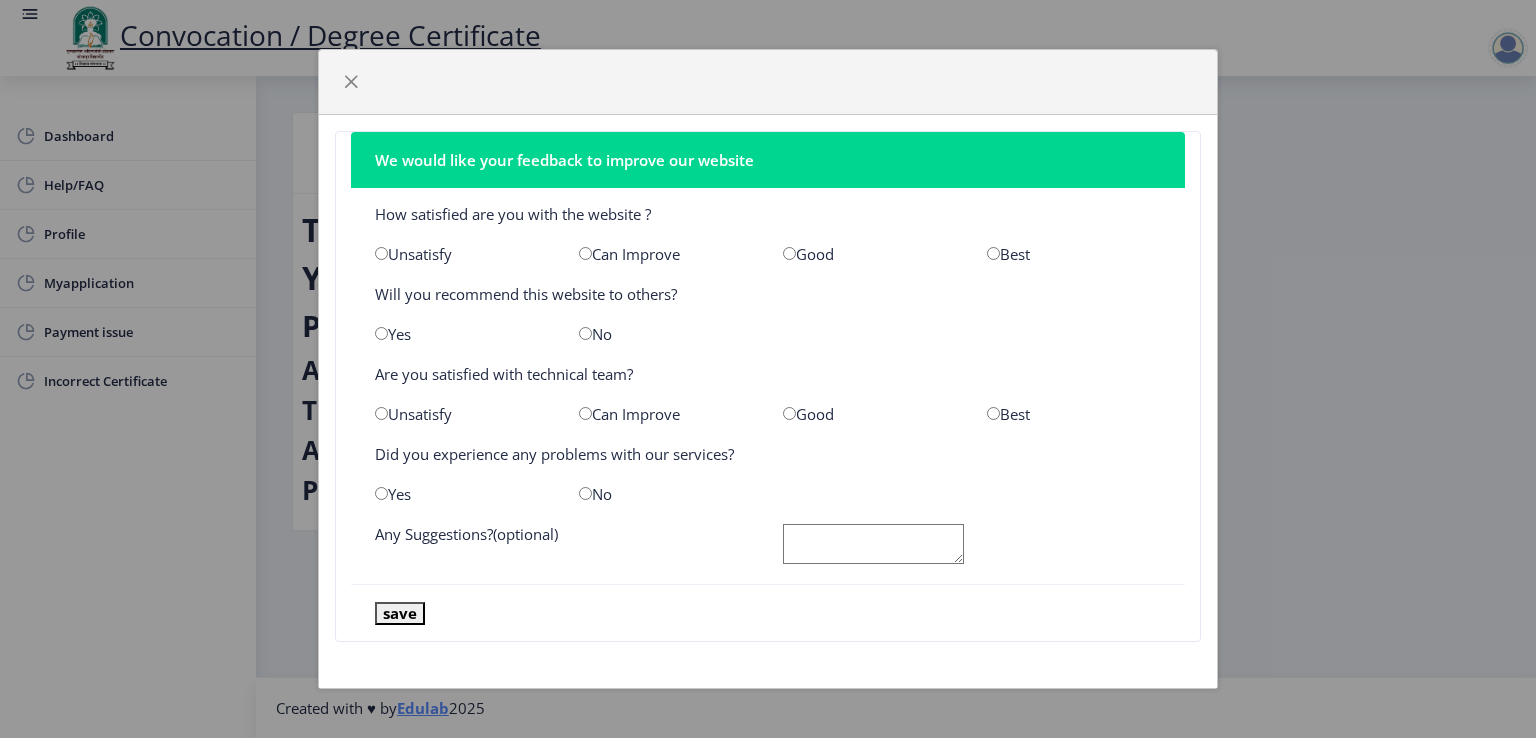 click at bounding box center [585, 253] 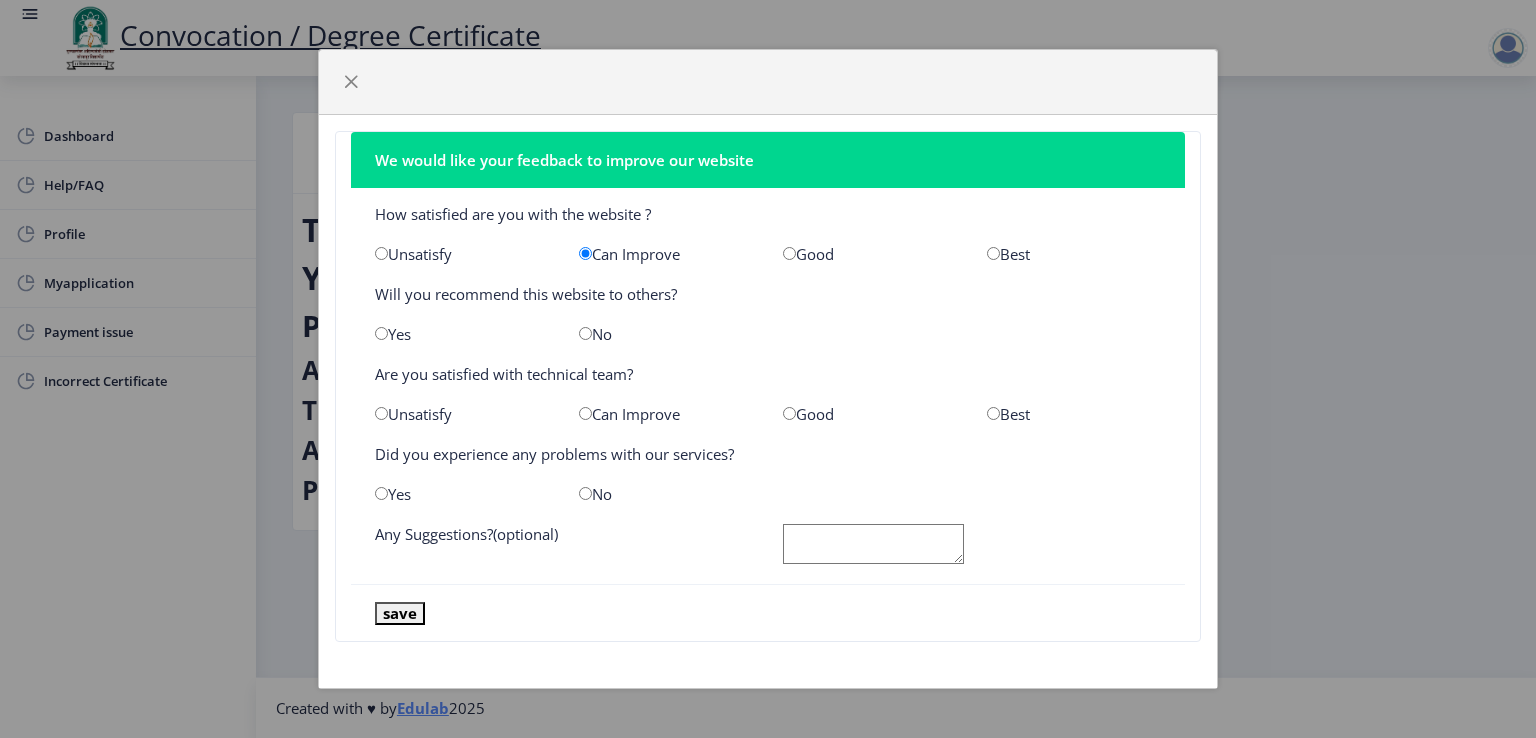 click at bounding box center (585, 333) 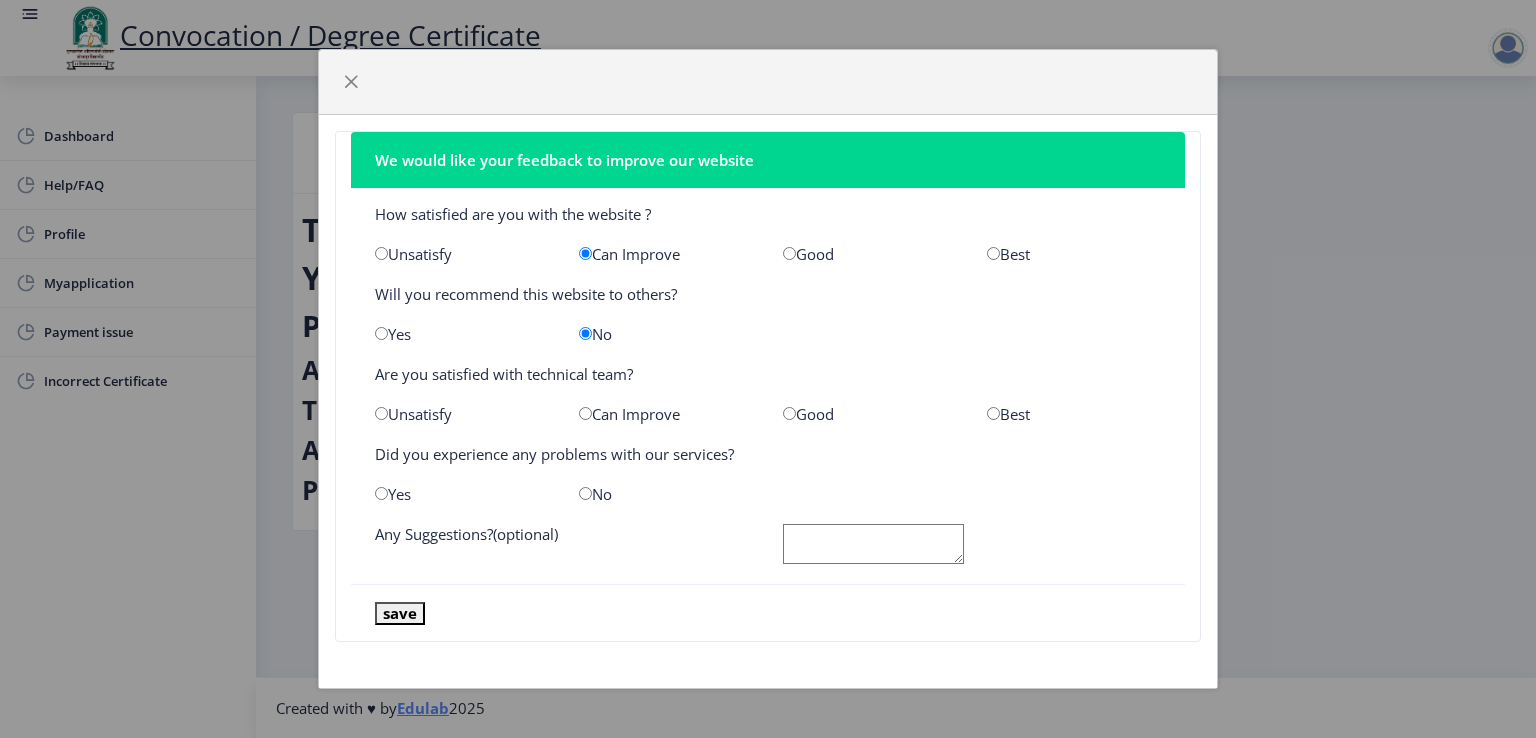 click at bounding box center (585, 413) 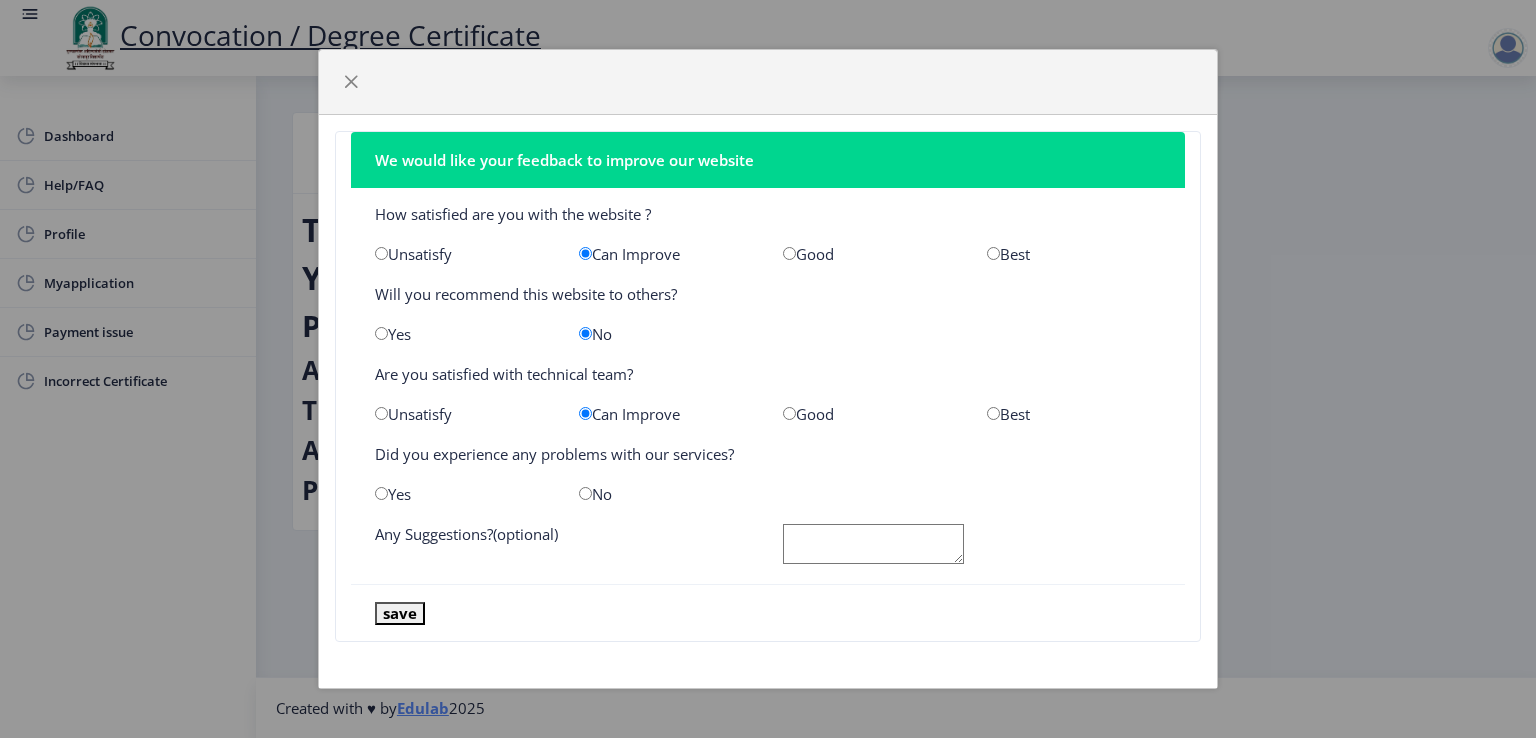click at bounding box center [381, 493] 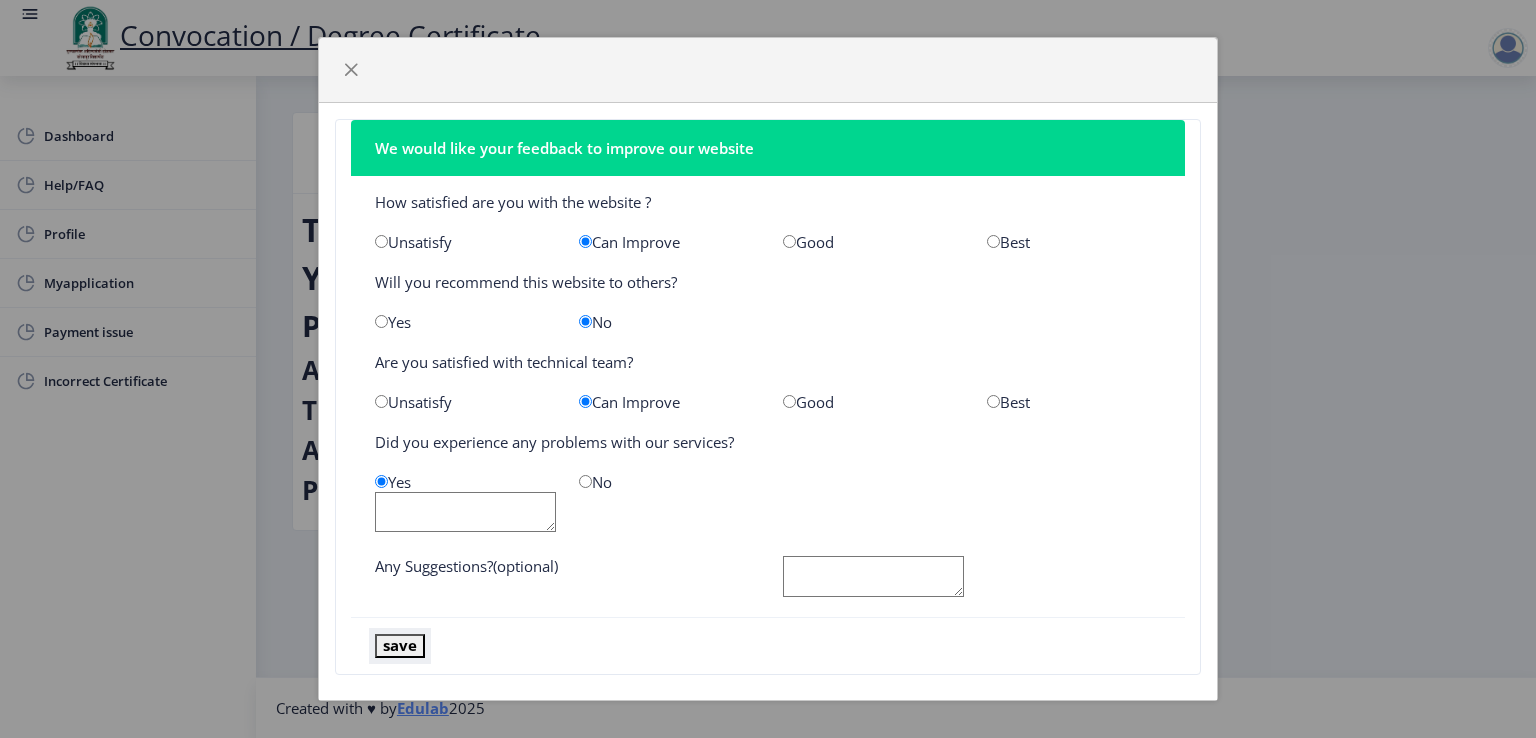 click on "save" 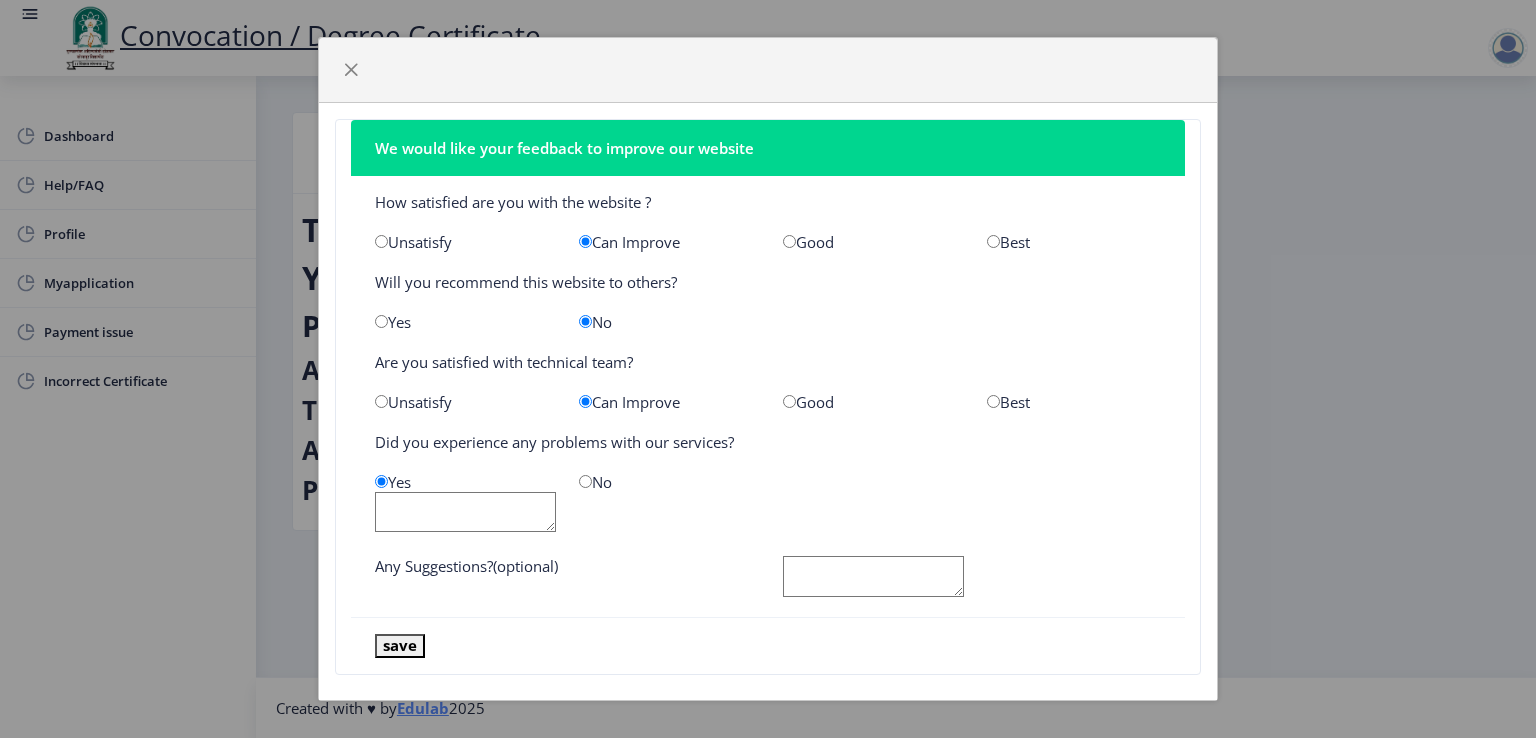 click 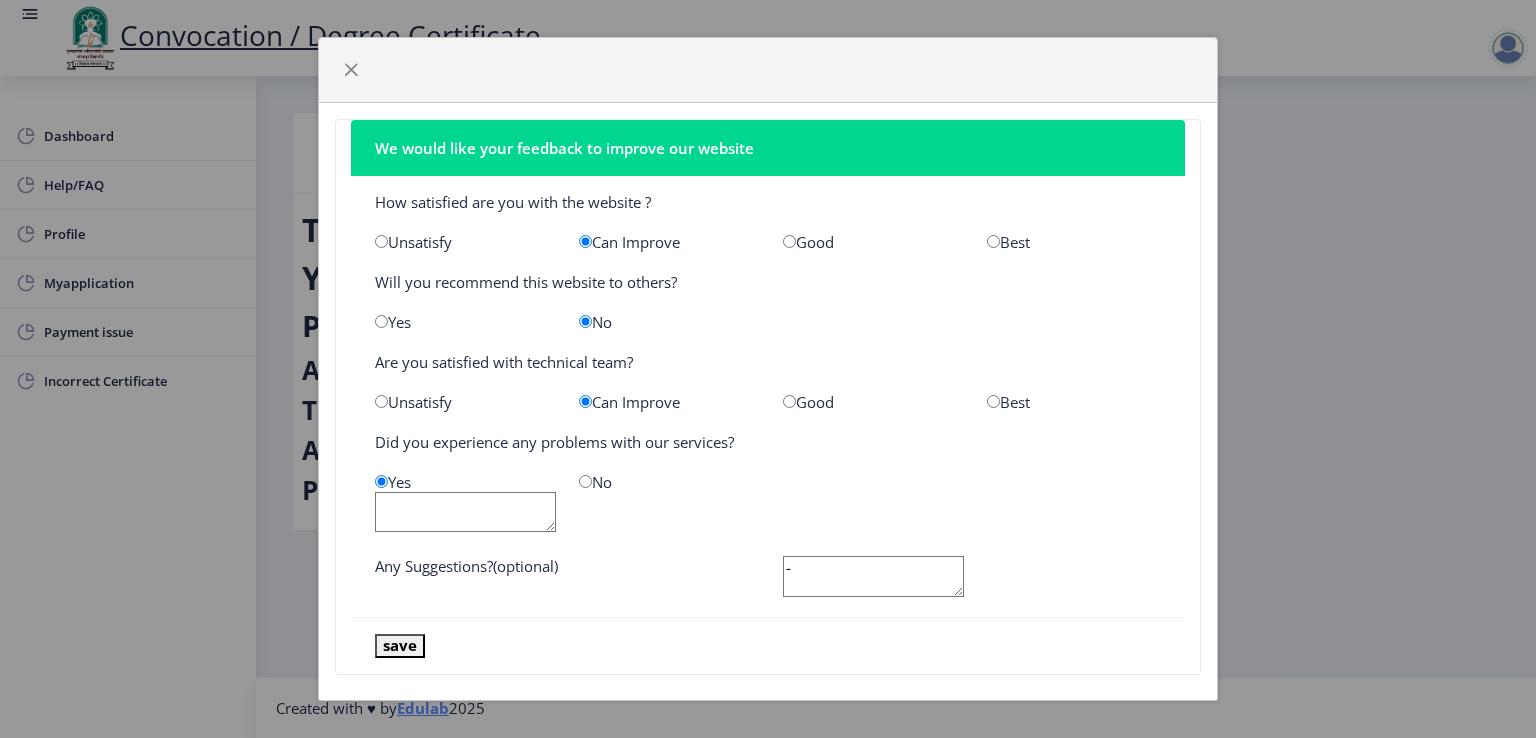 type on "-" 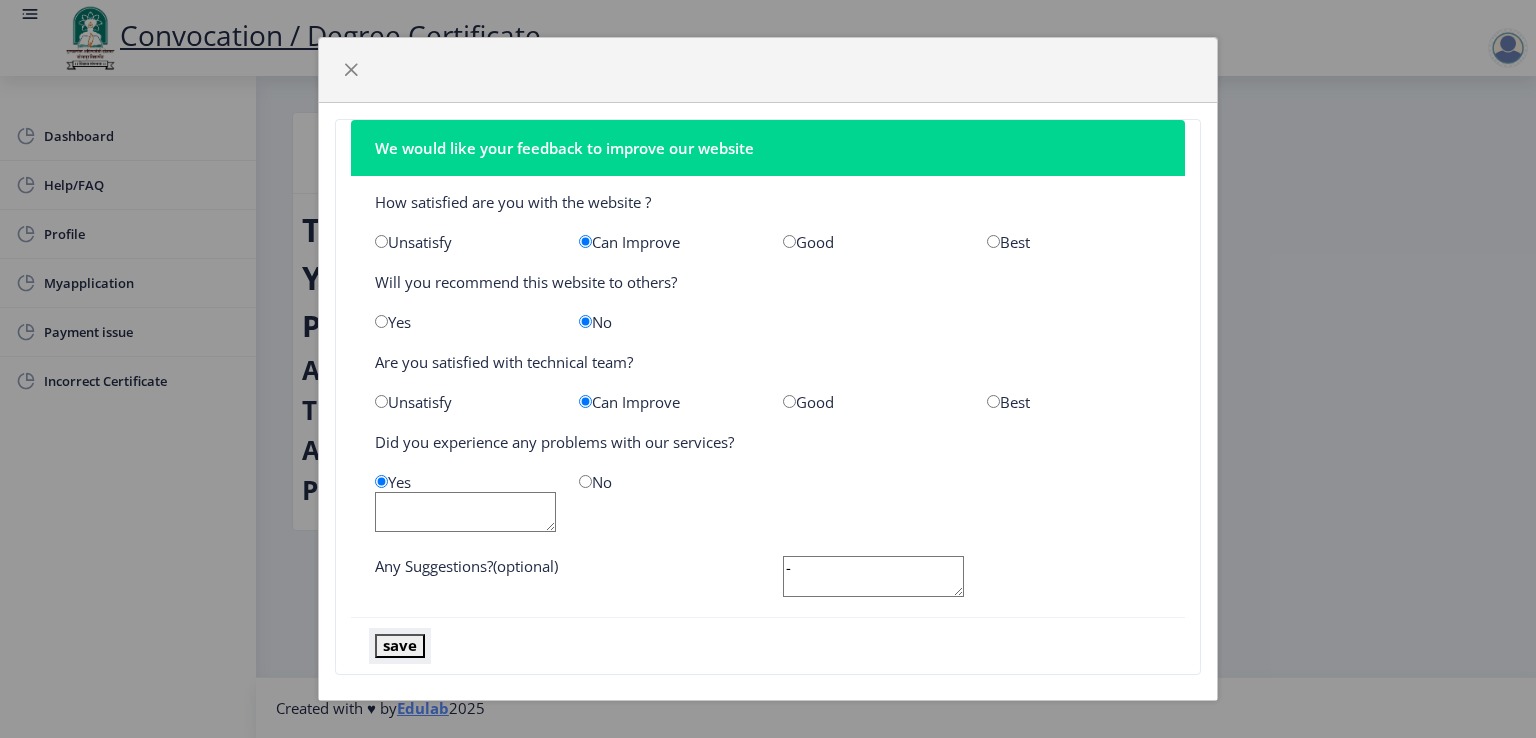 click on "save" 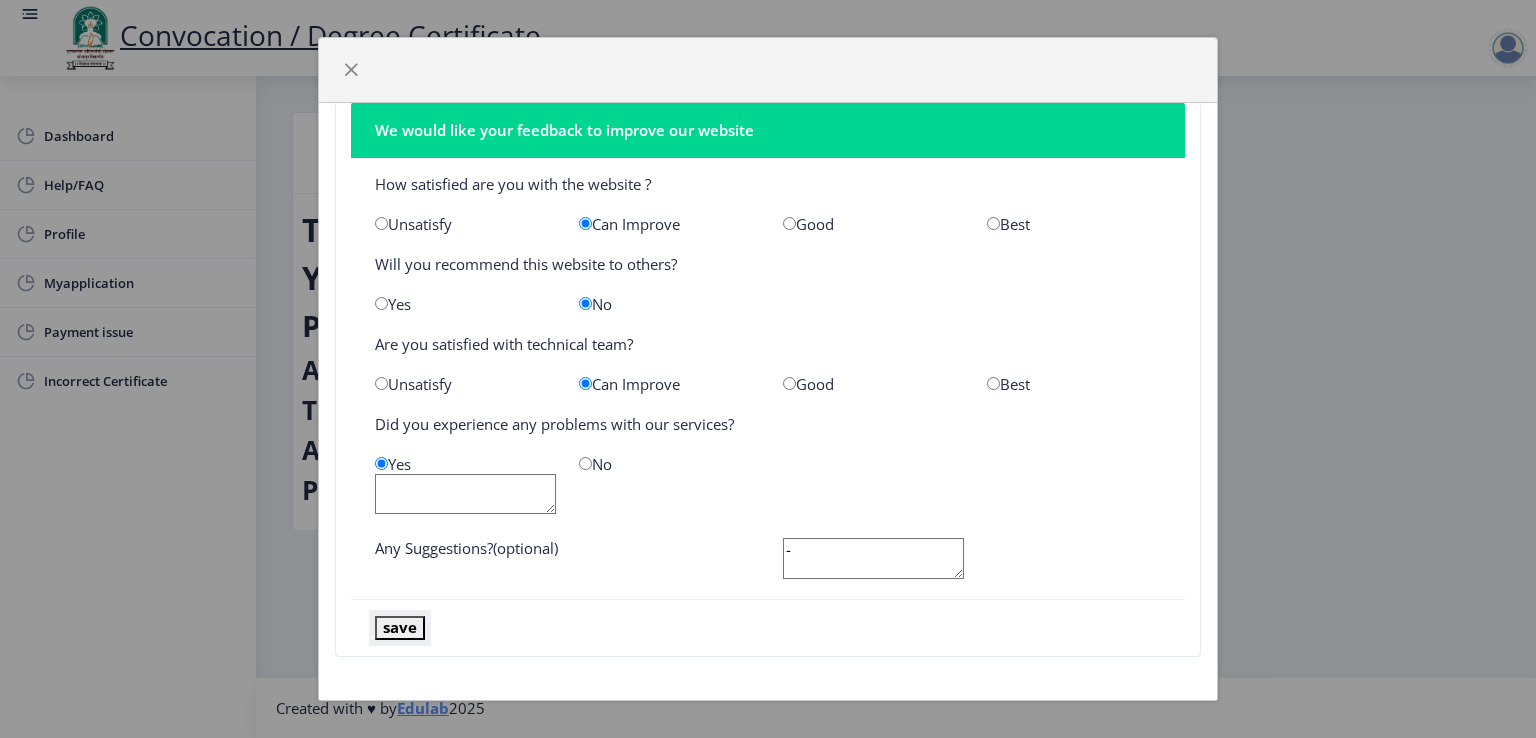 click on "save" 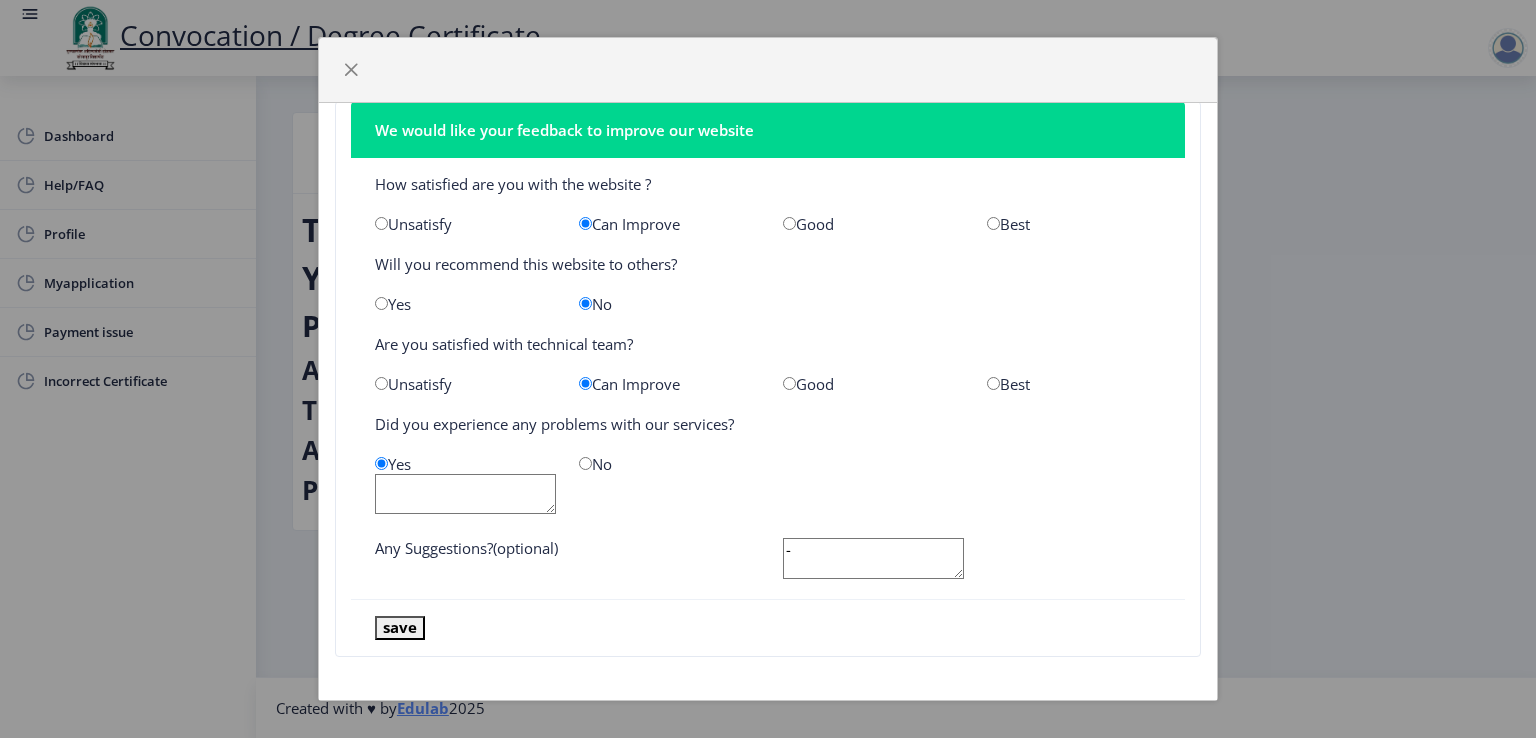 click 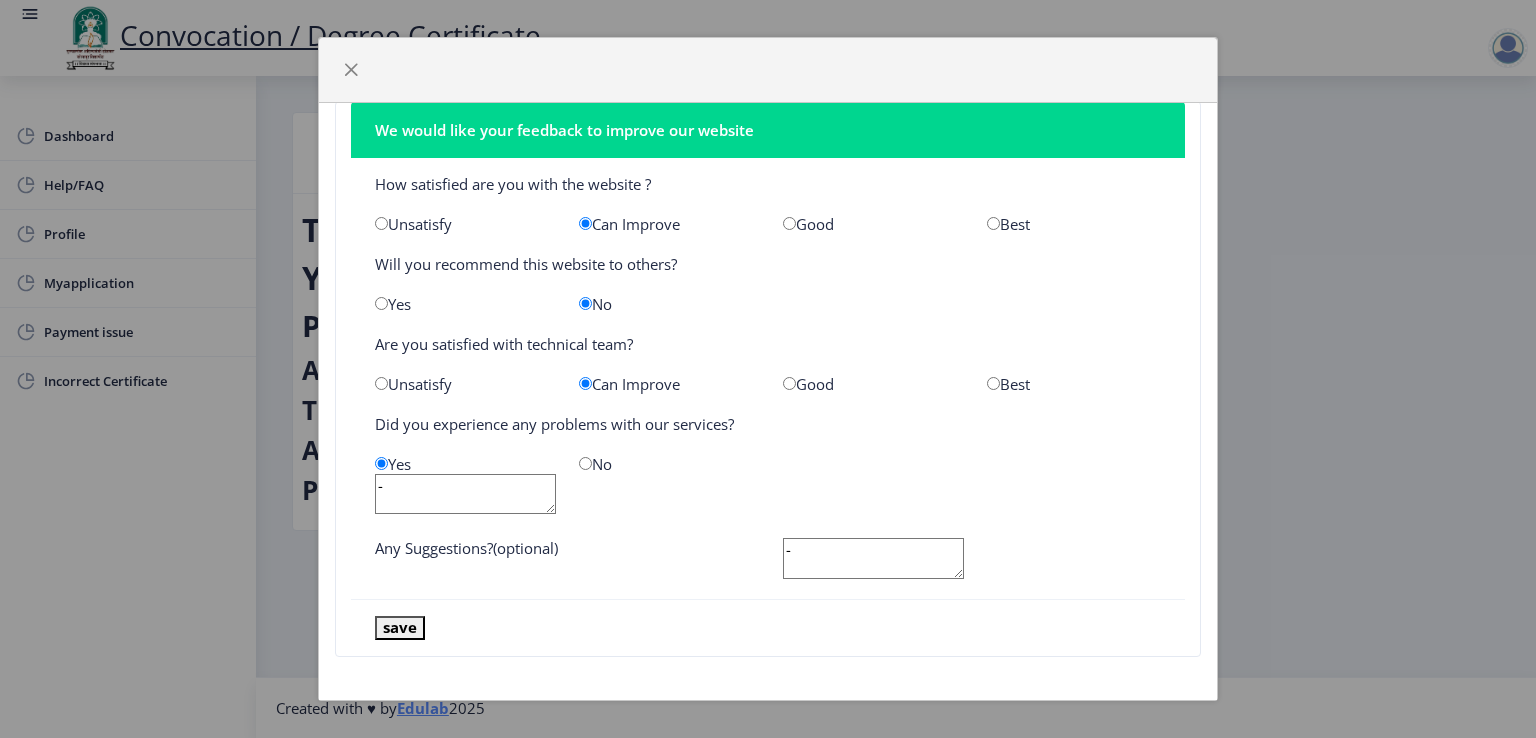 type on "-" 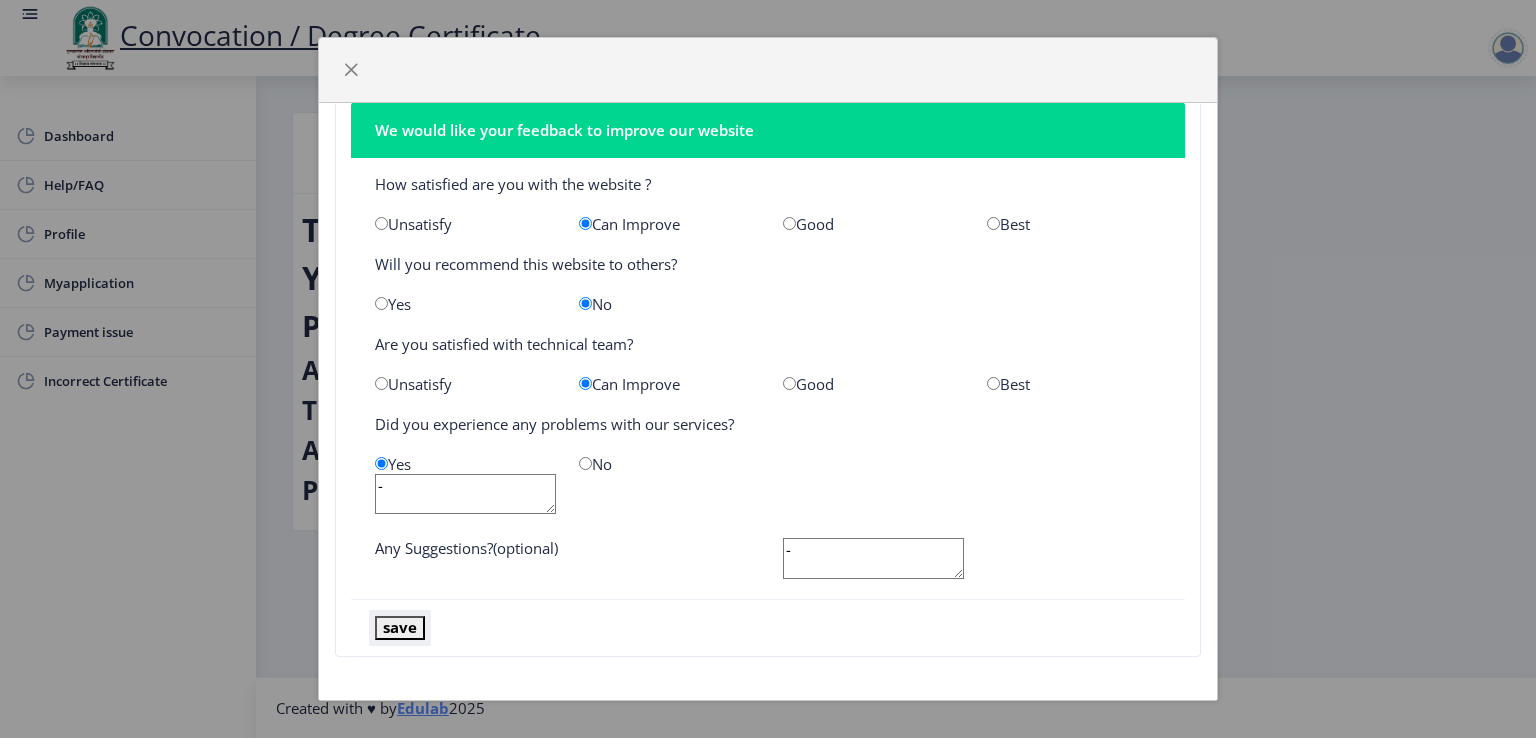 click on "save" 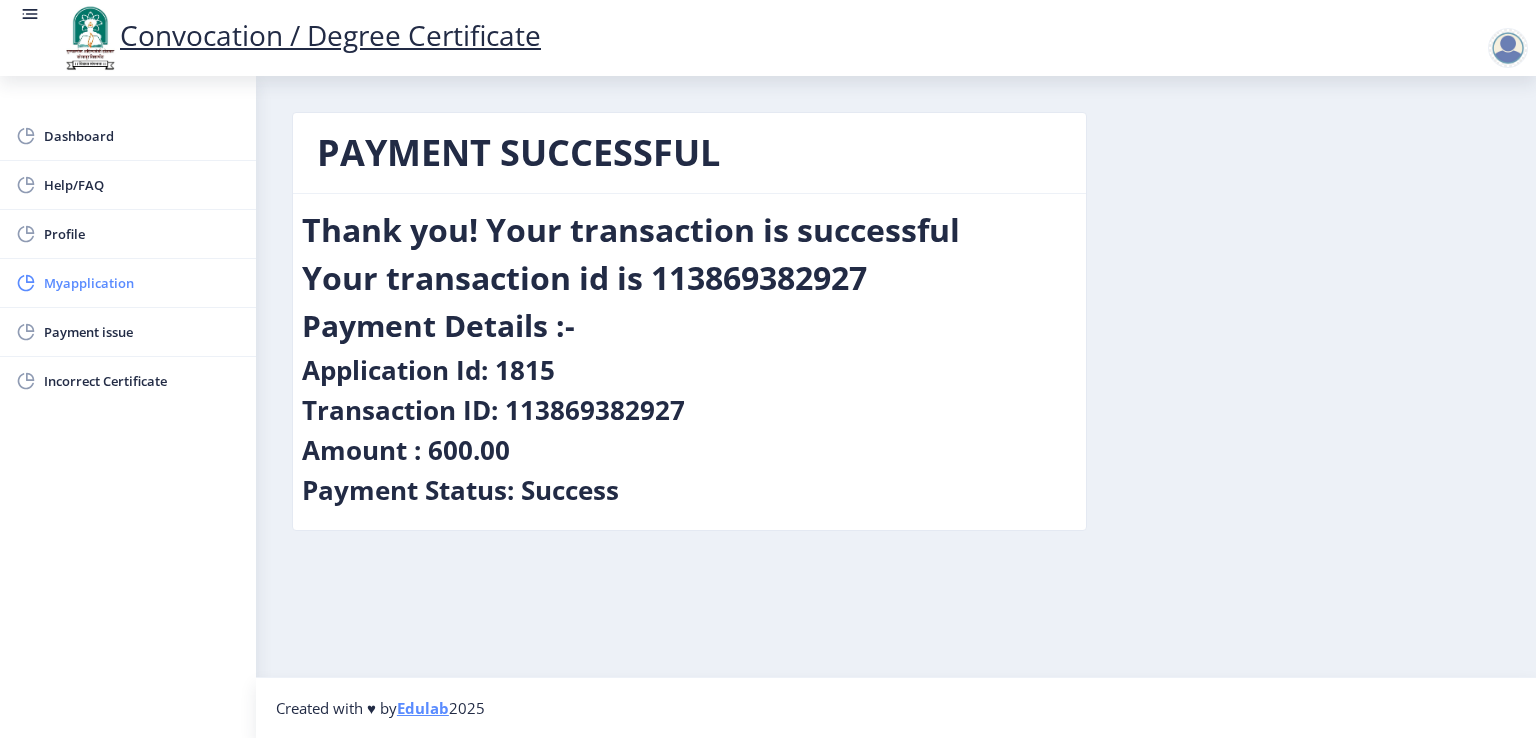 click on "Myapplication" 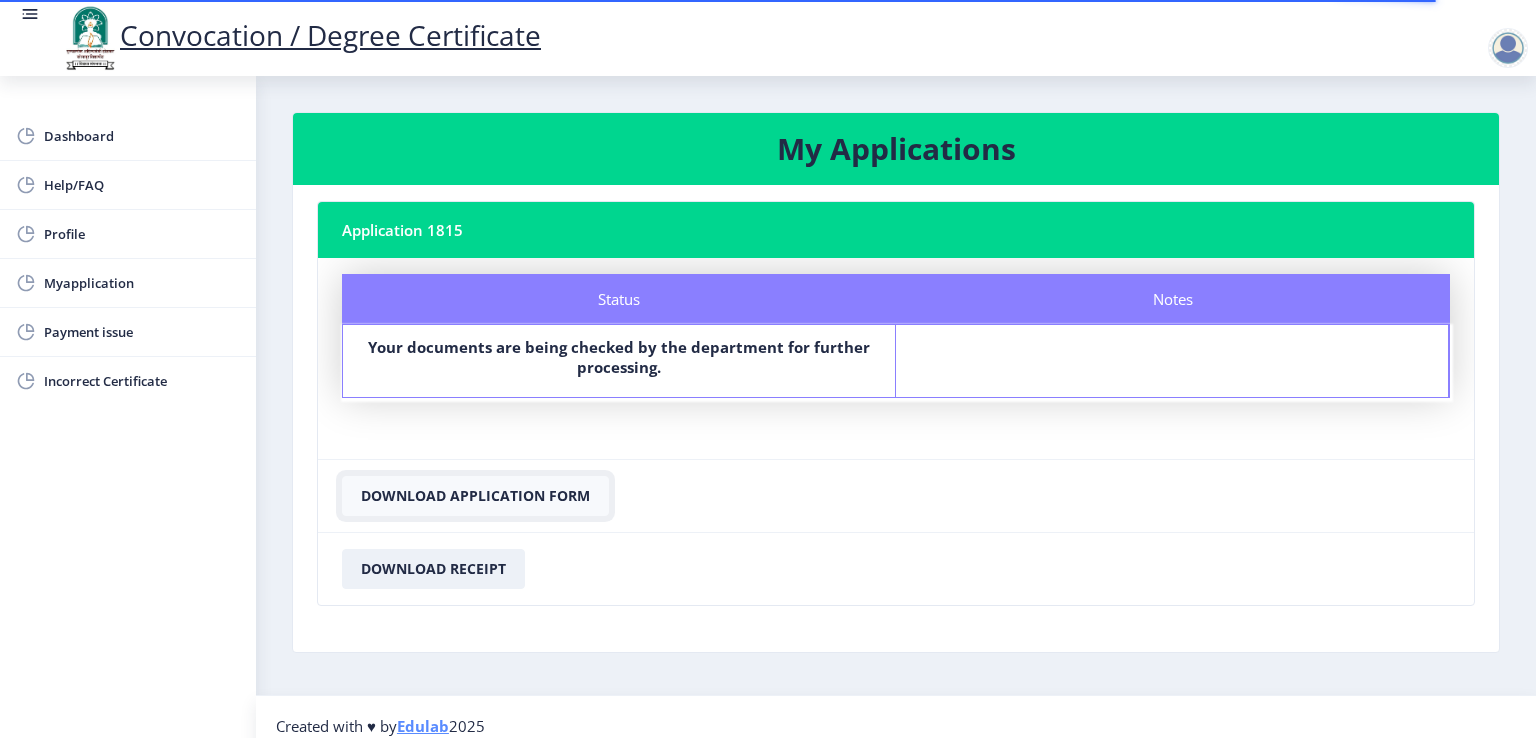click on "Download Application Form" 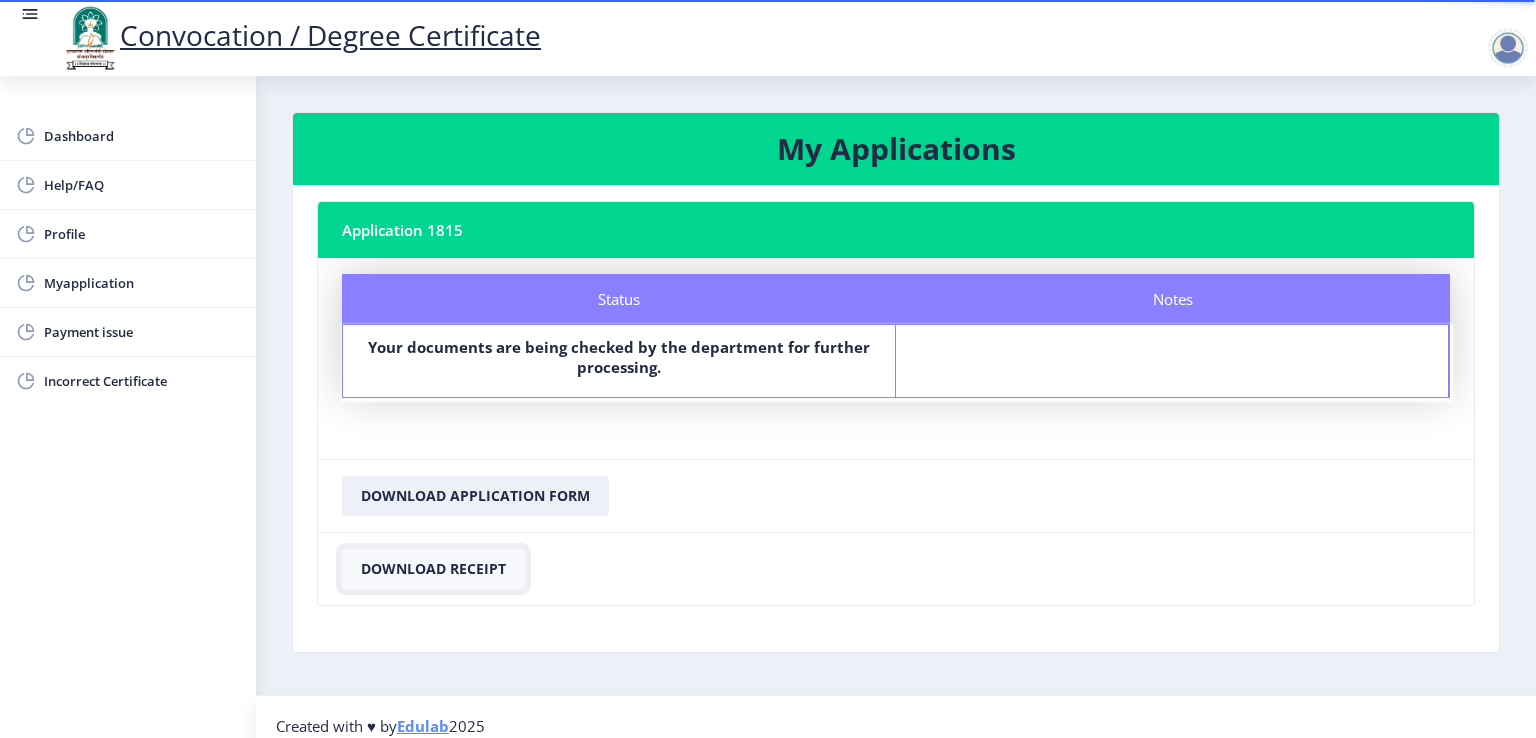 click on "Download Receipt" 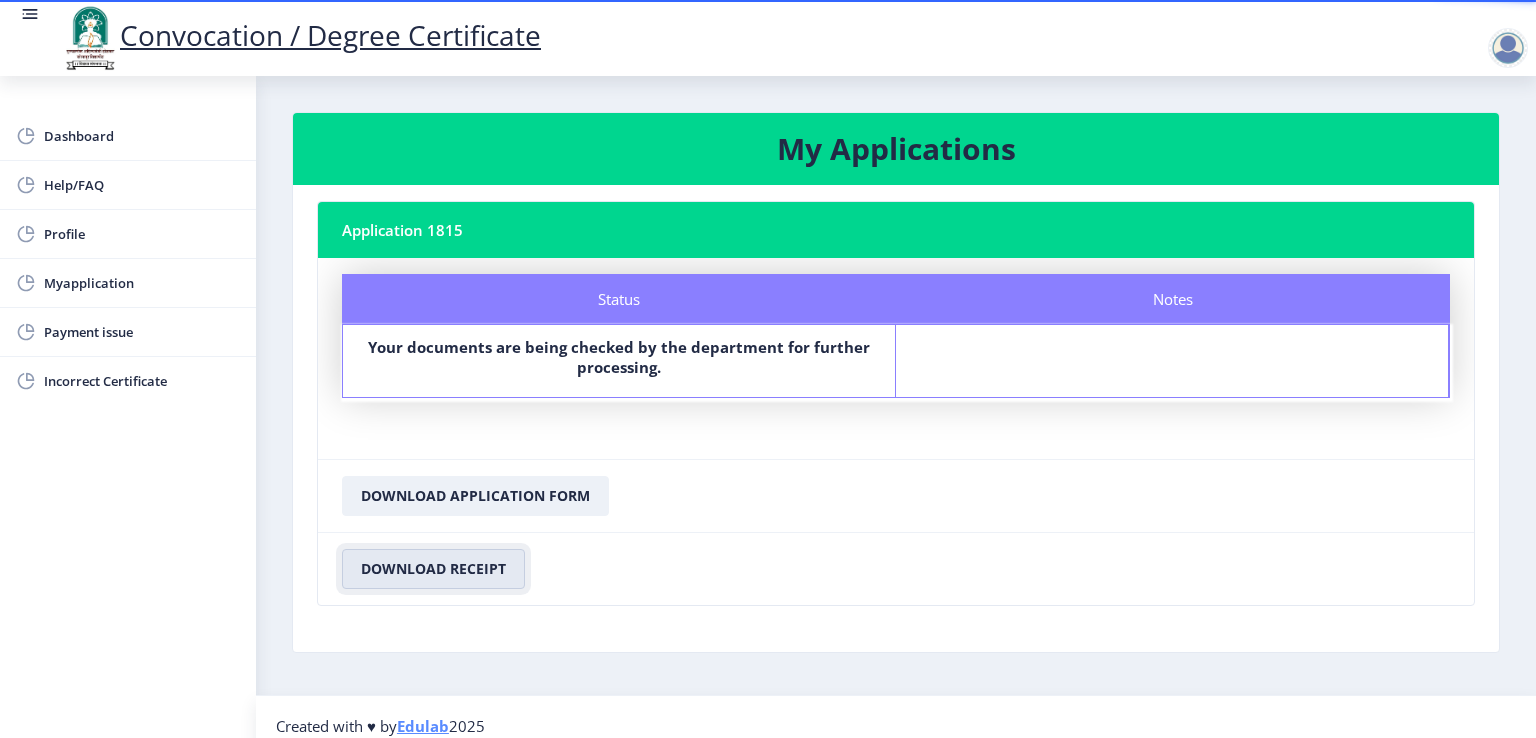 type 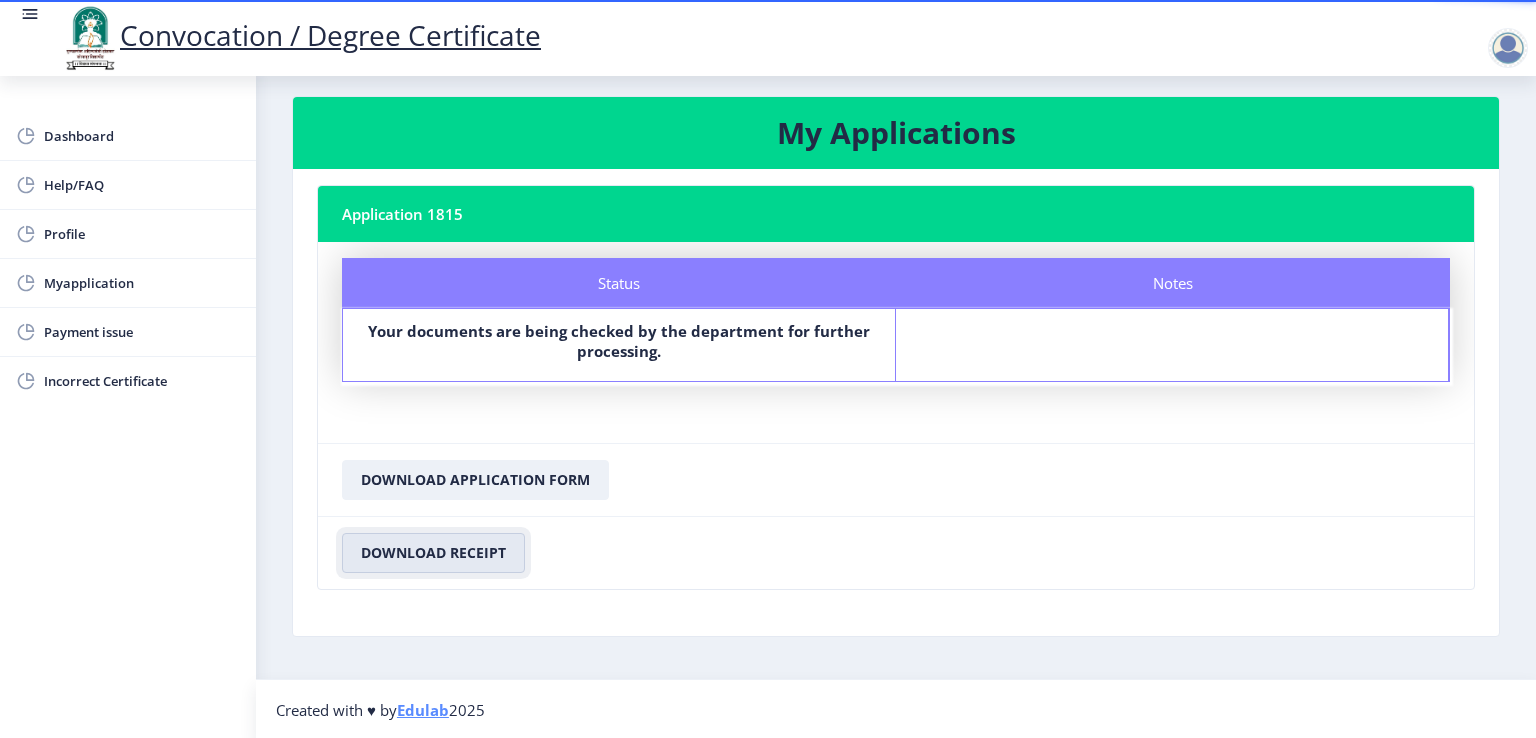 scroll, scrollTop: 0, scrollLeft: 0, axis: both 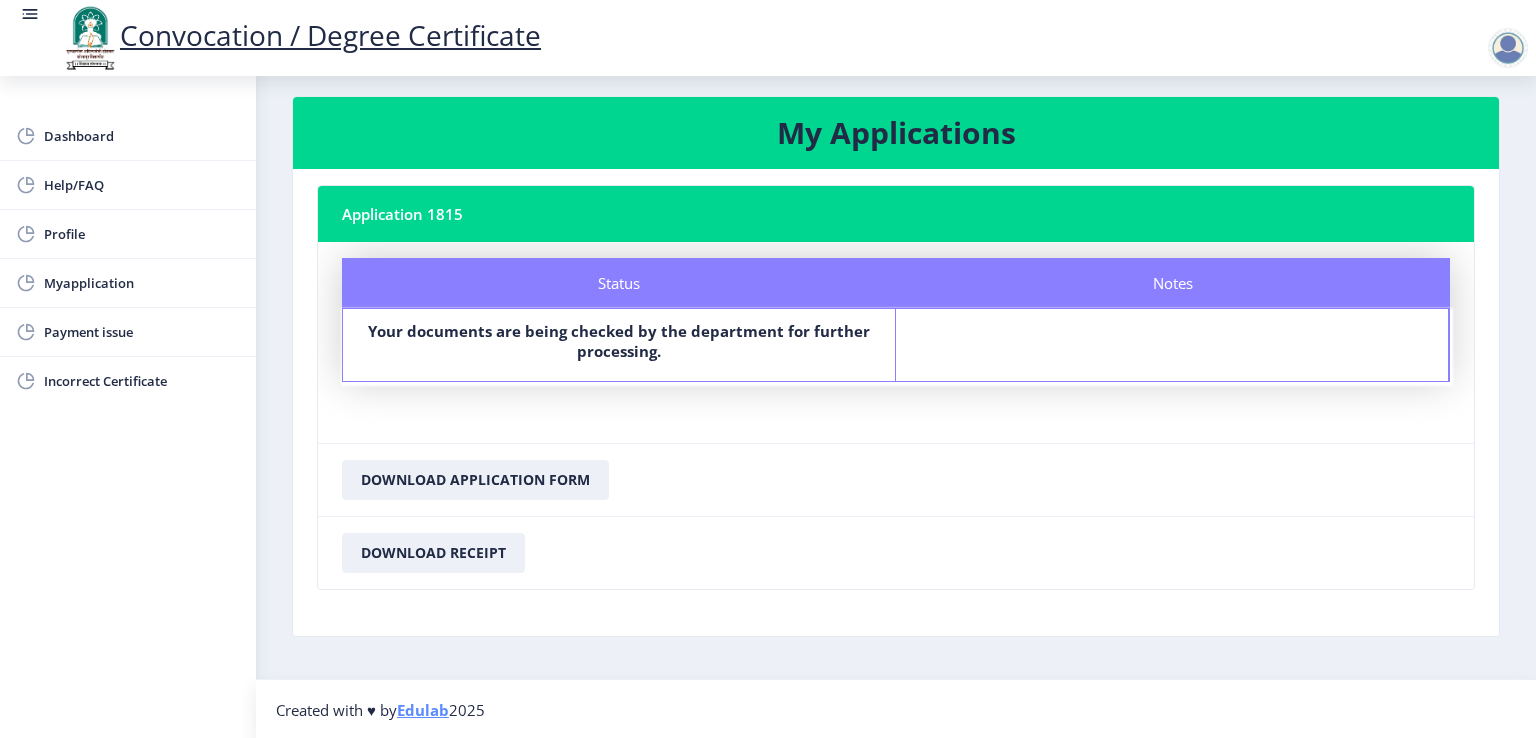 click 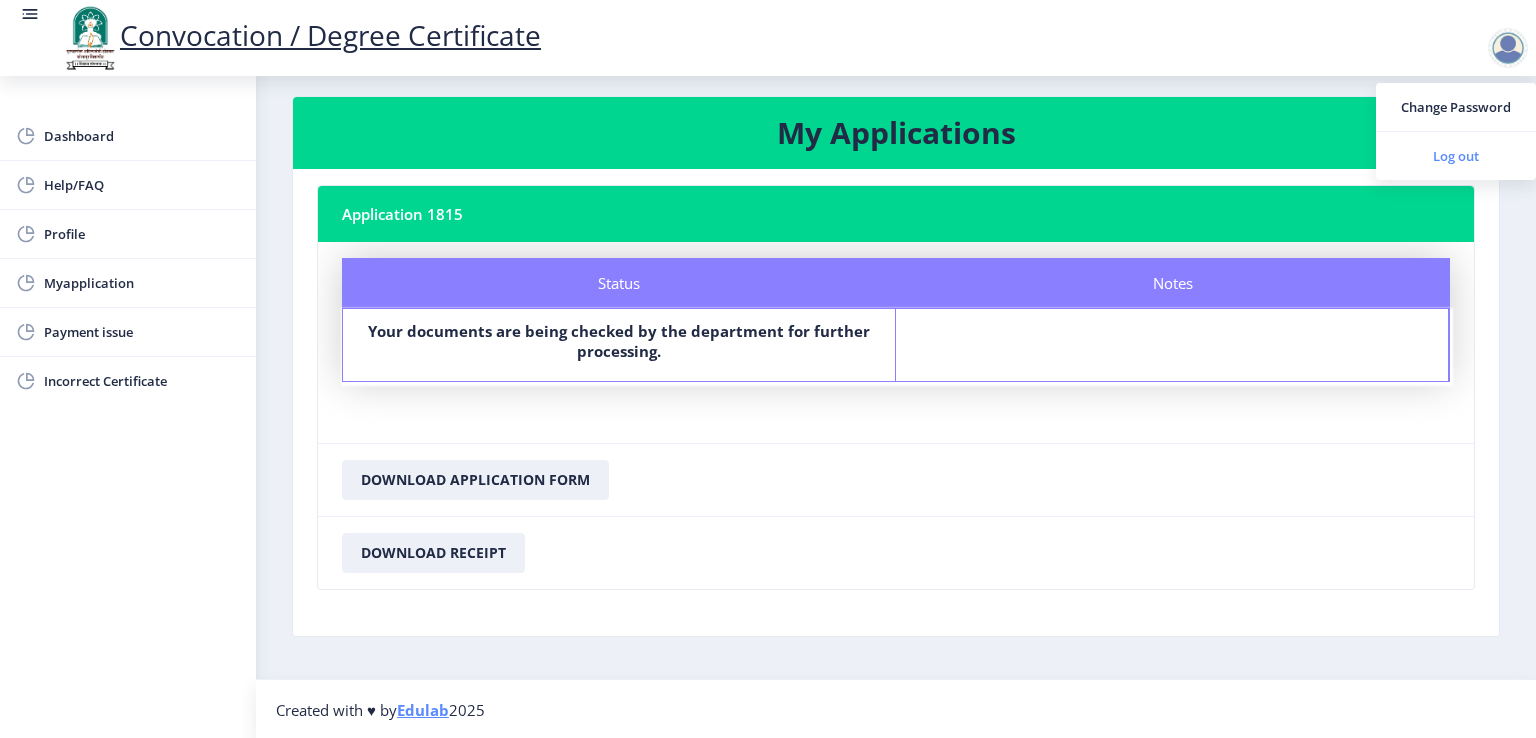 click on "Log out" at bounding box center [1456, 156] 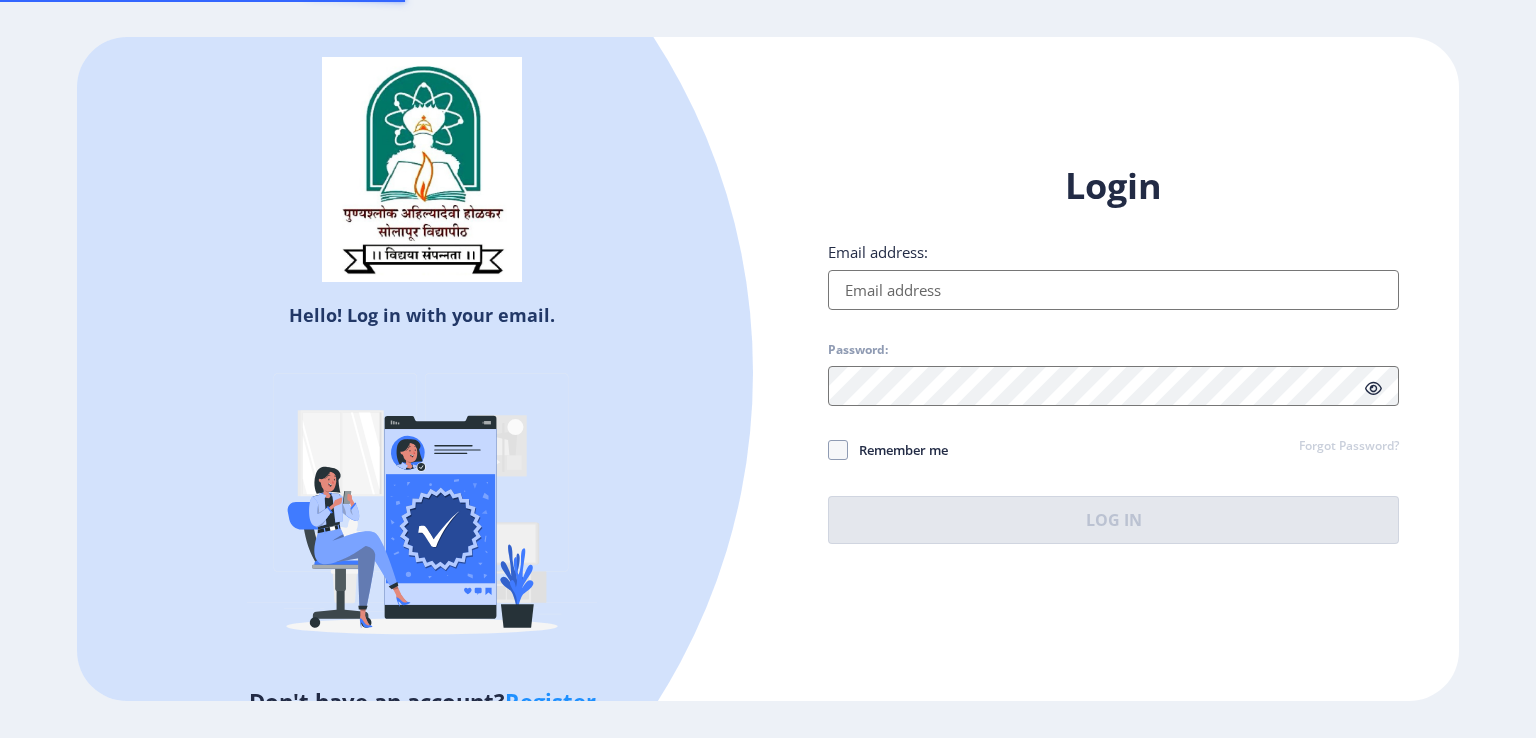 type on "[EMAIL_ADDRESS][DOMAIN_NAME]" 